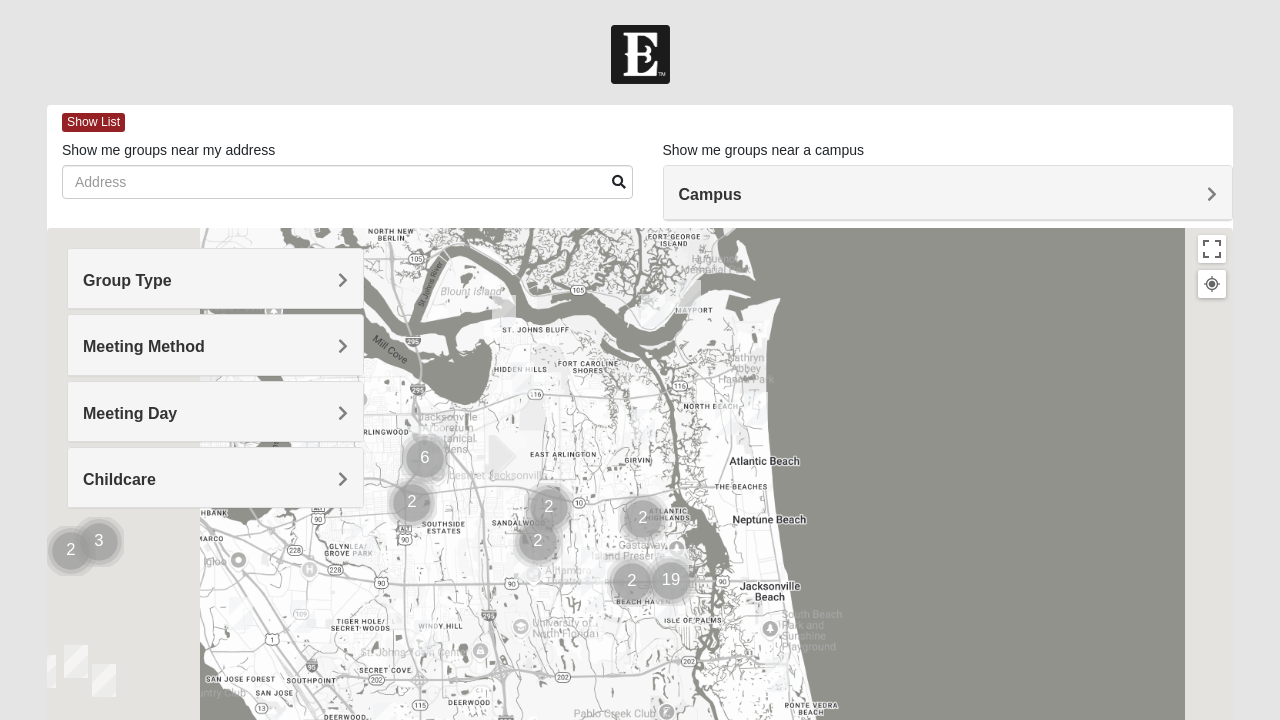 scroll, scrollTop: 0, scrollLeft: 0, axis: both 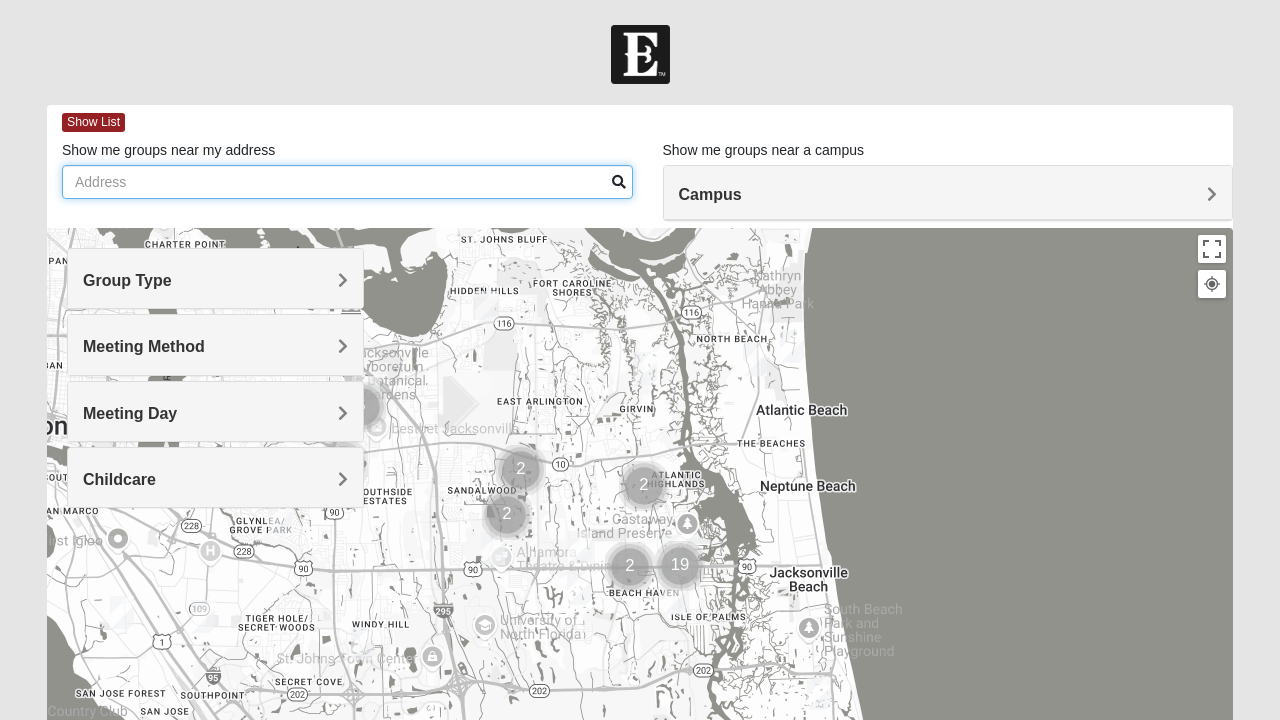 click on "Show me groups near my address" at bounding box center (347, 182) 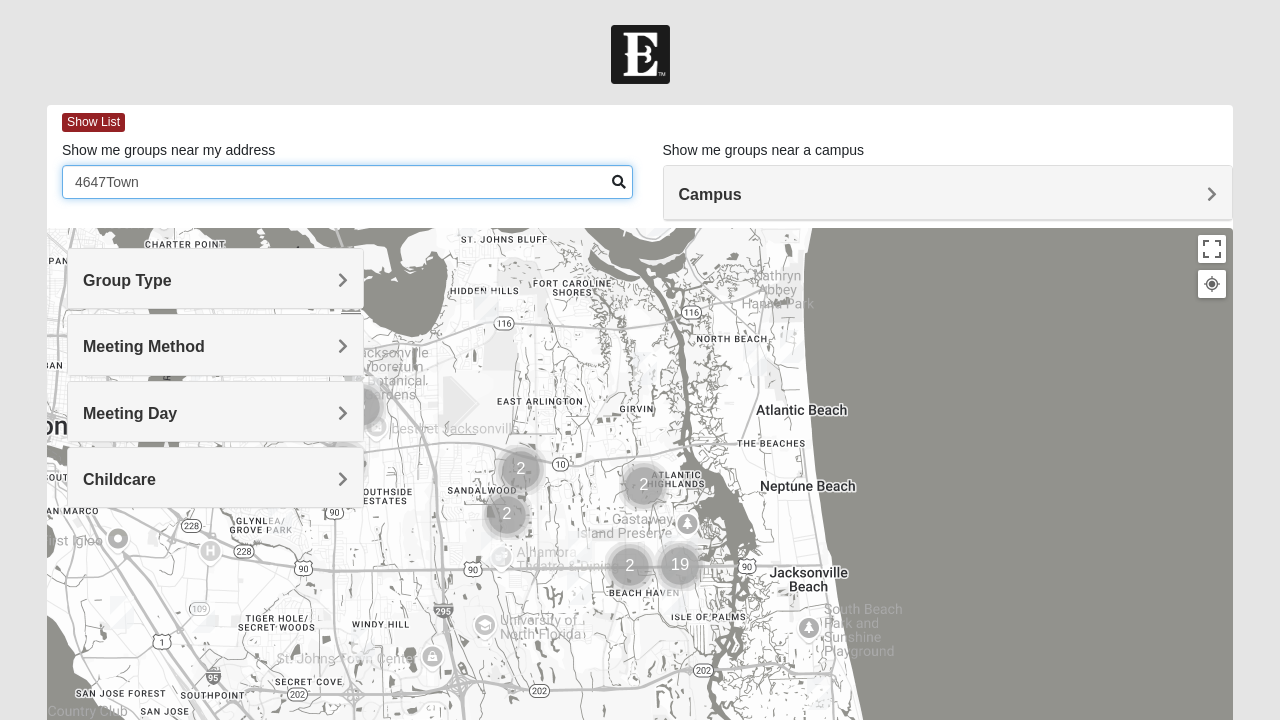 click on "4647Town" at bounding box center [347, 182] 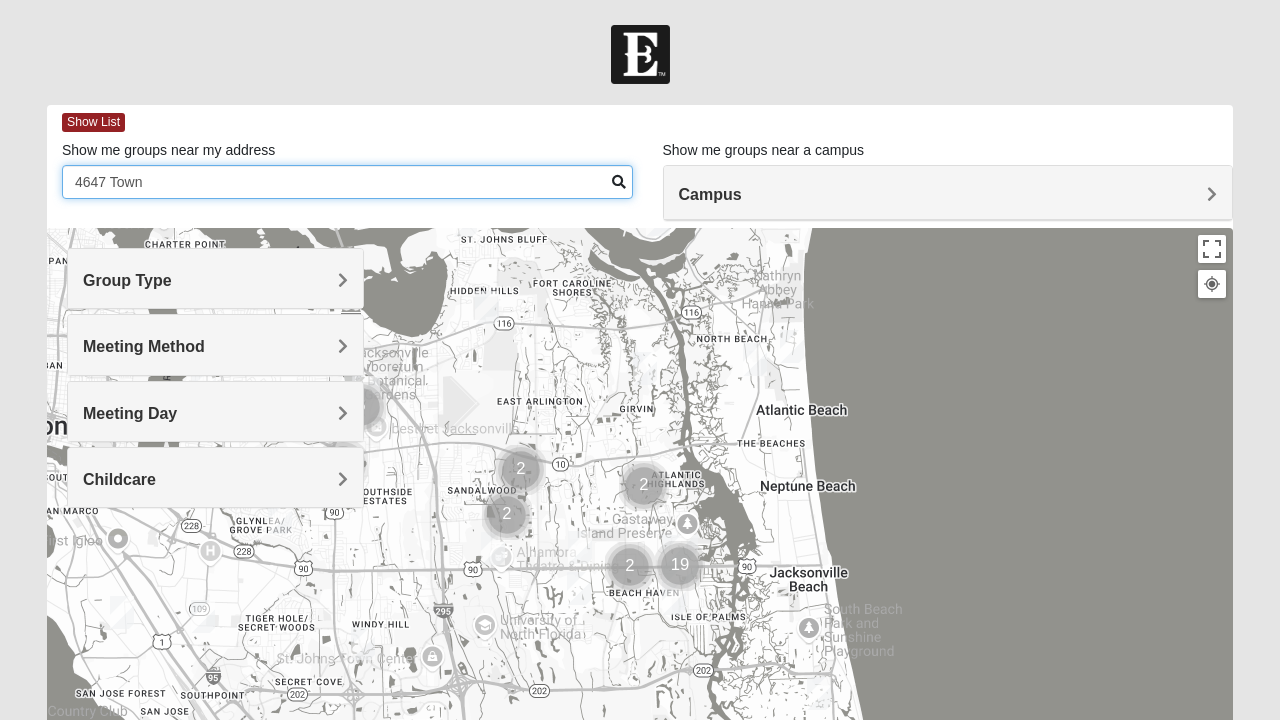 click on "4647 Town" at bounding box center (347, 182) 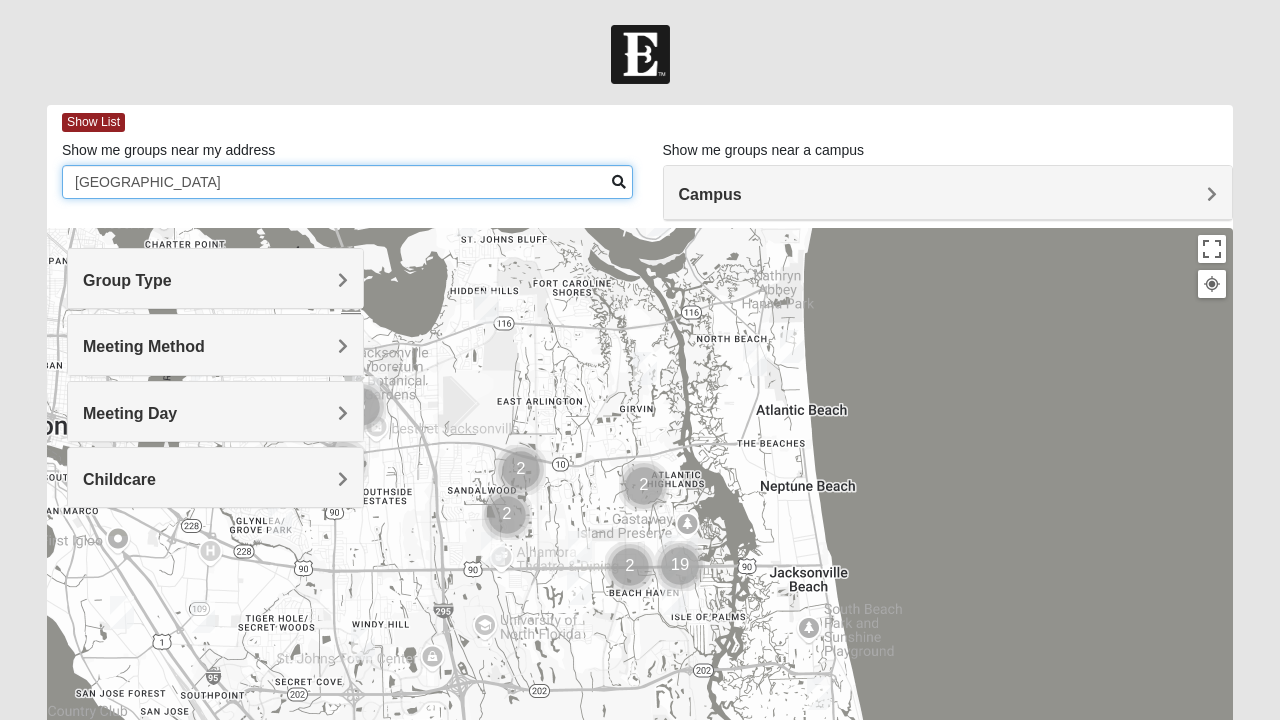 click on "4647 Town center" at bounding box center [347, 182] 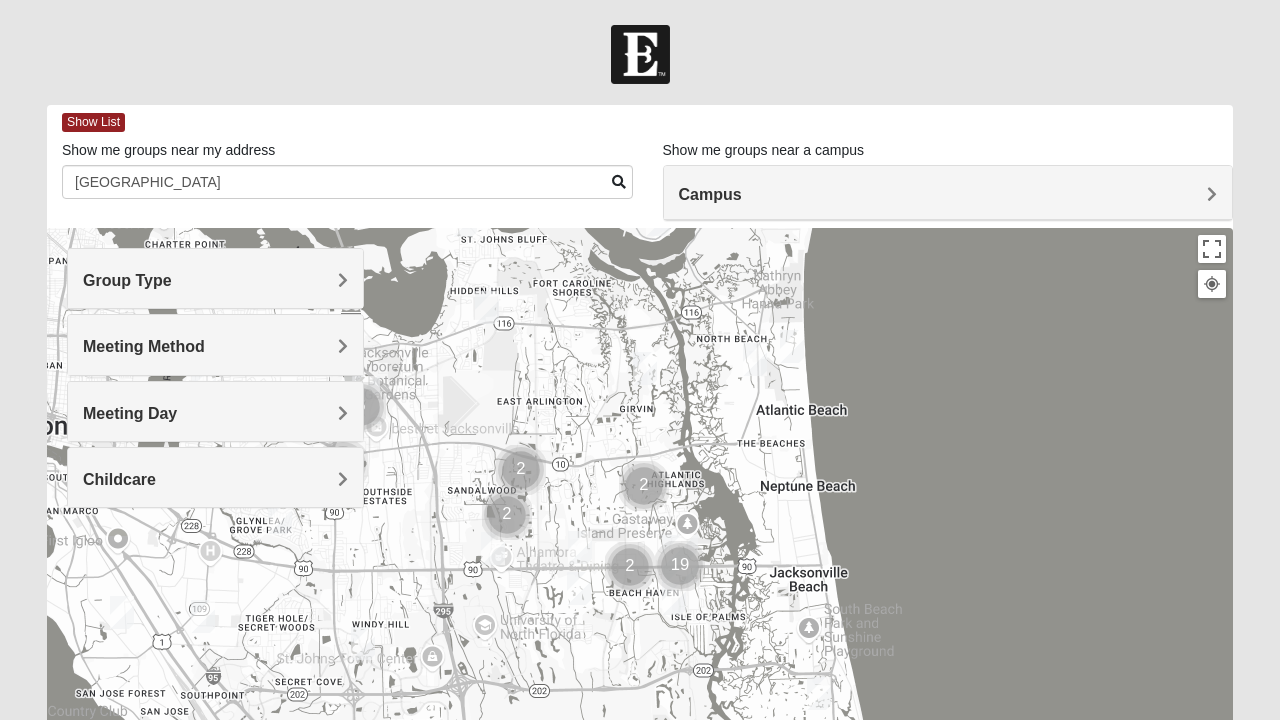 click at bounding box center [619, 182] 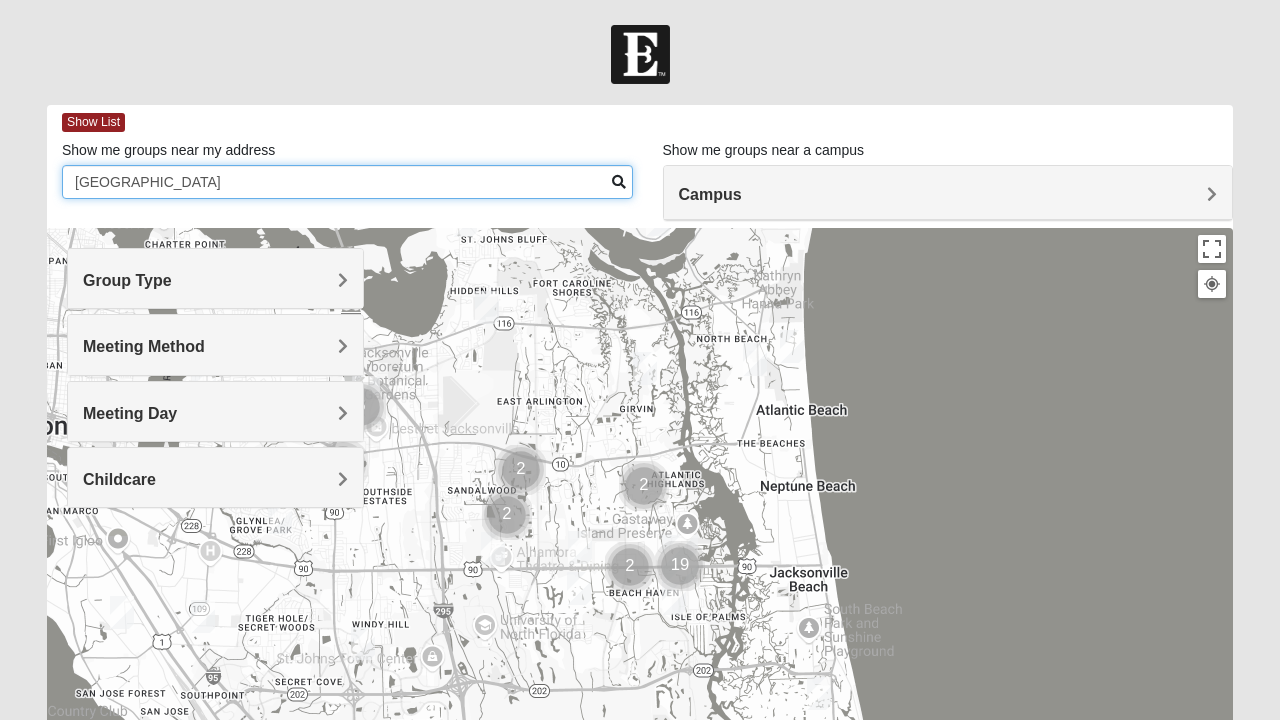click on "4647 Town center" at bounding box center [347, 182] 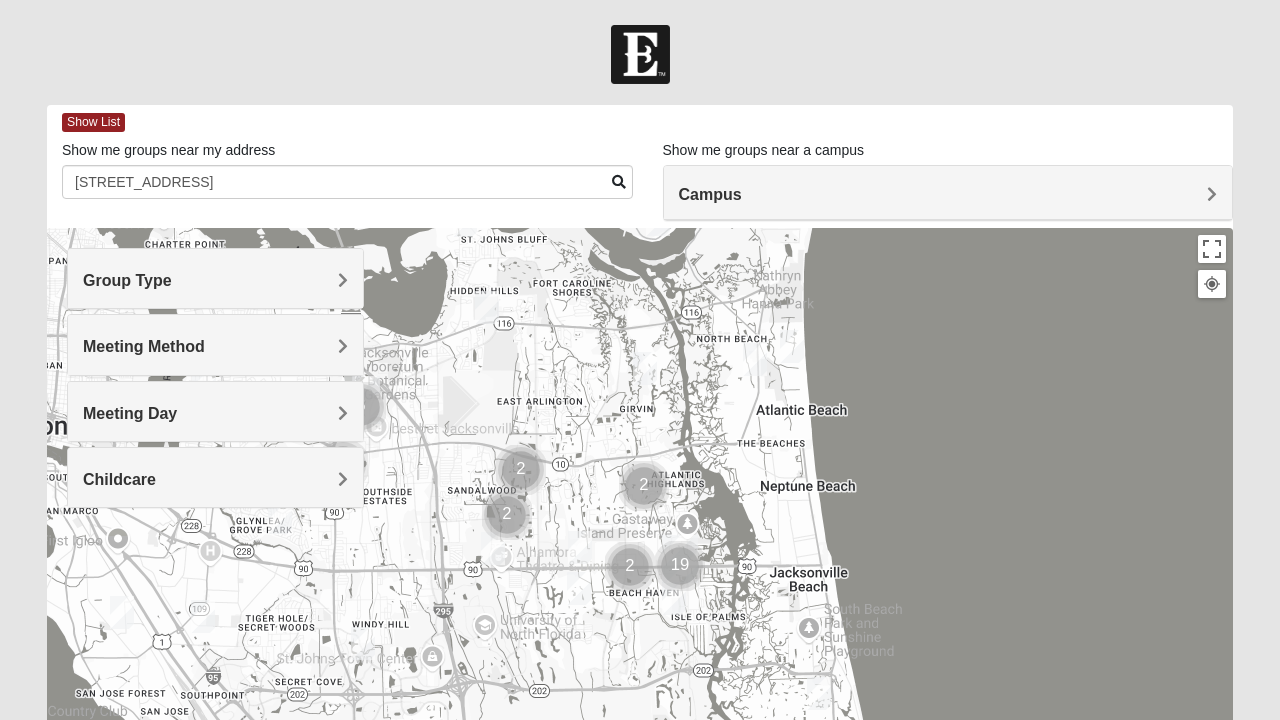click at bounding box center [619, 182] 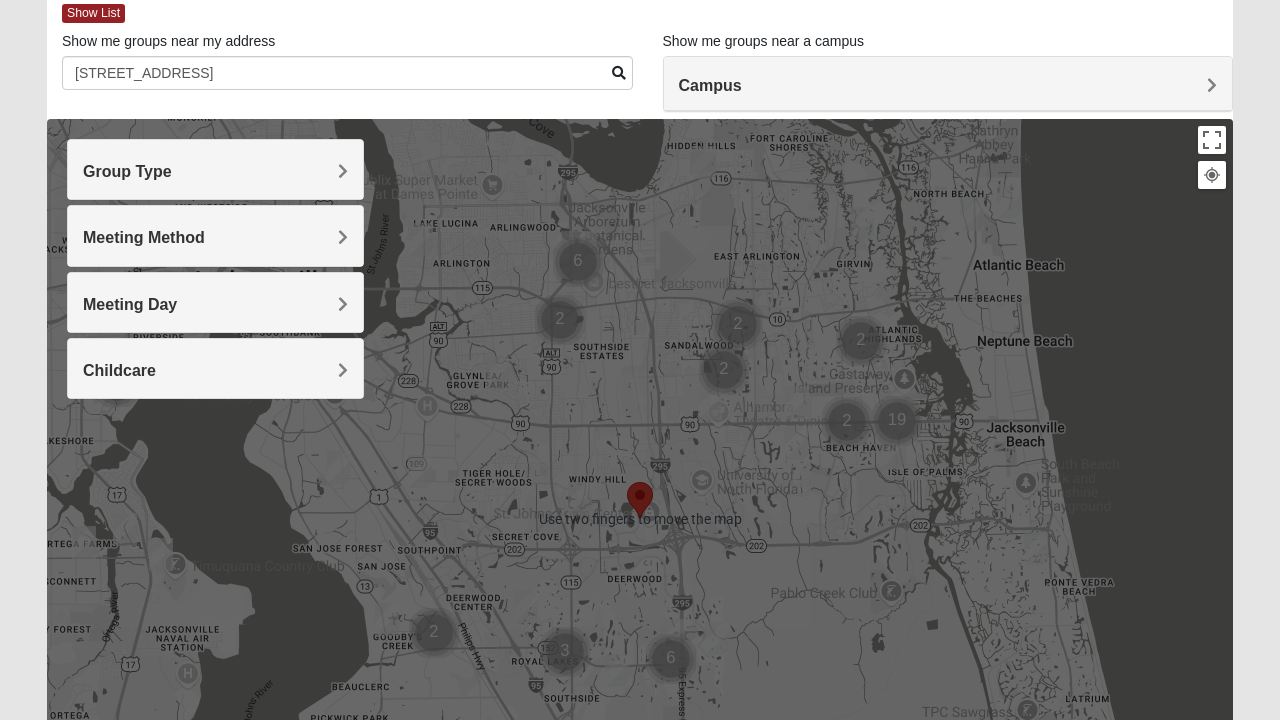 scroll, scrollTop: 112, scrollLeft: 0, axis: vertical 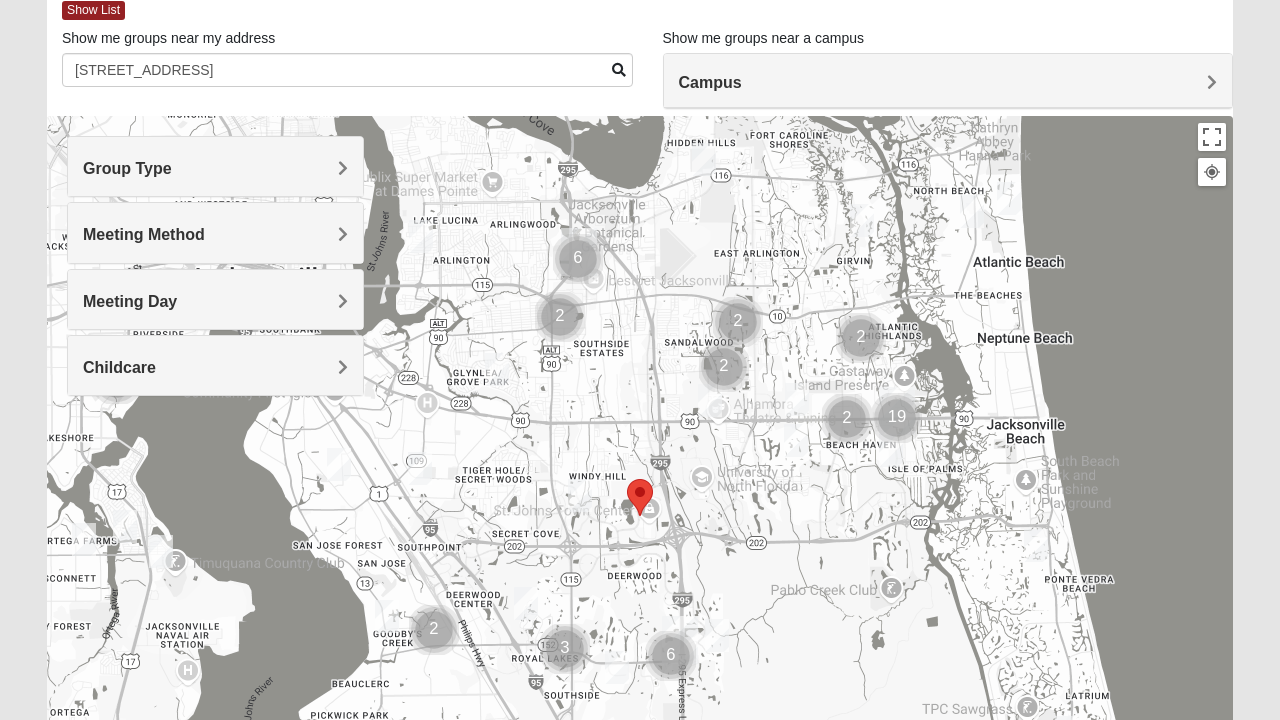 click at bounding box center (640, 516) 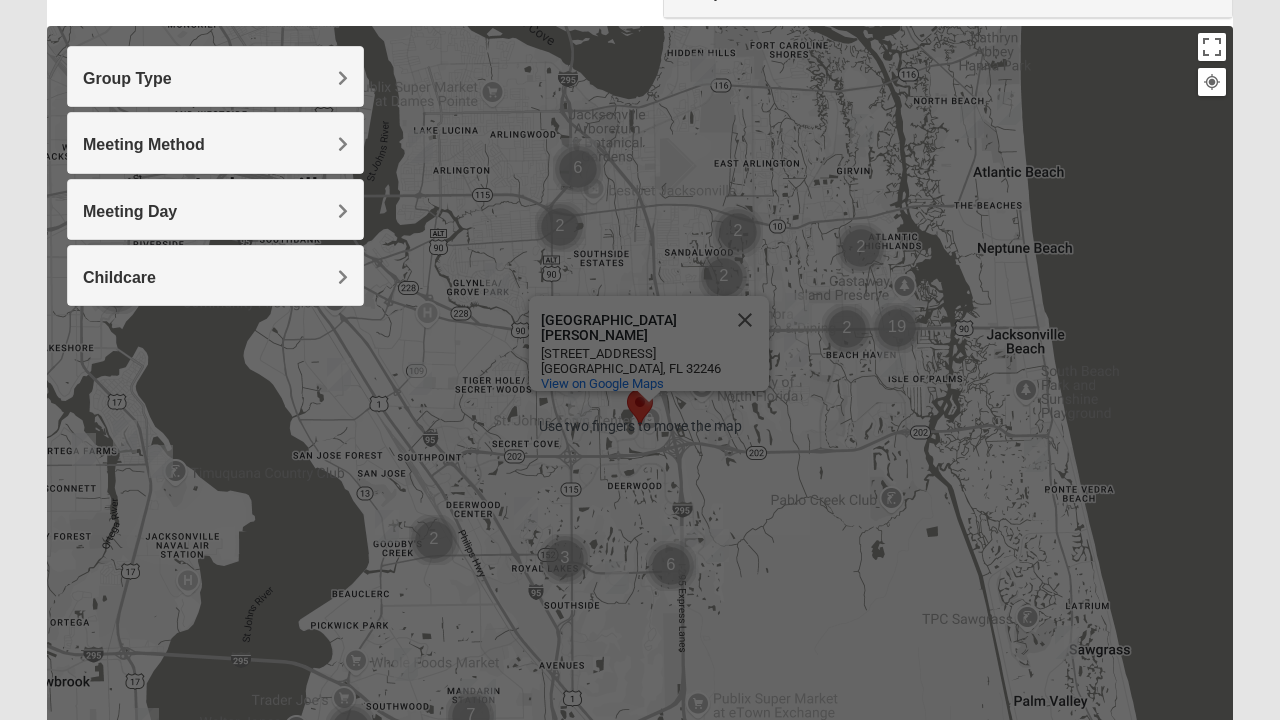 scroll, scrollTop: 198, scrollLeft: 0, axis: vertical 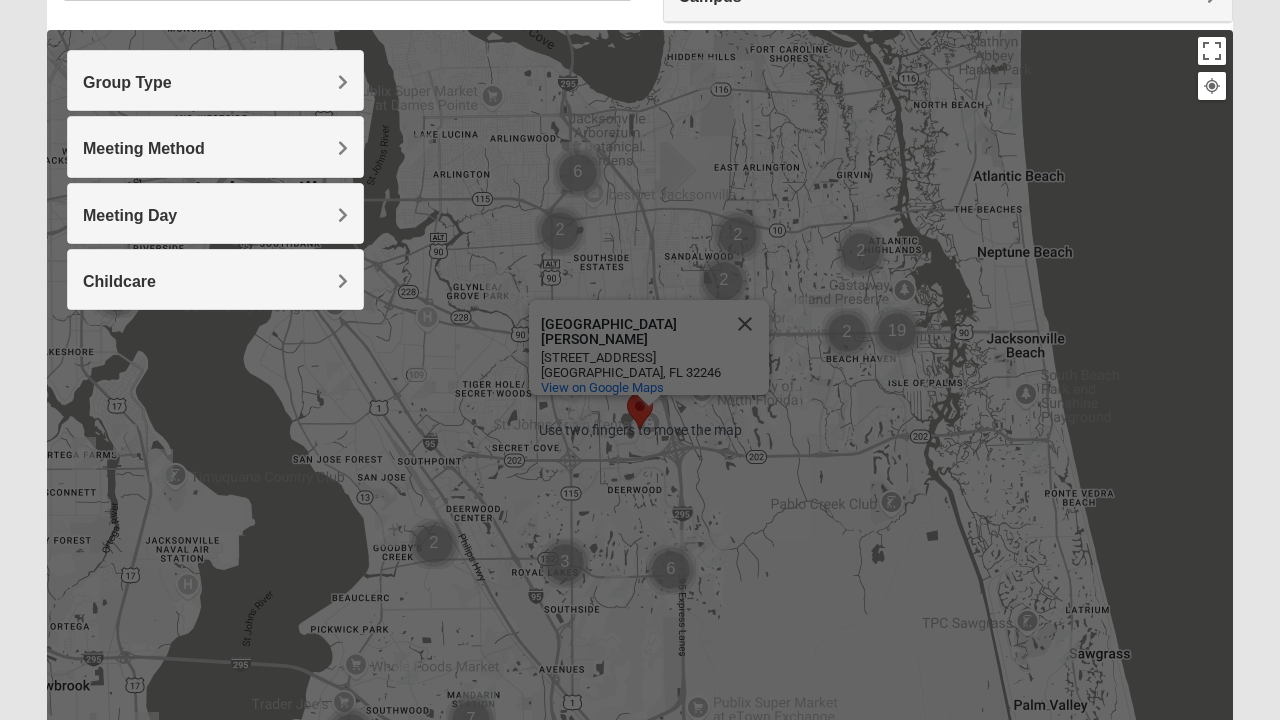 click on "Group Type" at bounding box center (215, 80) 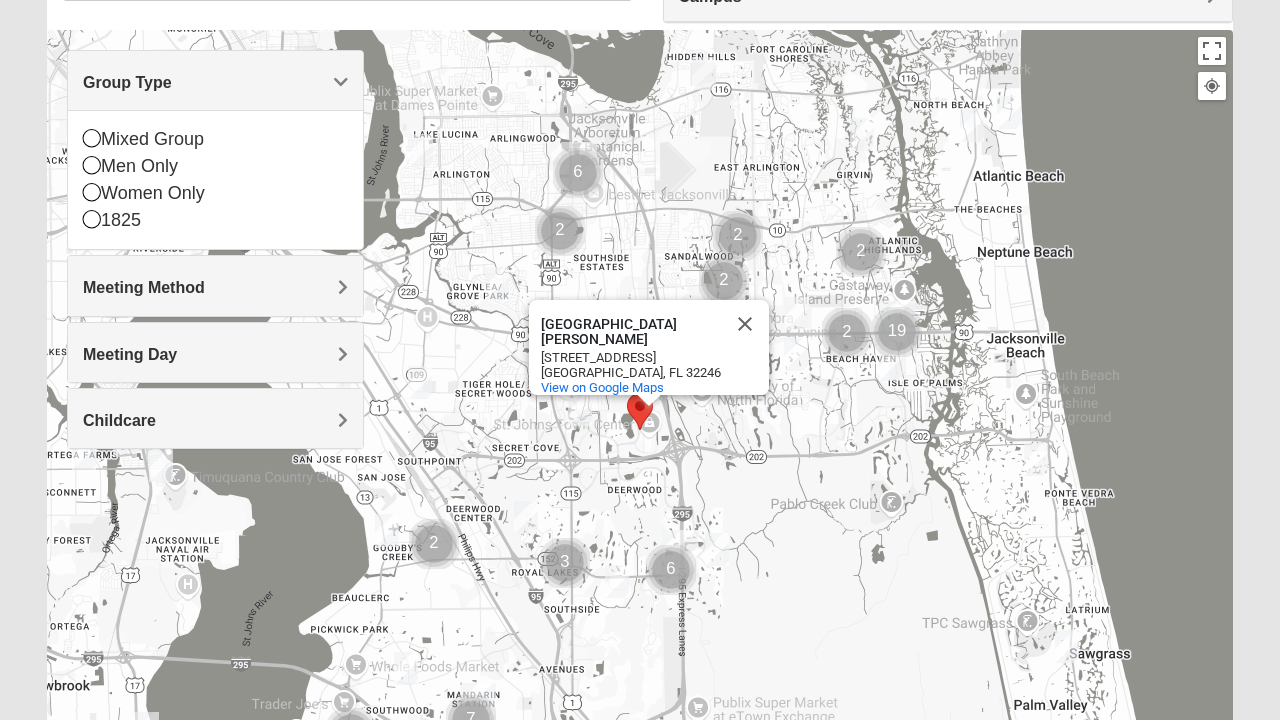 click at bounding box center (92, 138) 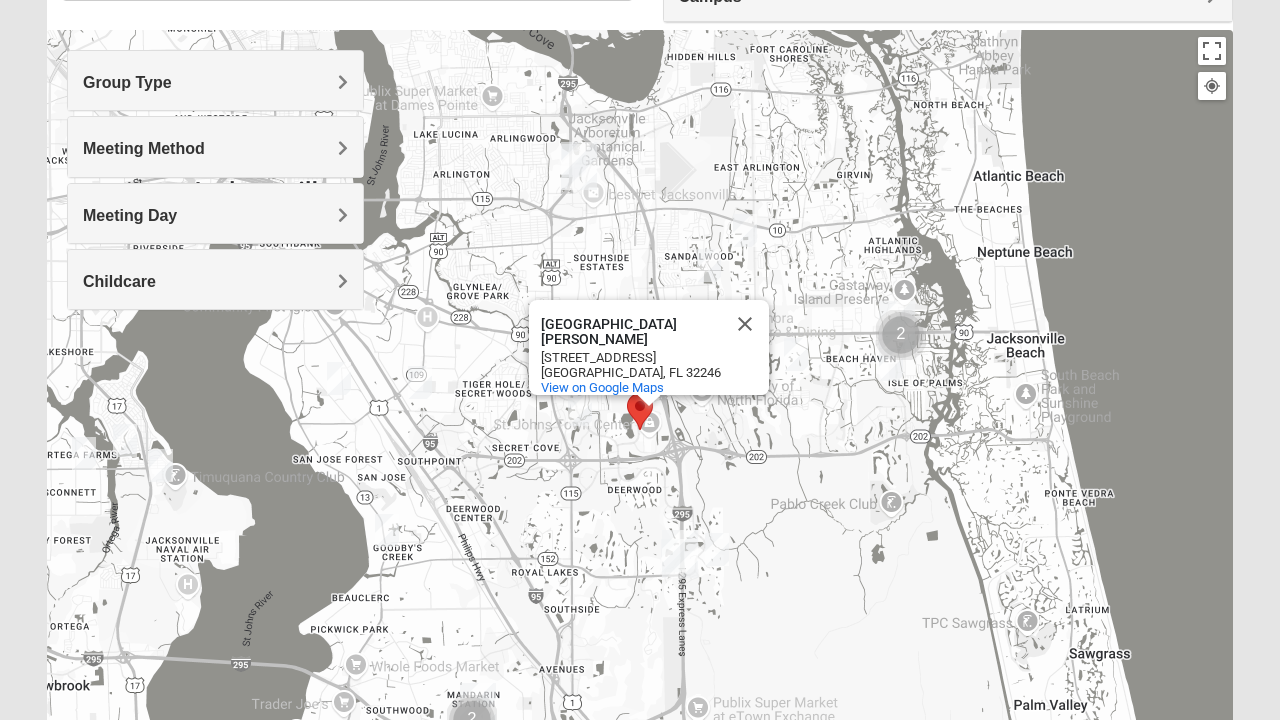 click on "Meeting Method" at bounding box center [144, 148] 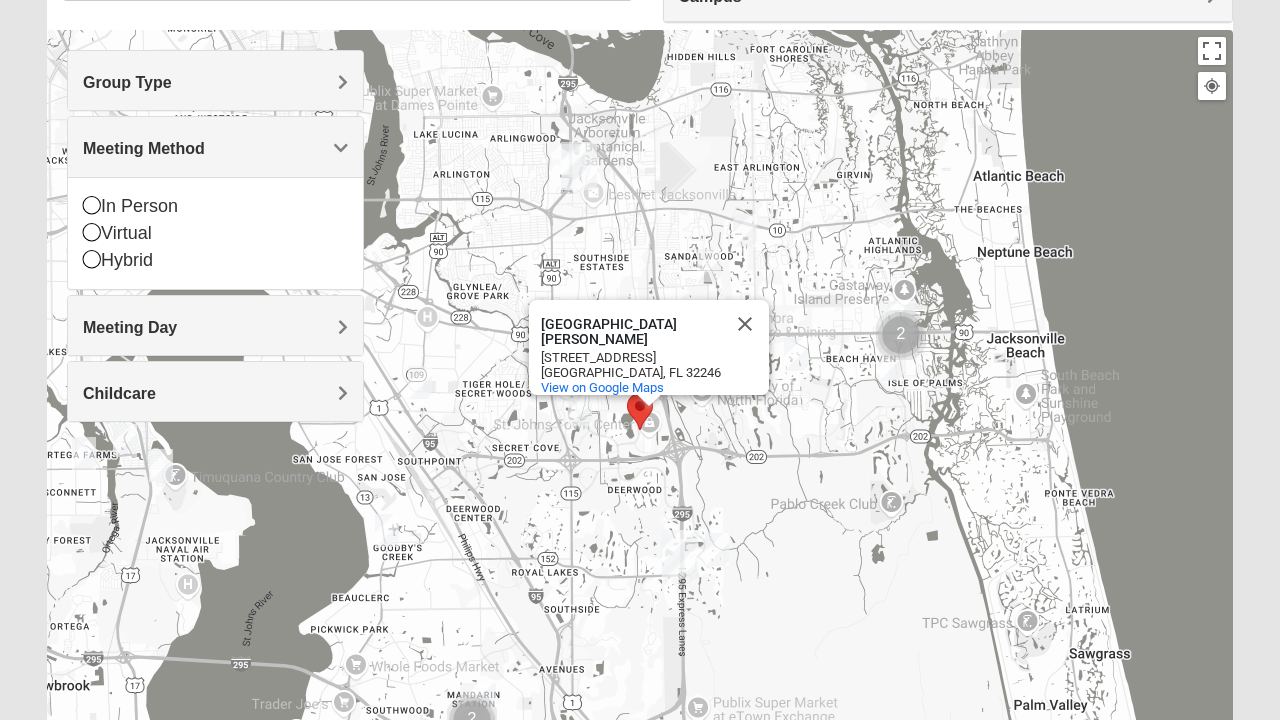 click at bounding box center (92, 205) 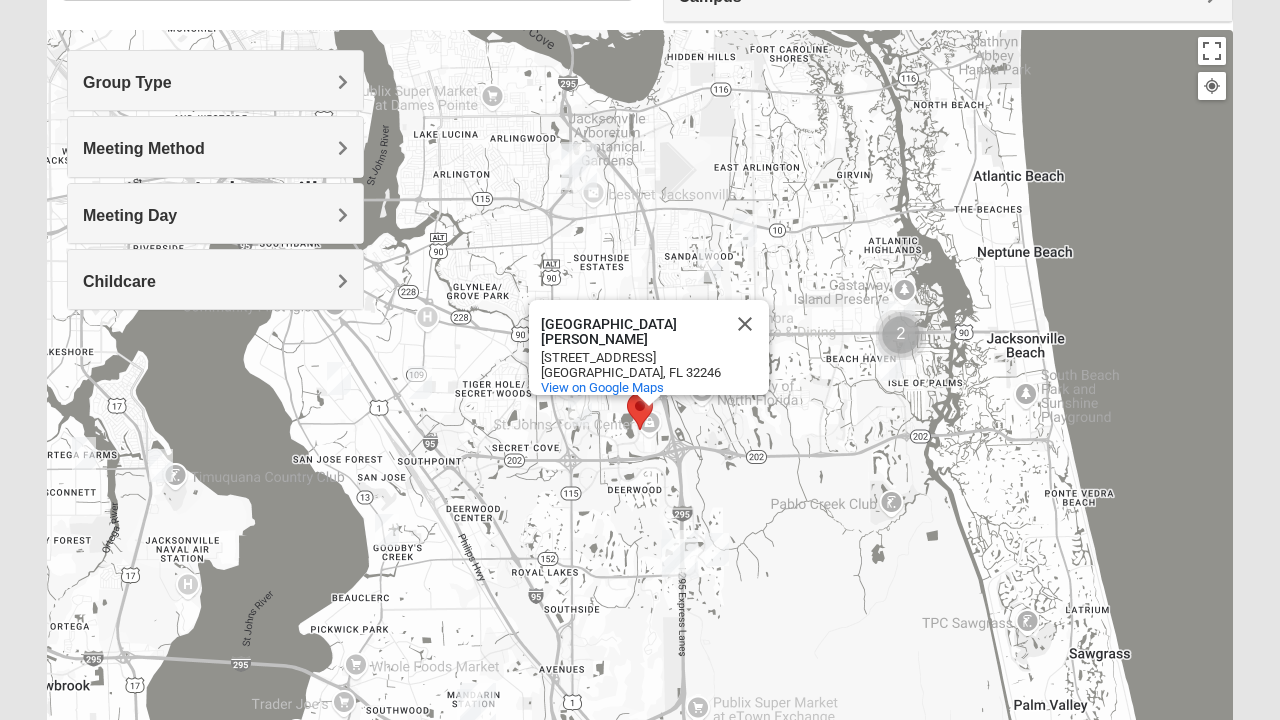 click on "Meeting Day" at bounding box center (215, 215) 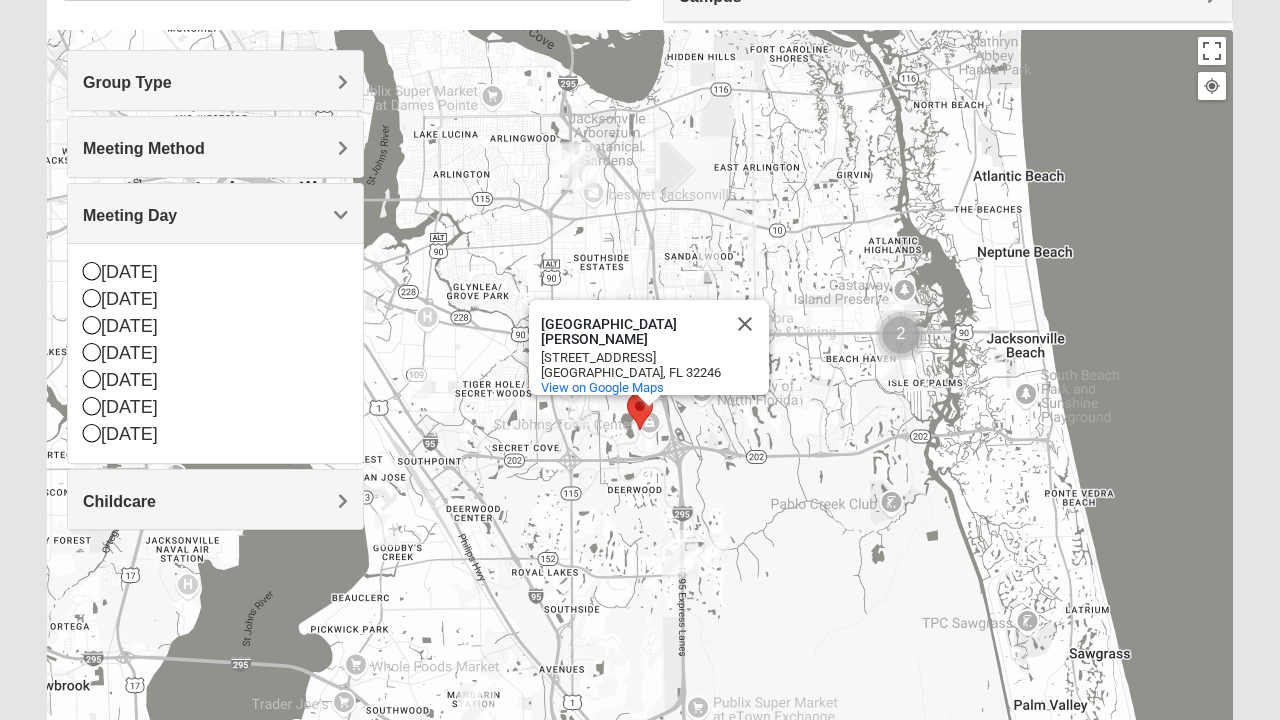 click on "St. Johns Town Center                     St. Johns Town Center                 4663 River City Dr Jacksonville, FL 32246              View on Google Maps" at bounding box center [640, 430] 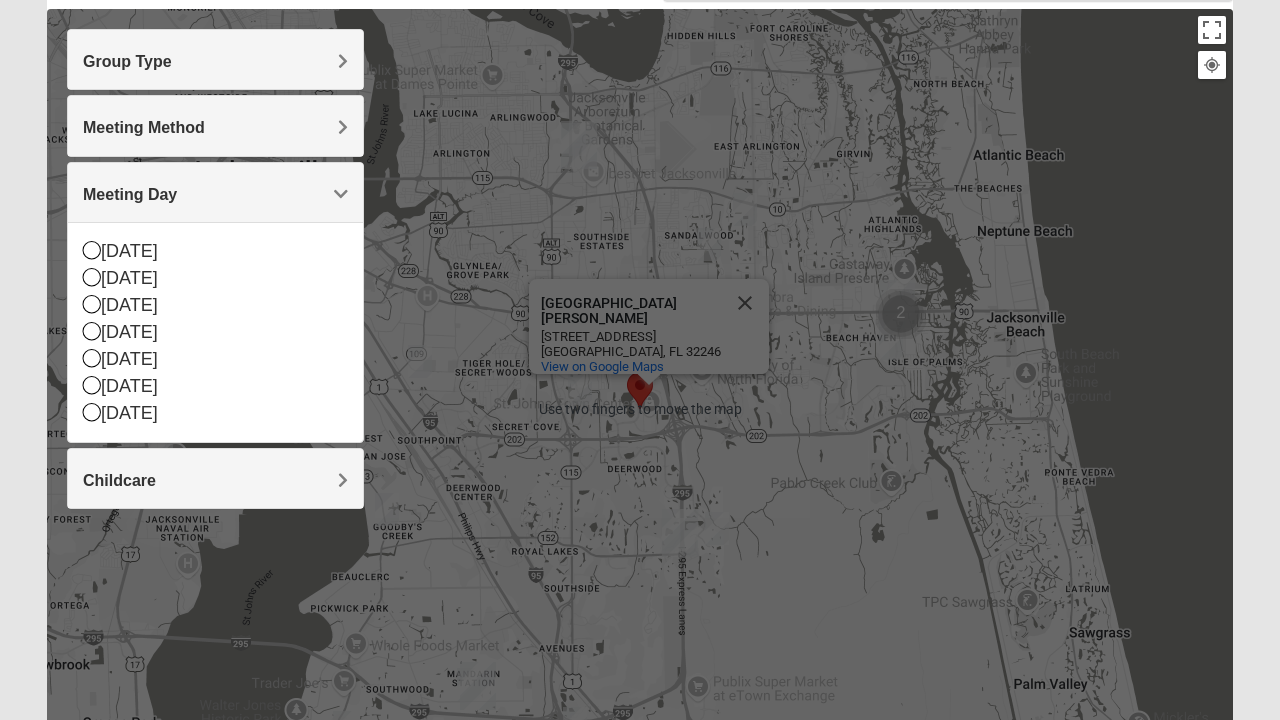scroll, scrollTop: 220, scrollLeft: 0, axis: vertical 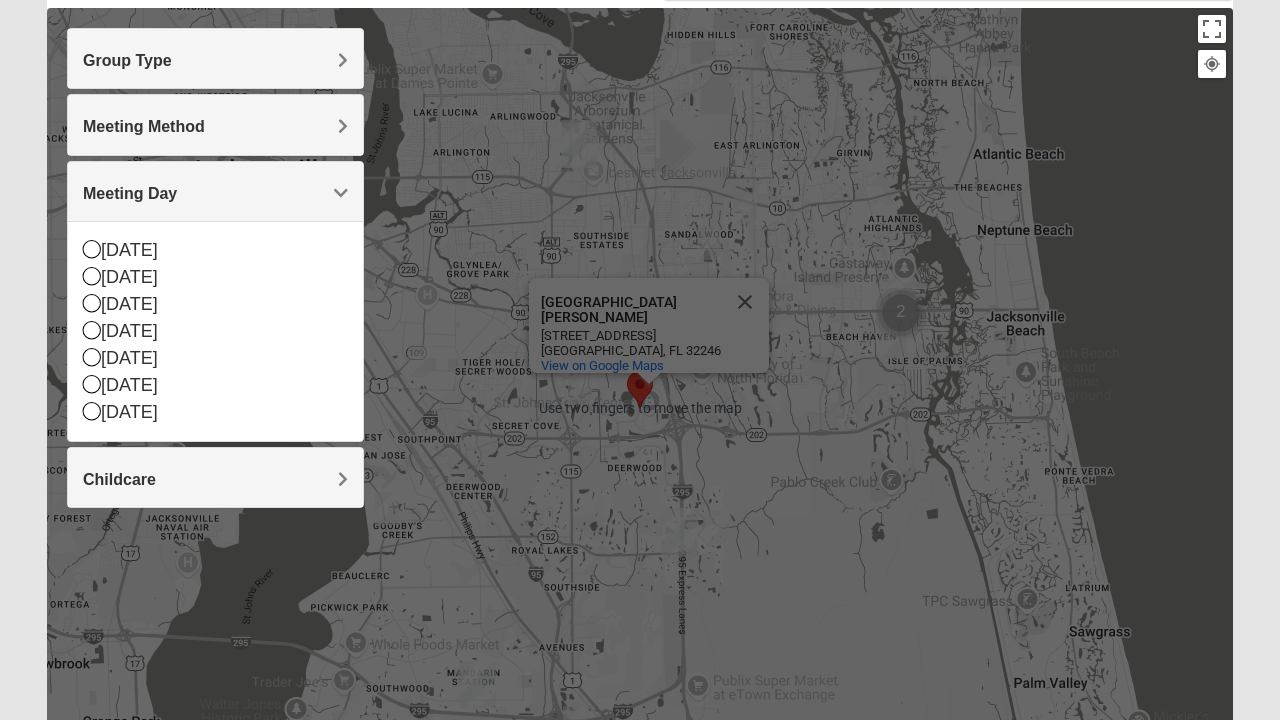 click on "4663 River City Dr" at bounding box center (631, 335) 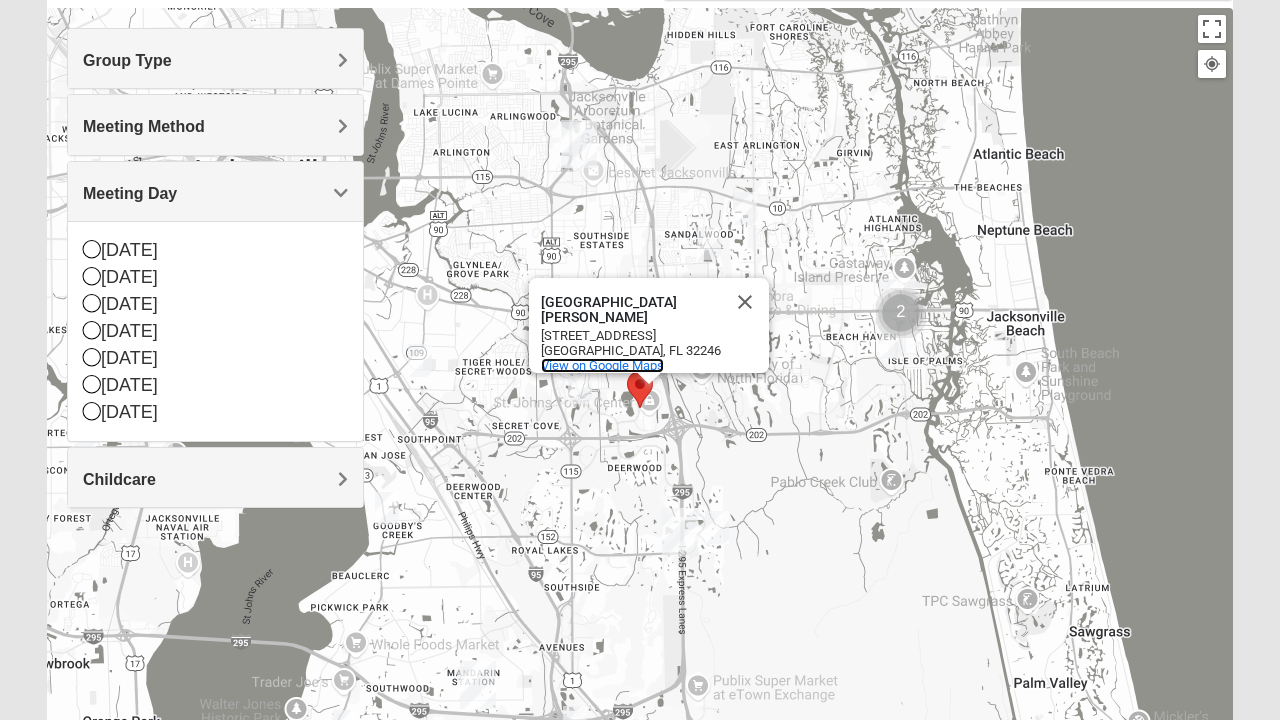click on "View on Google Maps" at bounding box center [602, 365] 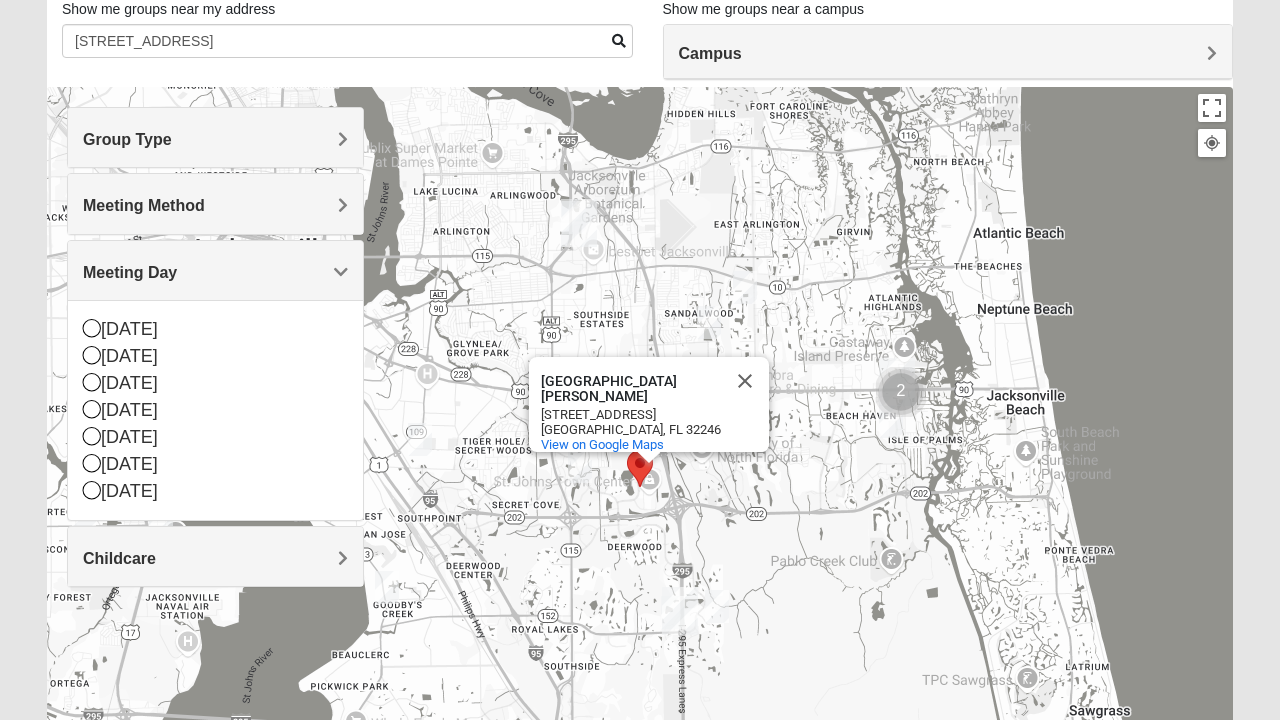 scroll, scrollTop: 138, scrollLeft: 0, axis: vertical 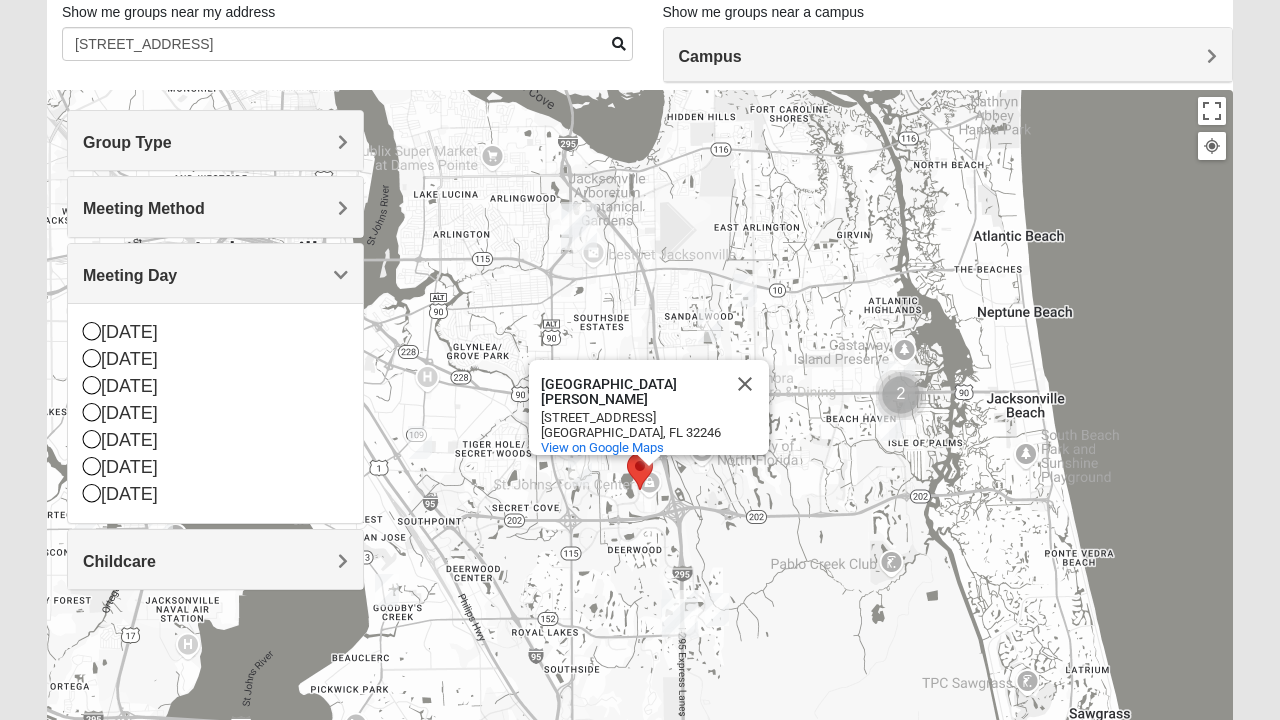click on "St. Johns Town Center                     St. Johns Town Center                 4663 River City Dr Jacksonville, FL 32246              View on Google Maps" at bounding box center (640, 490) 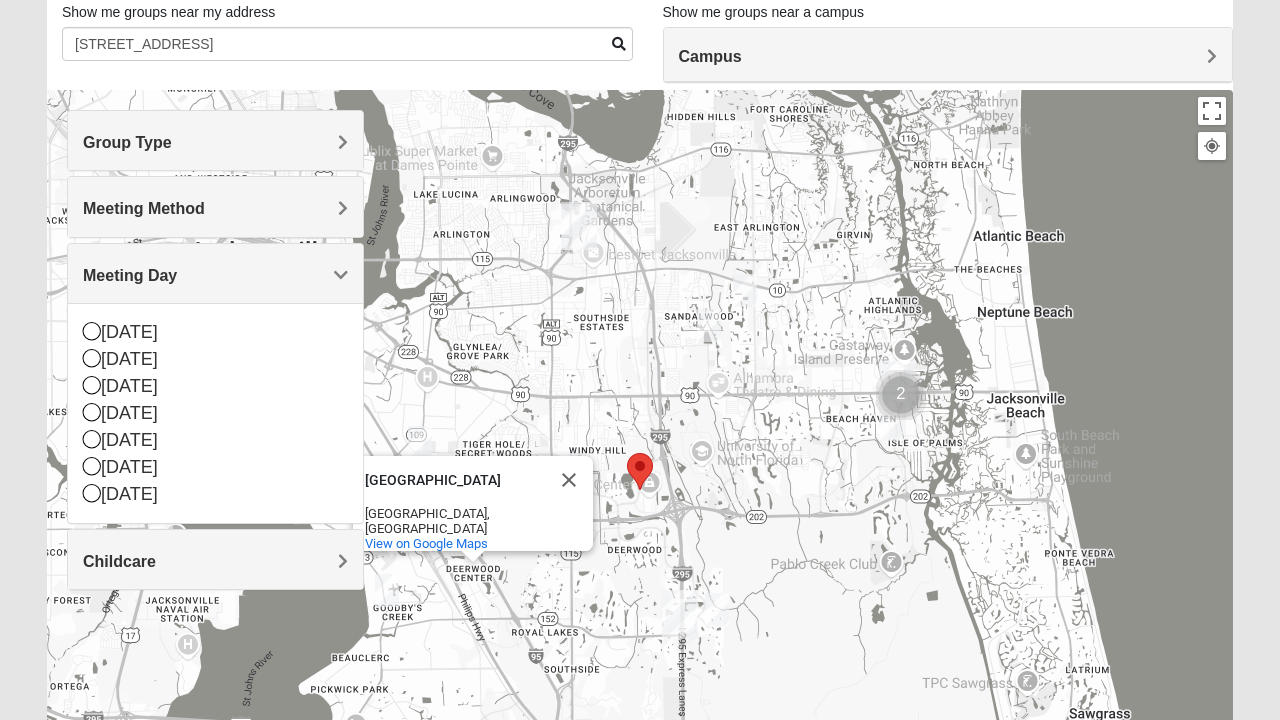 click at bounding box center (709, 325) 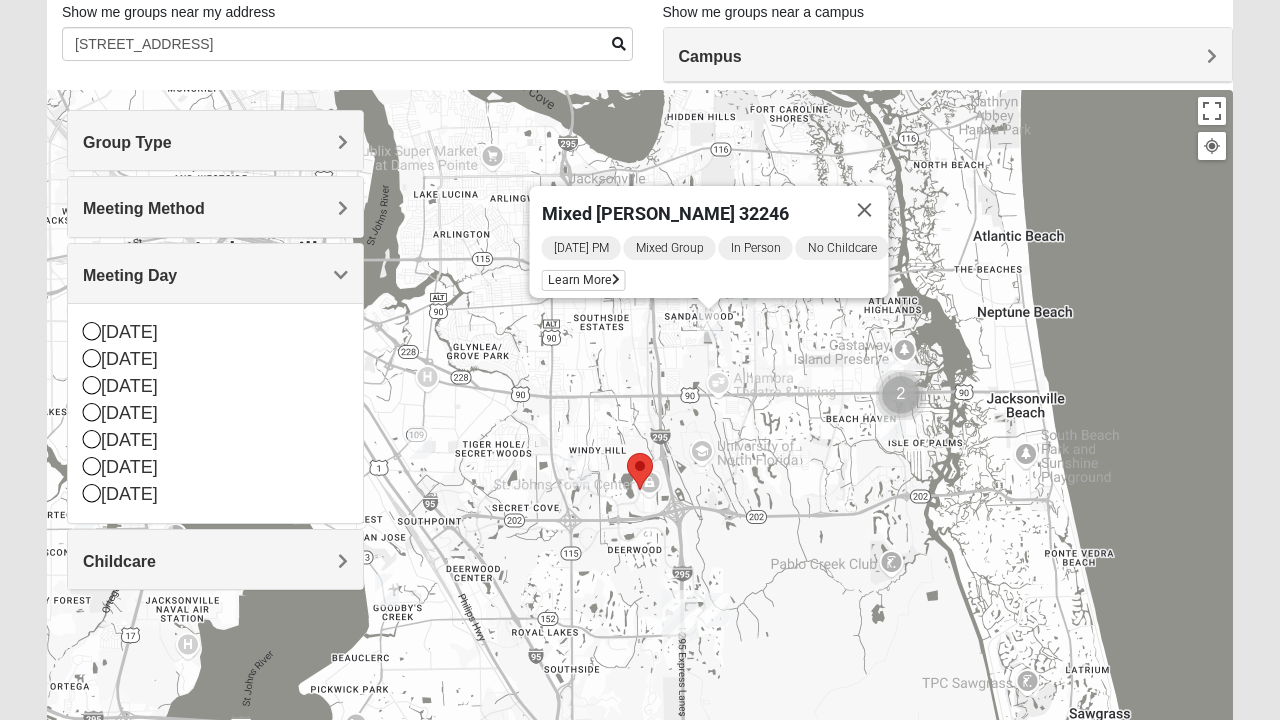 click at bounding box center (640, 471) 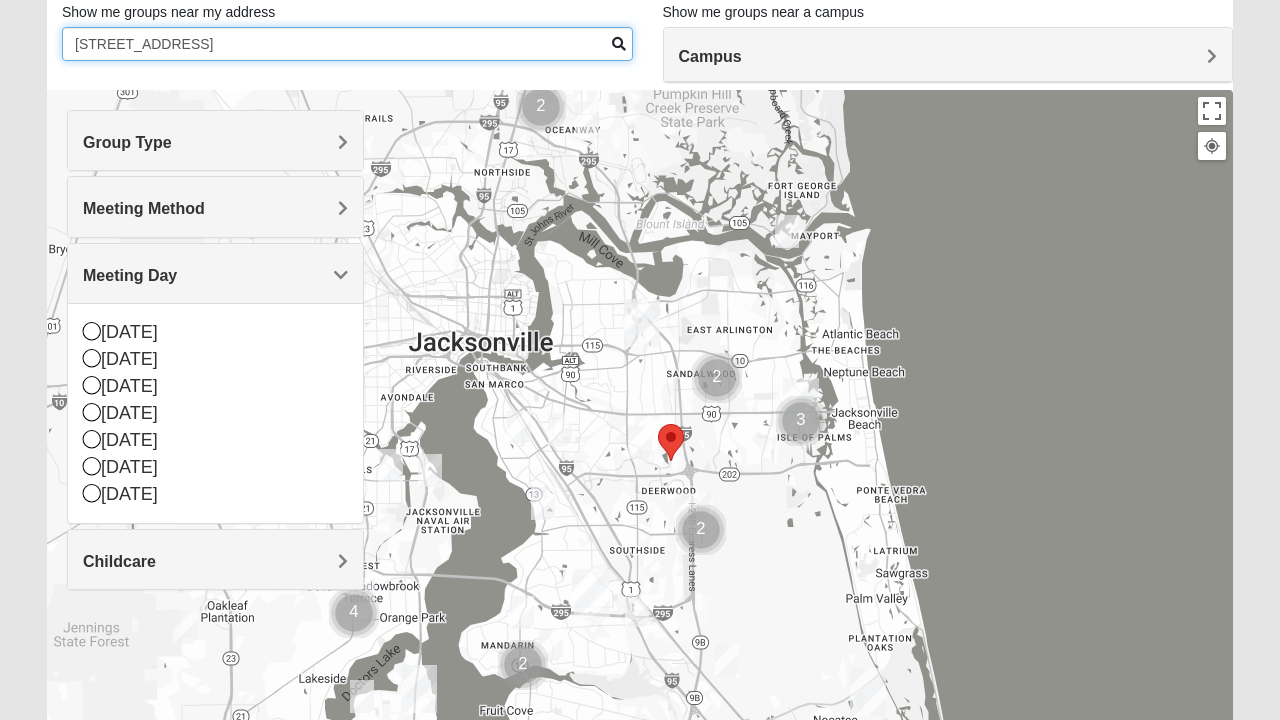 click on "4647 Town center Prky 32246" at bounding box center [347, 44] 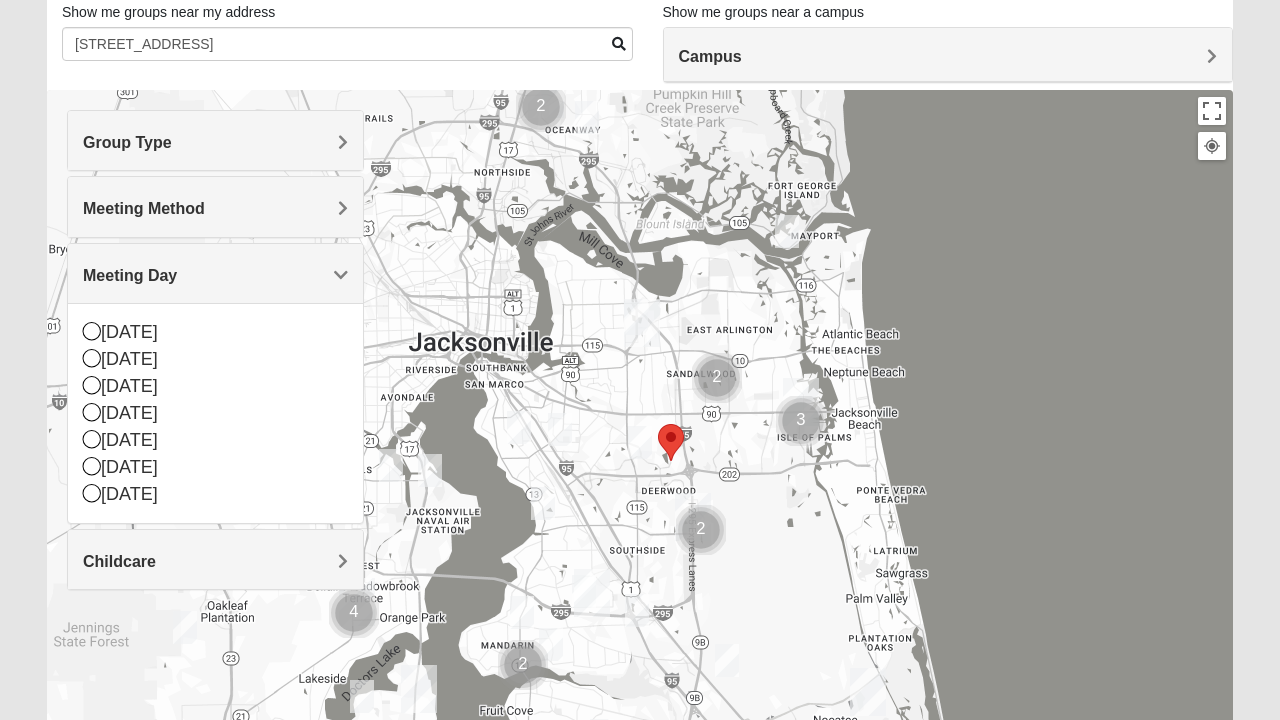 click on "Group Type" at bounding box center (215, 140) 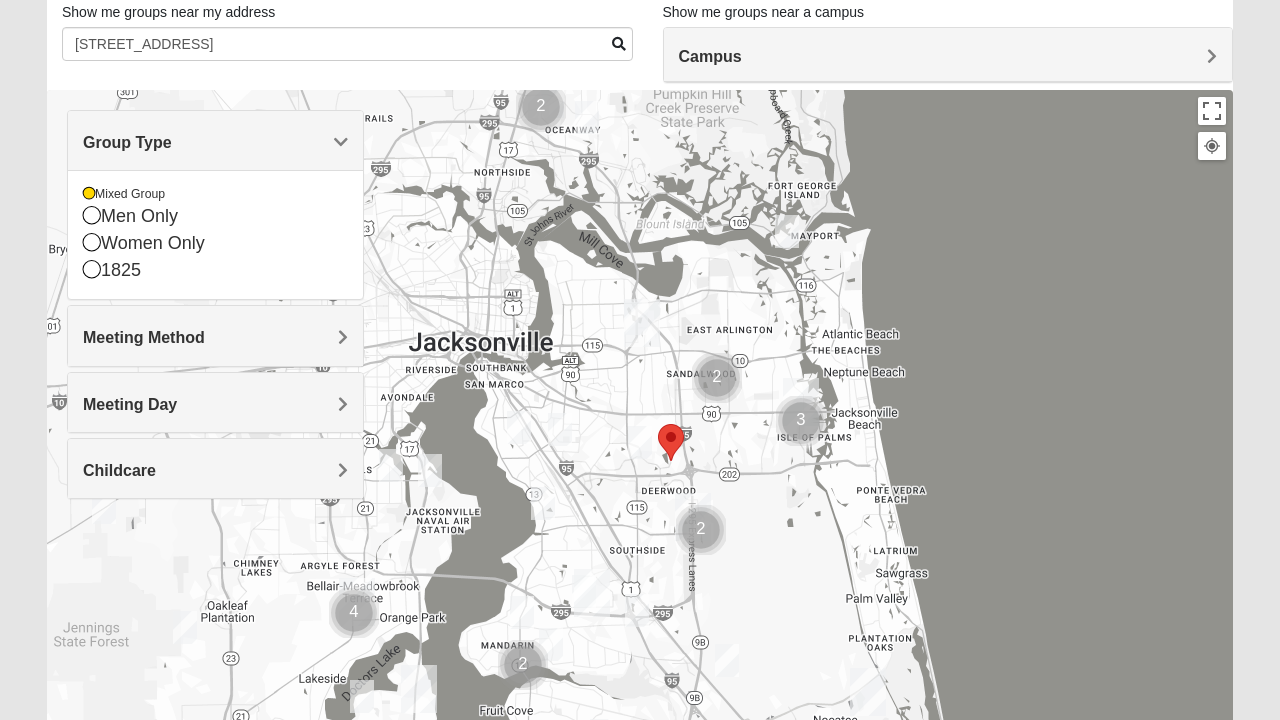 click on "Group Type" at bounding box center (127, 142) 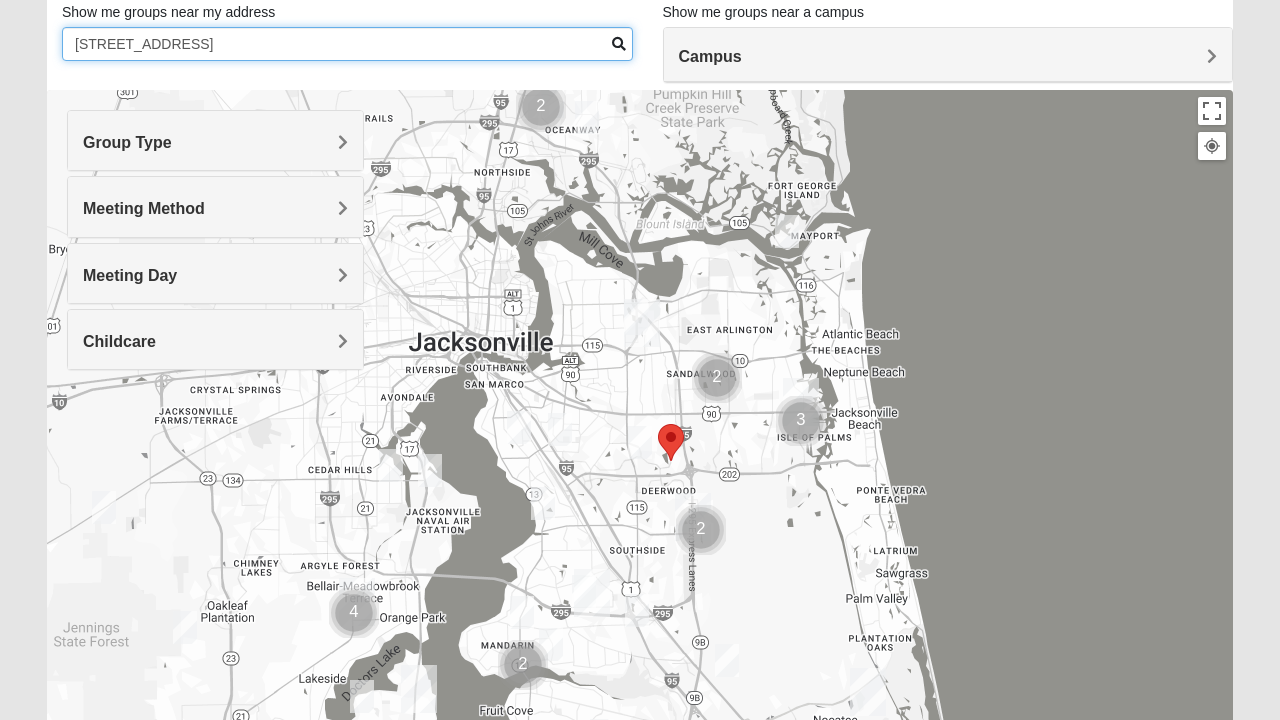 click on "4647 Town center Prky 32246" at bounding box center (347, 44) 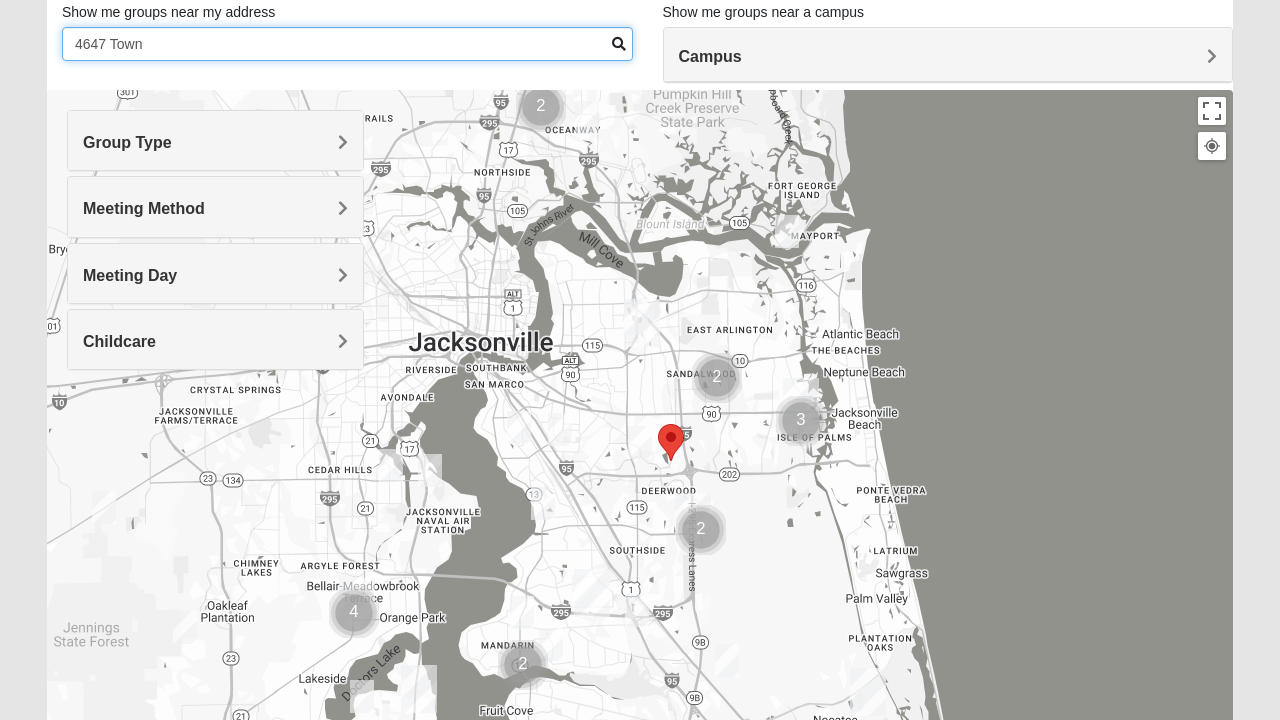 type on "4647" 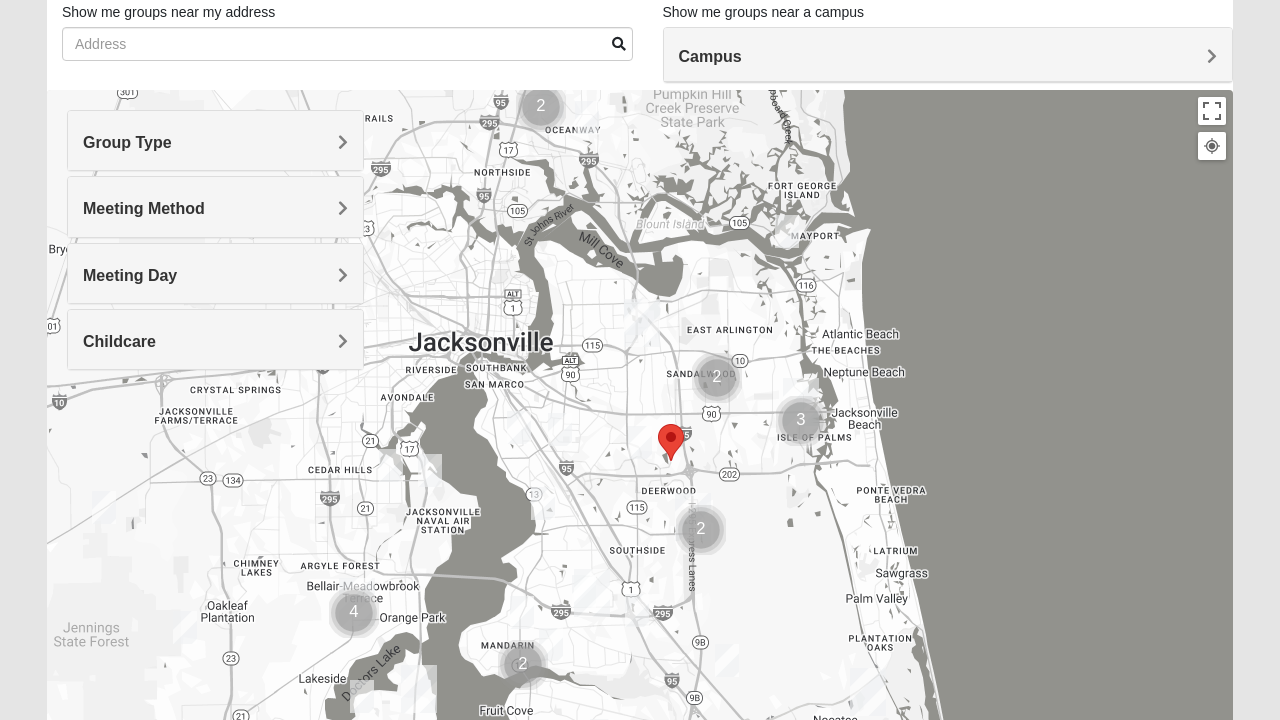 click on "Show List
Loading Groups
Keywords
Filter
Additional Filters
Campus
Arlington
Baymeadows
Eleven22 Online
Fleming Island
Jesup
Mandarin
North Jax
No" at bounding box center (640, 428) 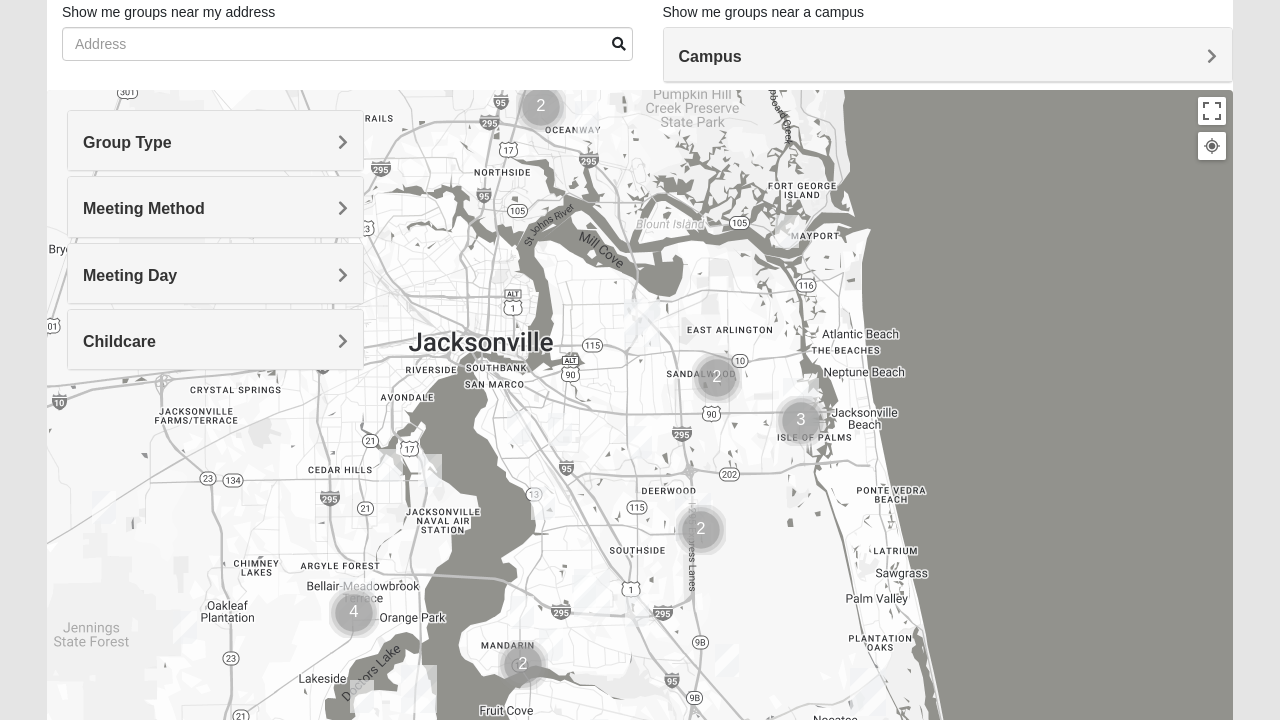 click at bounding box center [619, 44] 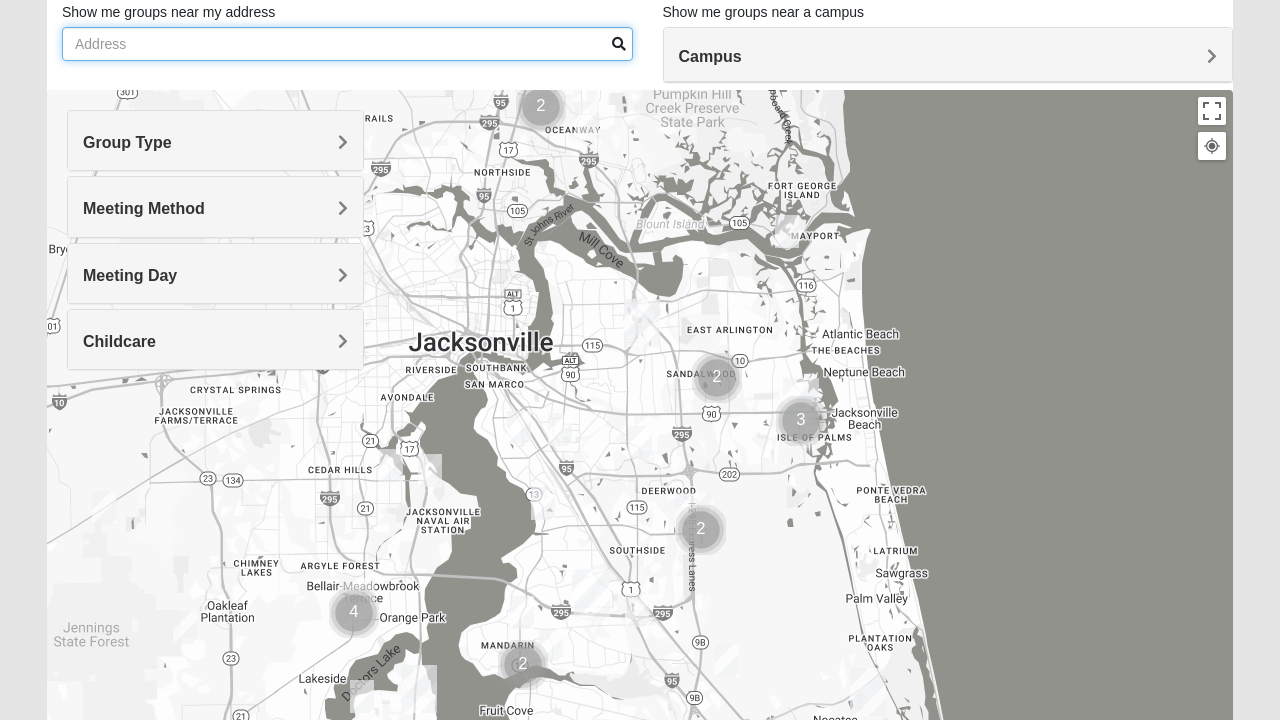 click on "Show me groups near my address" at bounding box center (347, 44) 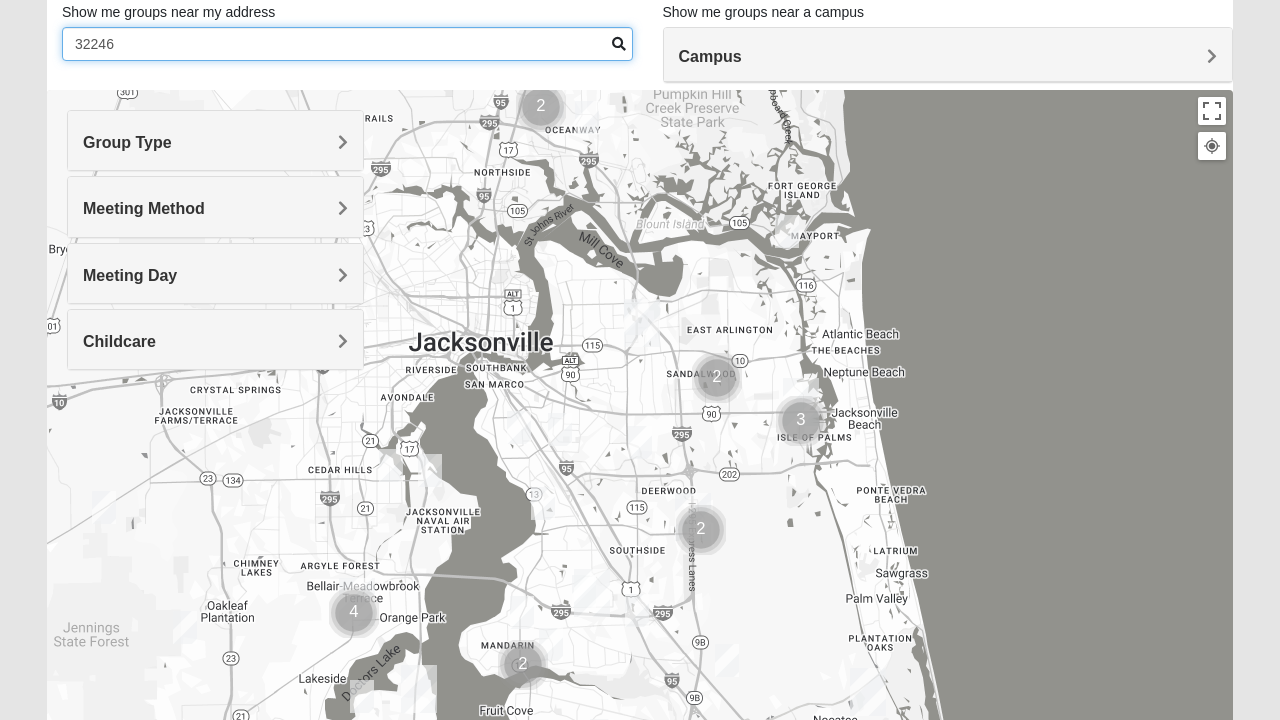 type on "32246" 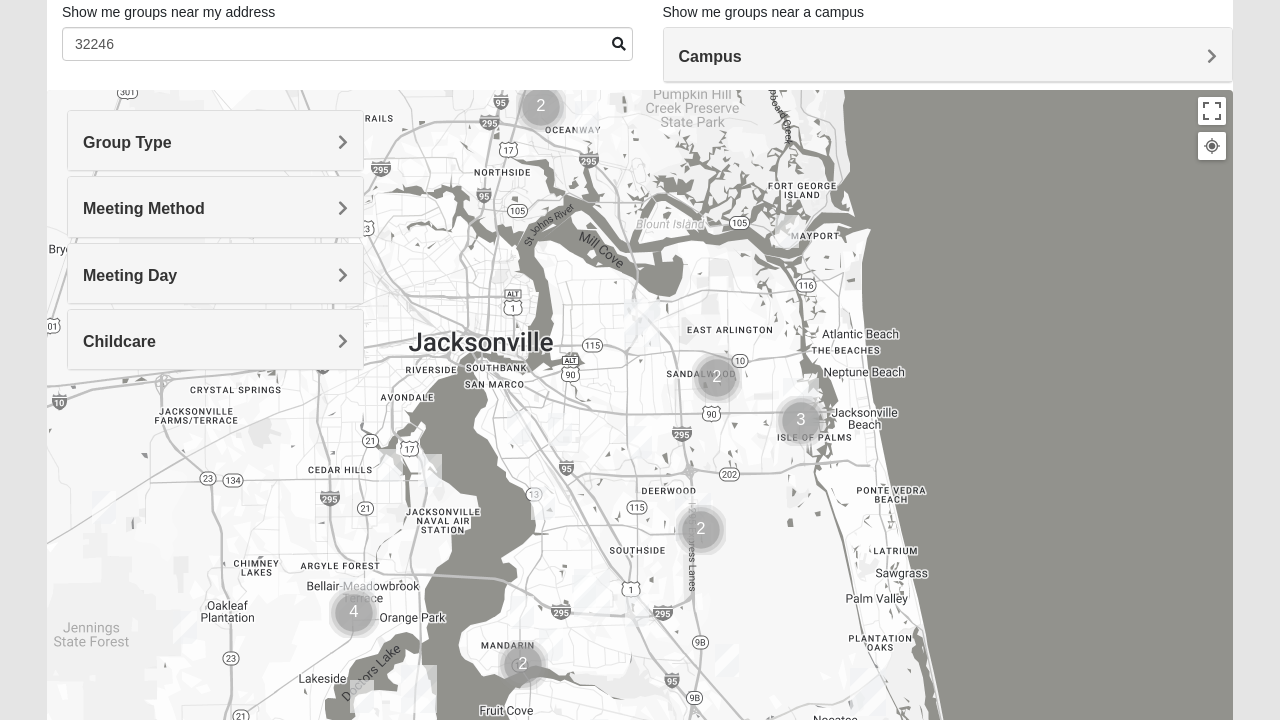 click at bounding box center [619, 44] 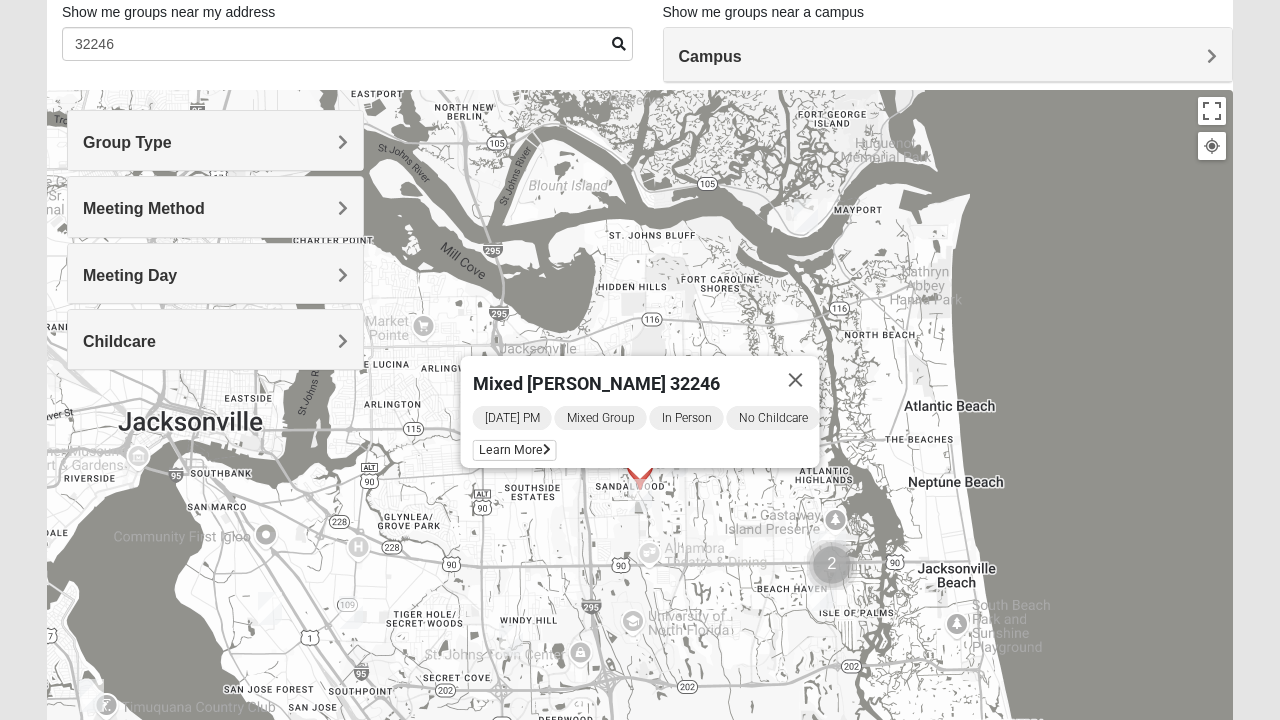 click on "Mixed [PERSON_NAME] 32246" at bounding box center [596, 383] 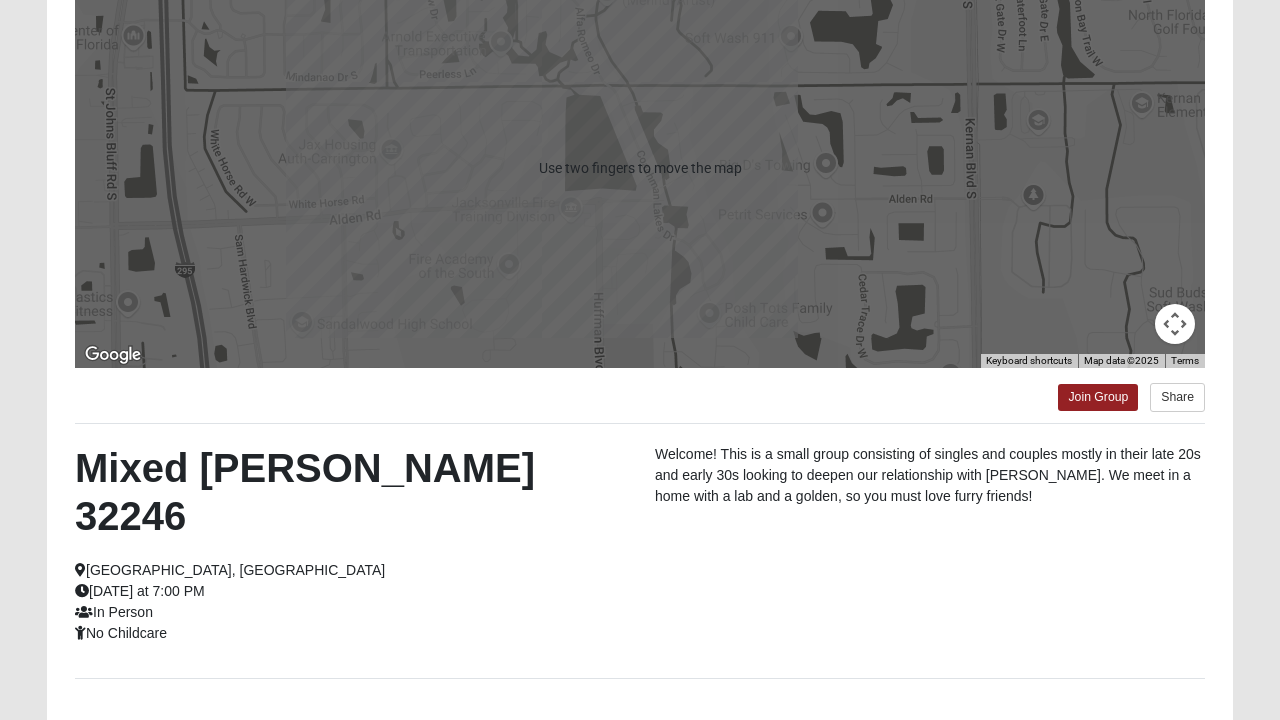 scroll, scrollTop: 252, scrollLeft: 0, axis: vertical 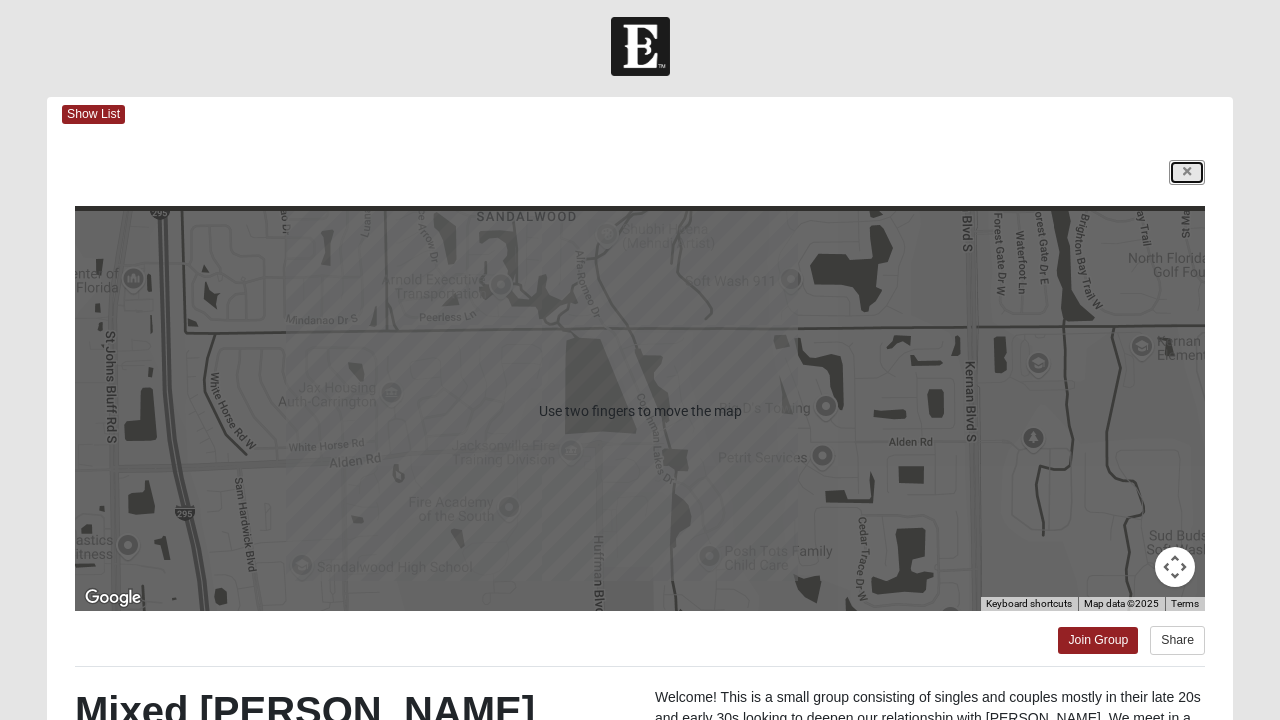 click at bounding box center [1187, 172] 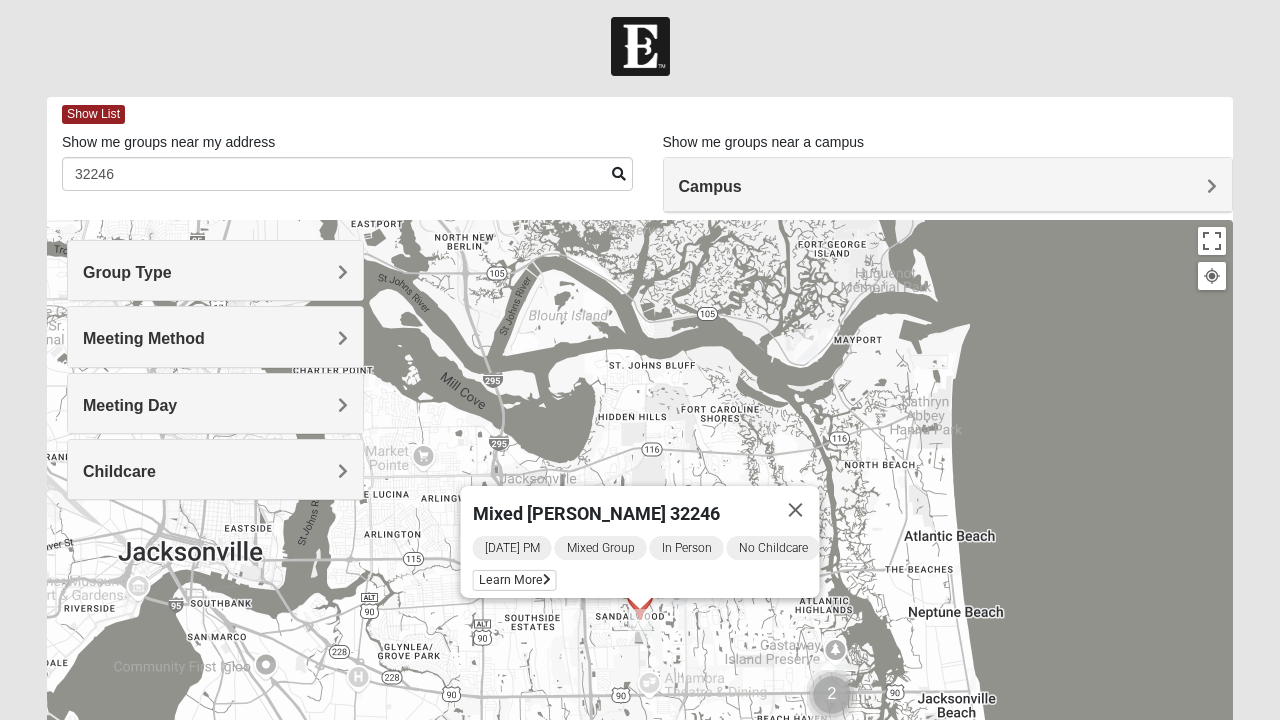 click at bounding box center [796, 510] 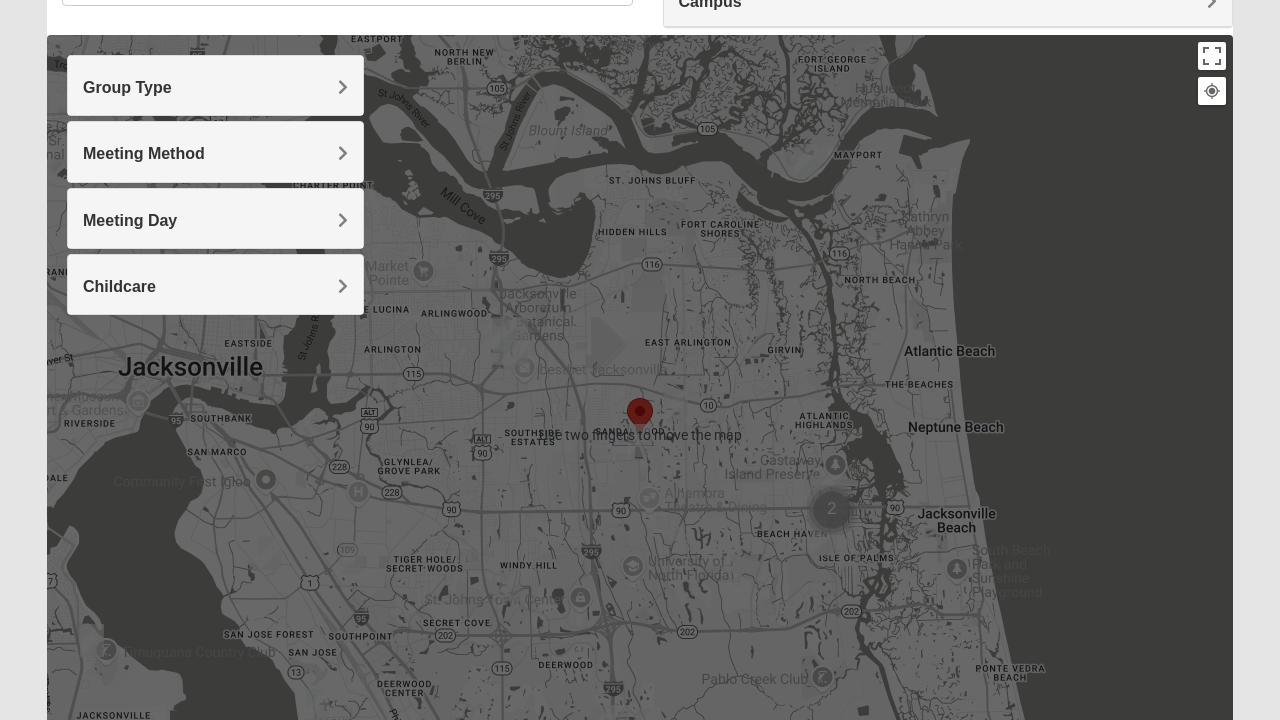 scroll, scrollTop: 197, scrollLeft: 0, axis: vertical 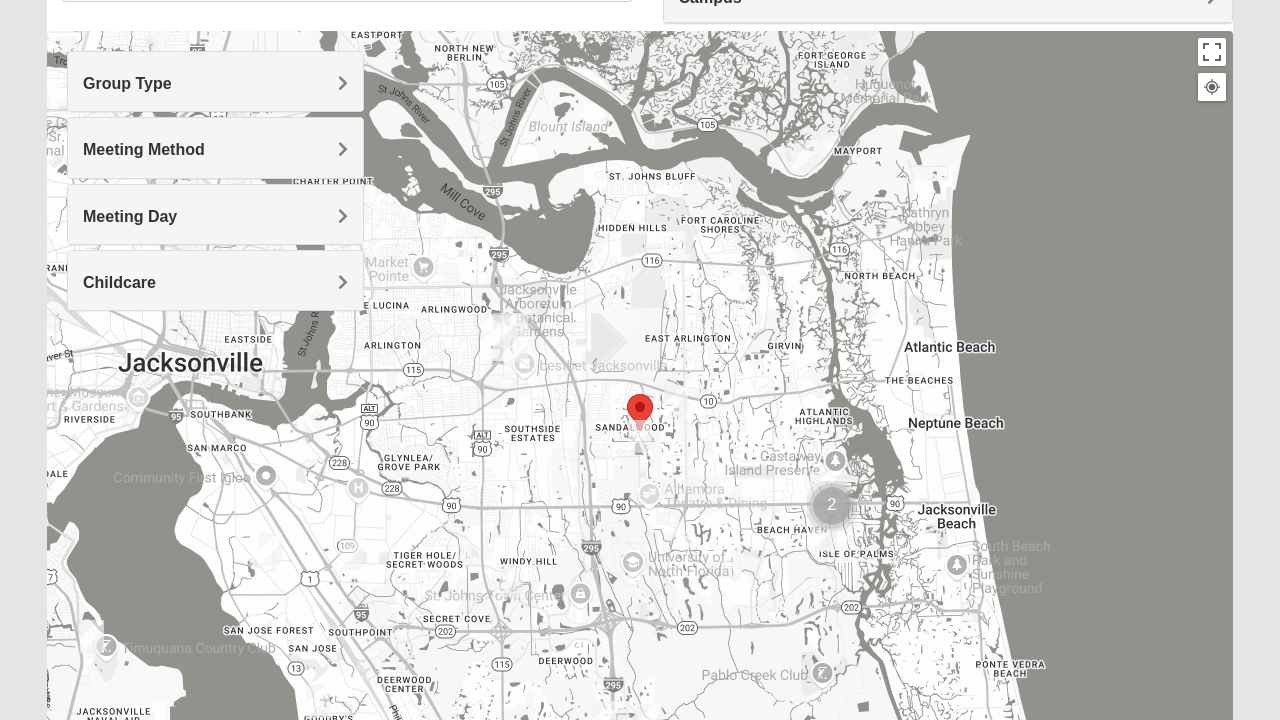 click at bounding box center [640, 431] 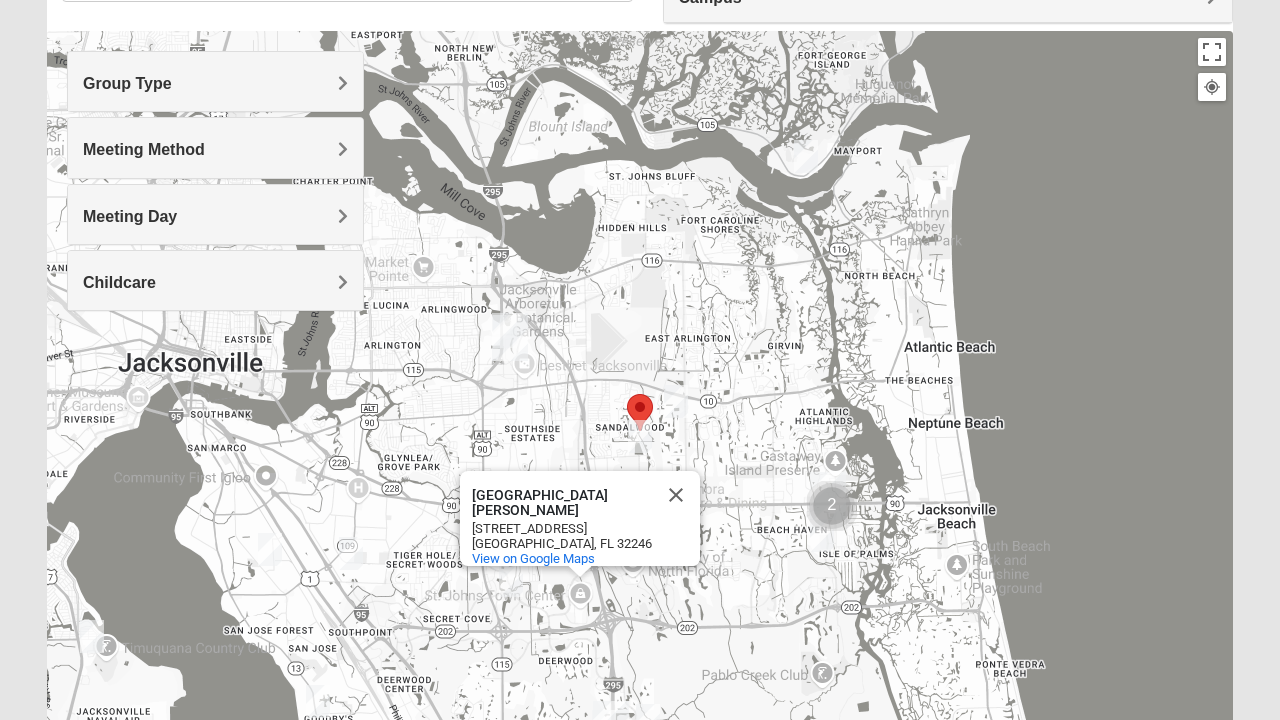 click at bounding box center (640, 436) 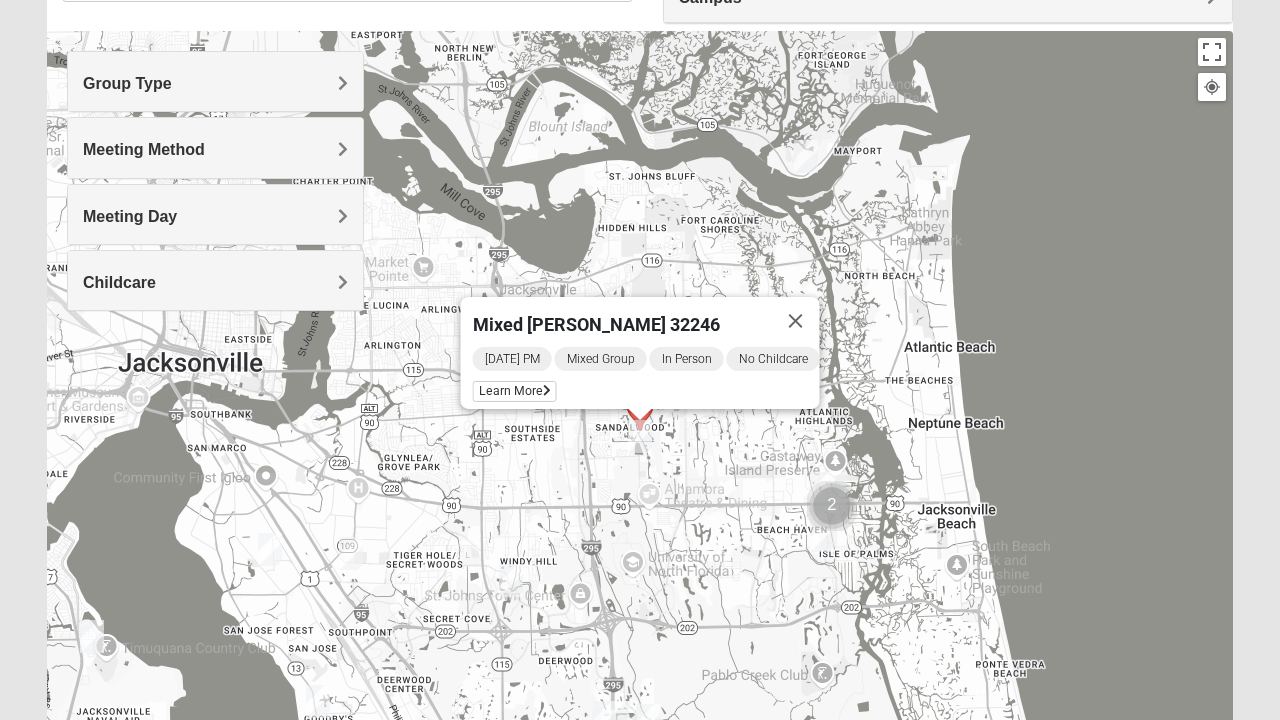click at bounding box center (511, 580) 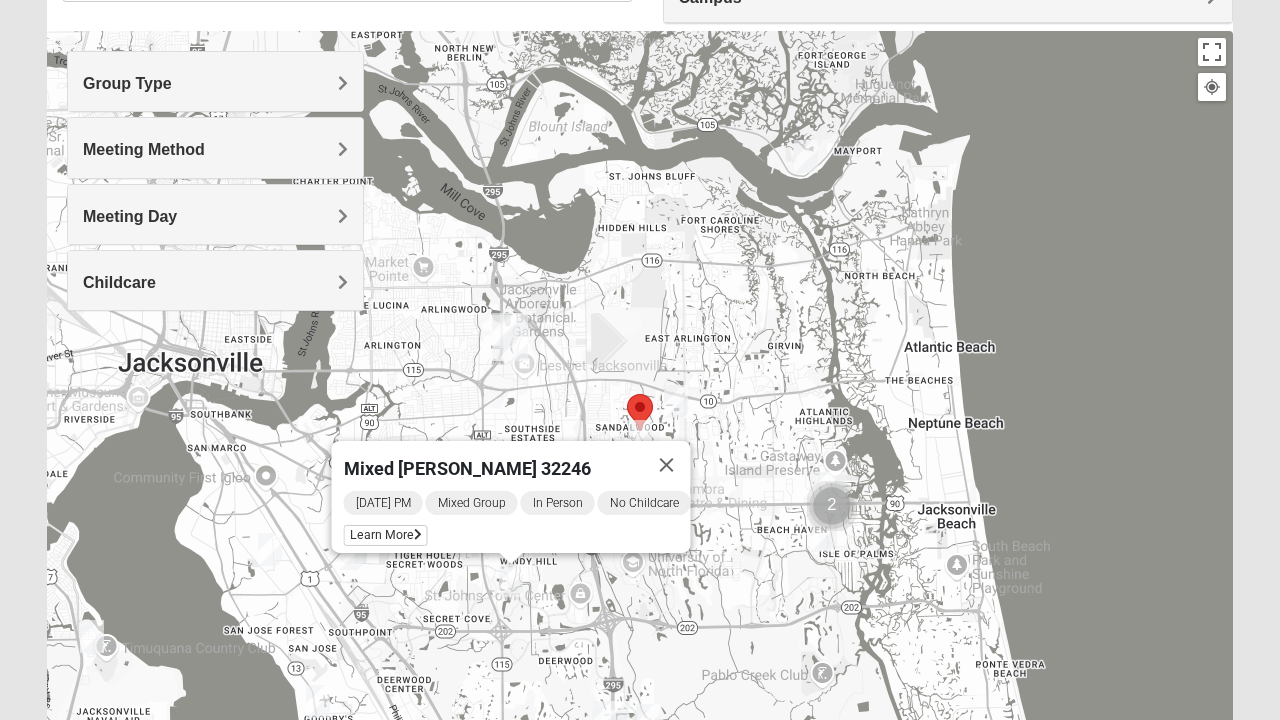 click at bounding box center [270, 549] 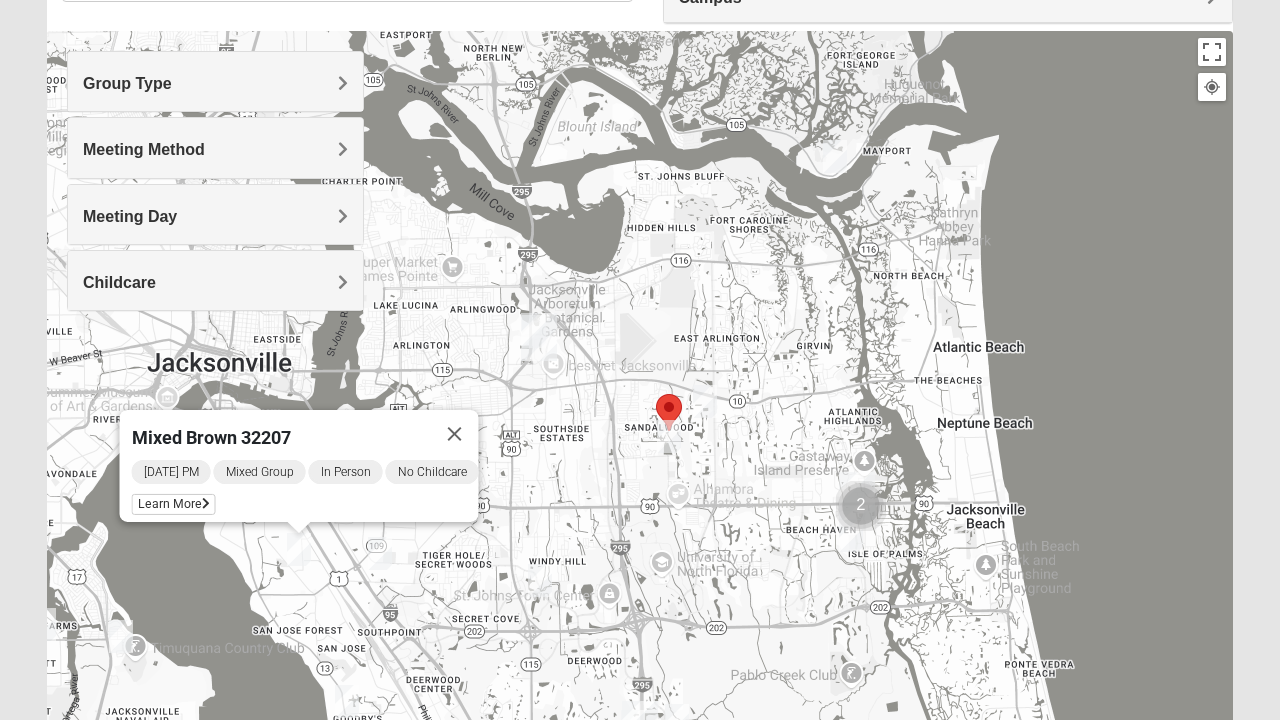 click at bounding box center (380, 553) 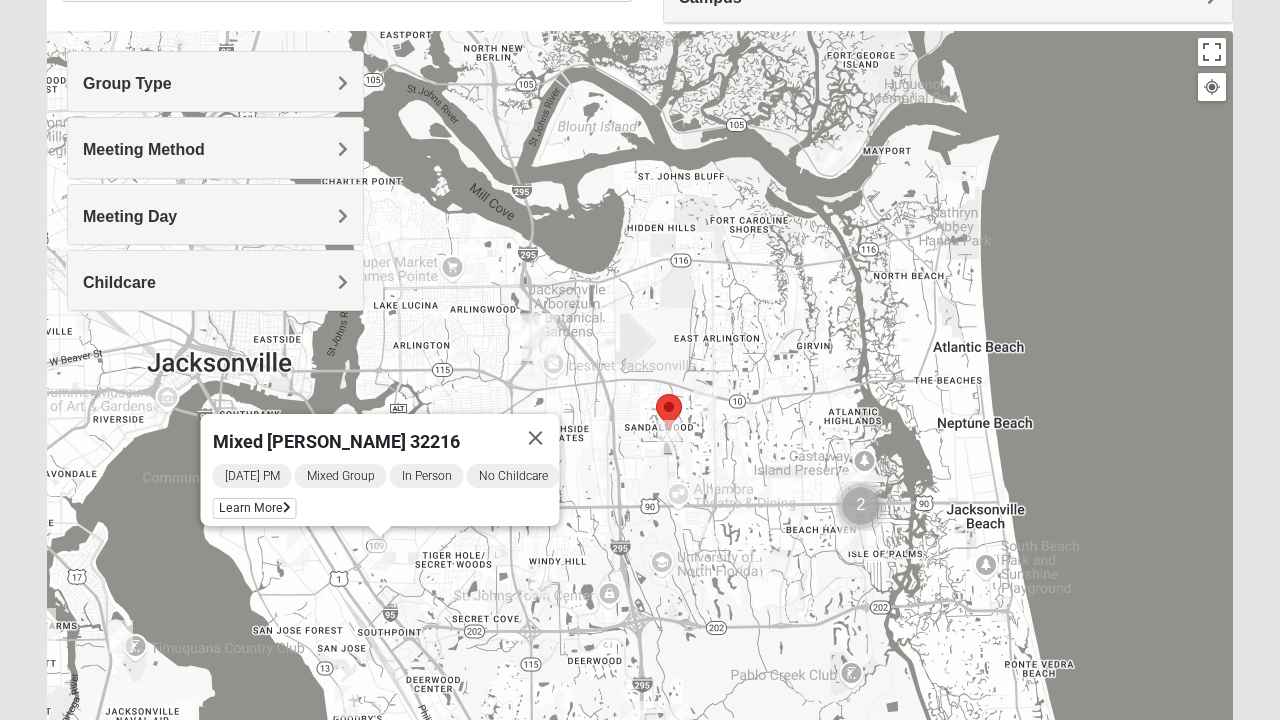 click at bounding box center [861, 506] 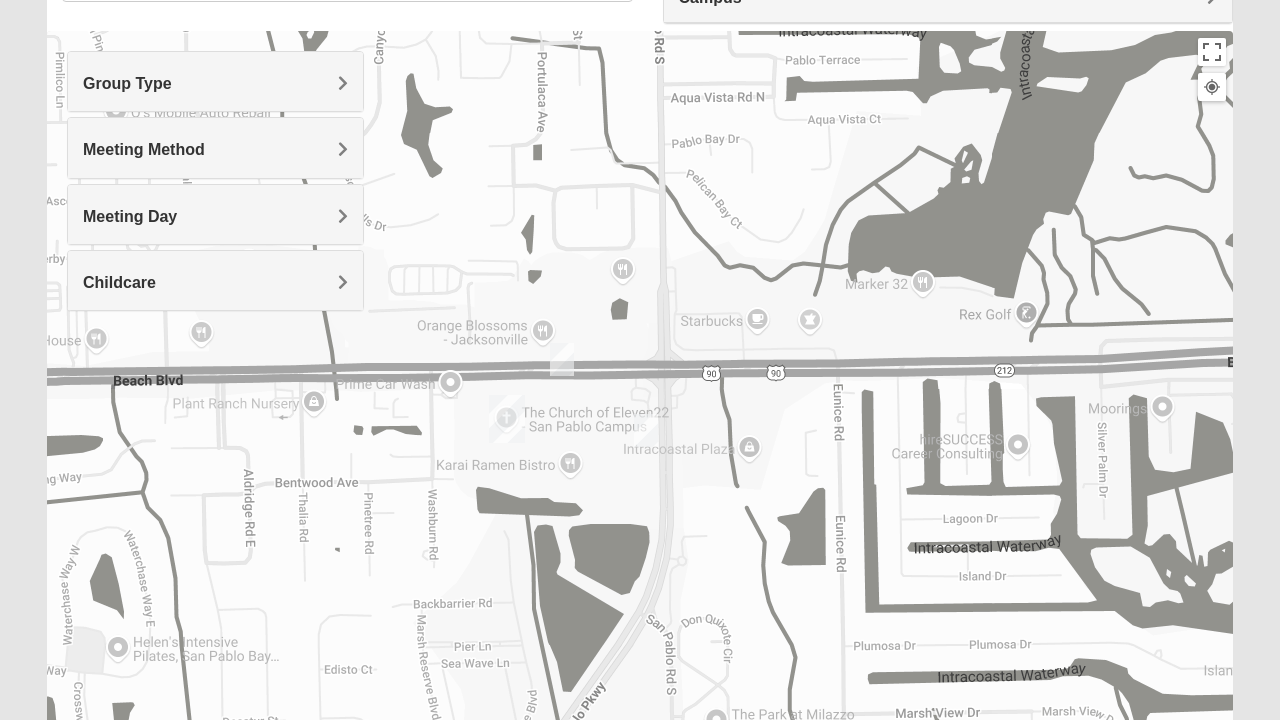 click at bounding box center (562, 359) 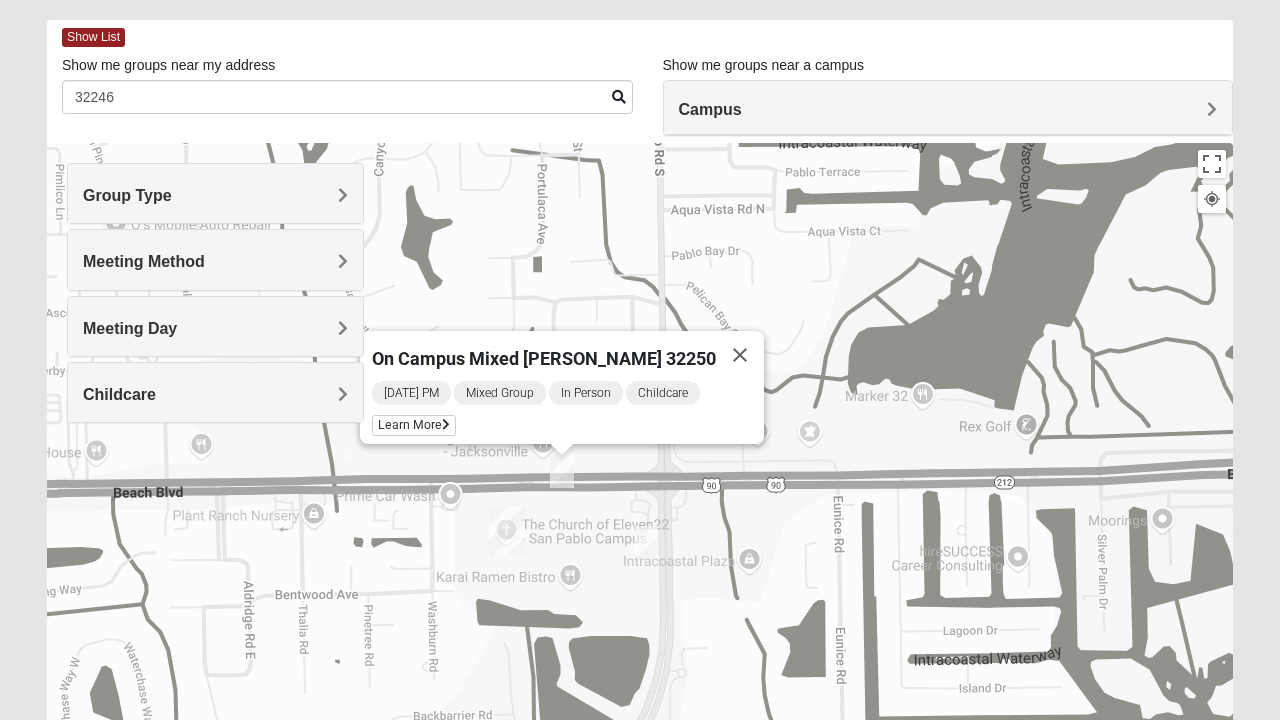 scroll, scrollTop: 84, scrollLeft: 0, axis: vertical 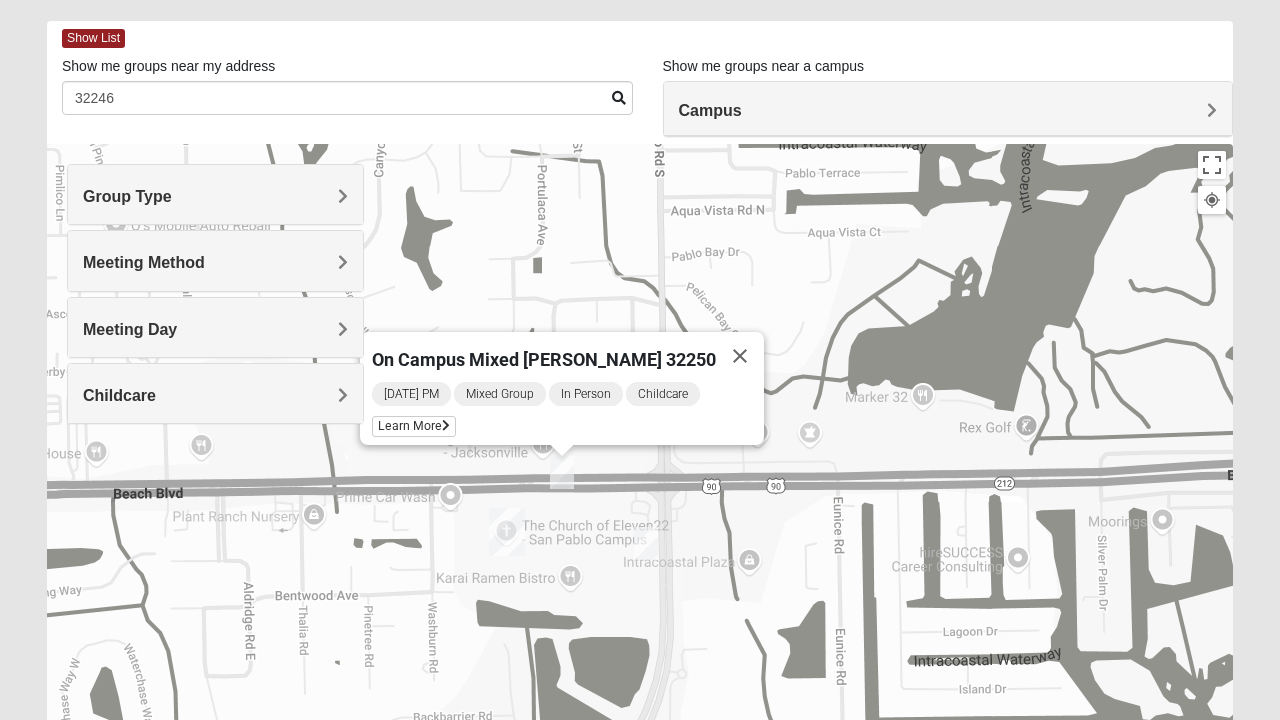 click on "On Campus Mixed Salazar 32250          Monday PM      Mixed Group      In Person      Childcare Learn More" at bounding box center (640, 544) 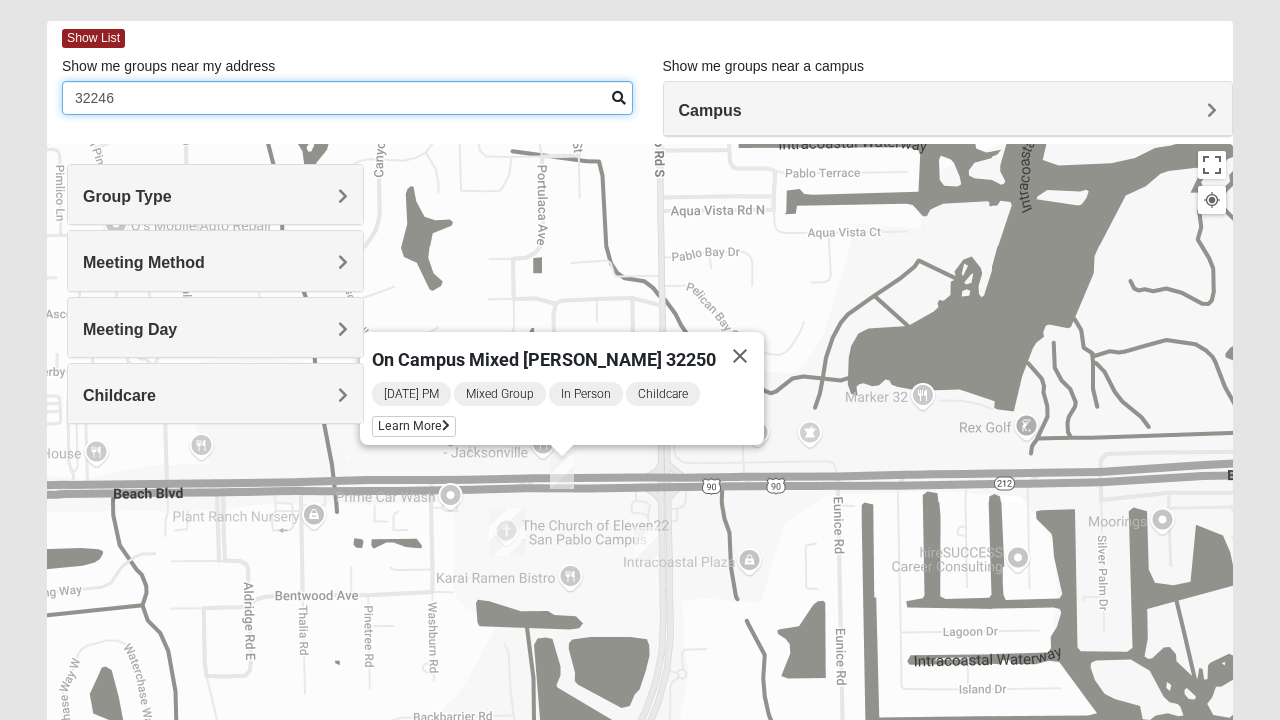 click on "32246" at bounding box center [347, 98] 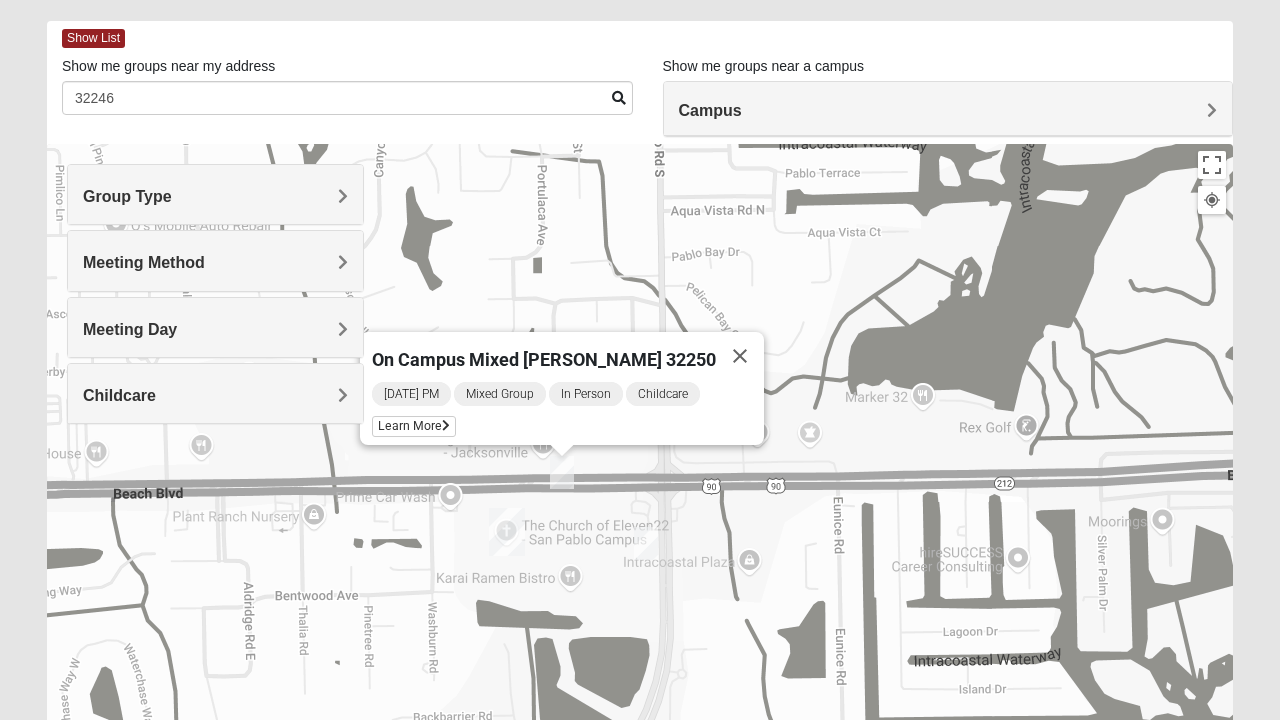 click at bounding box center [619, 98] 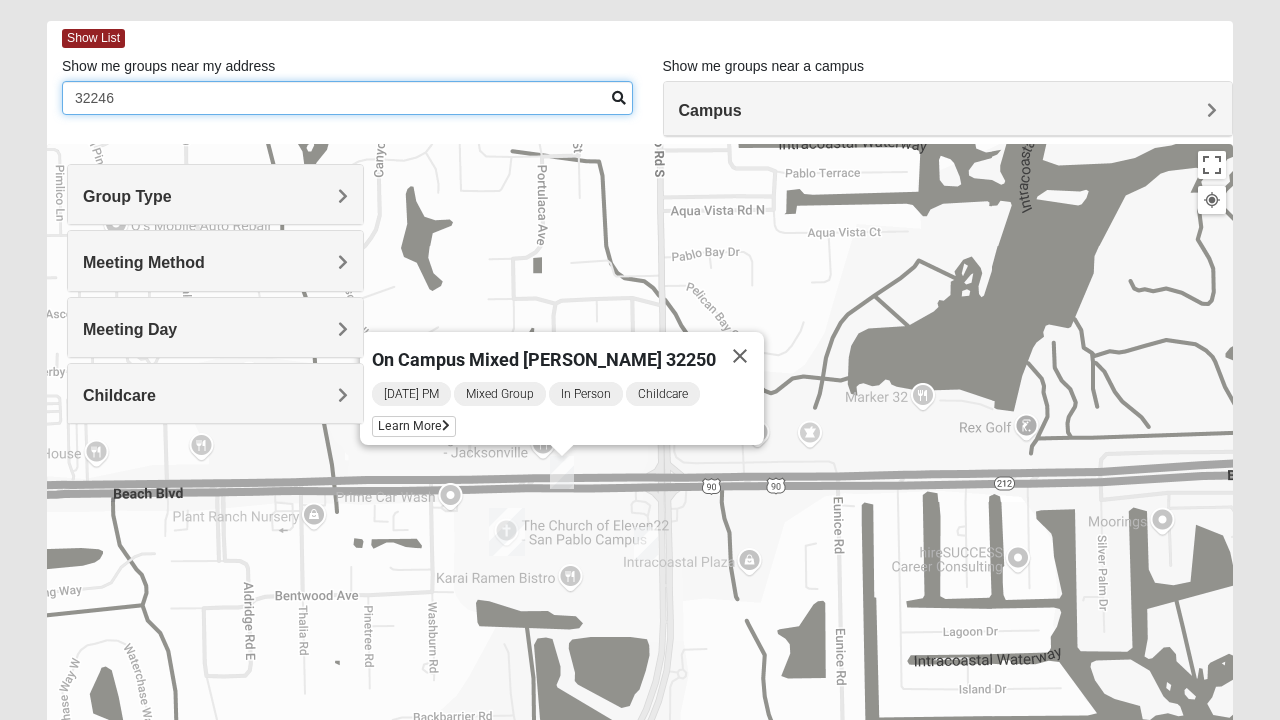 click on "32246" at bounding box center (347, 98) 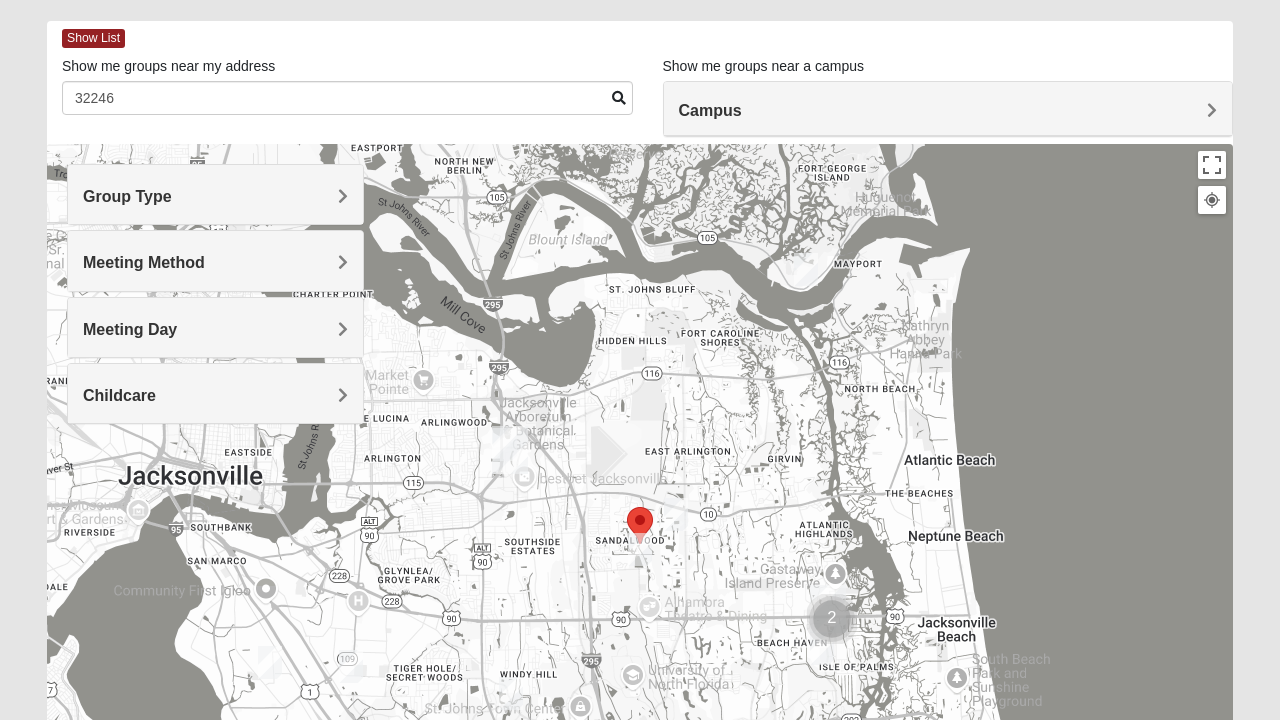 click at bounding box center [640, 544] 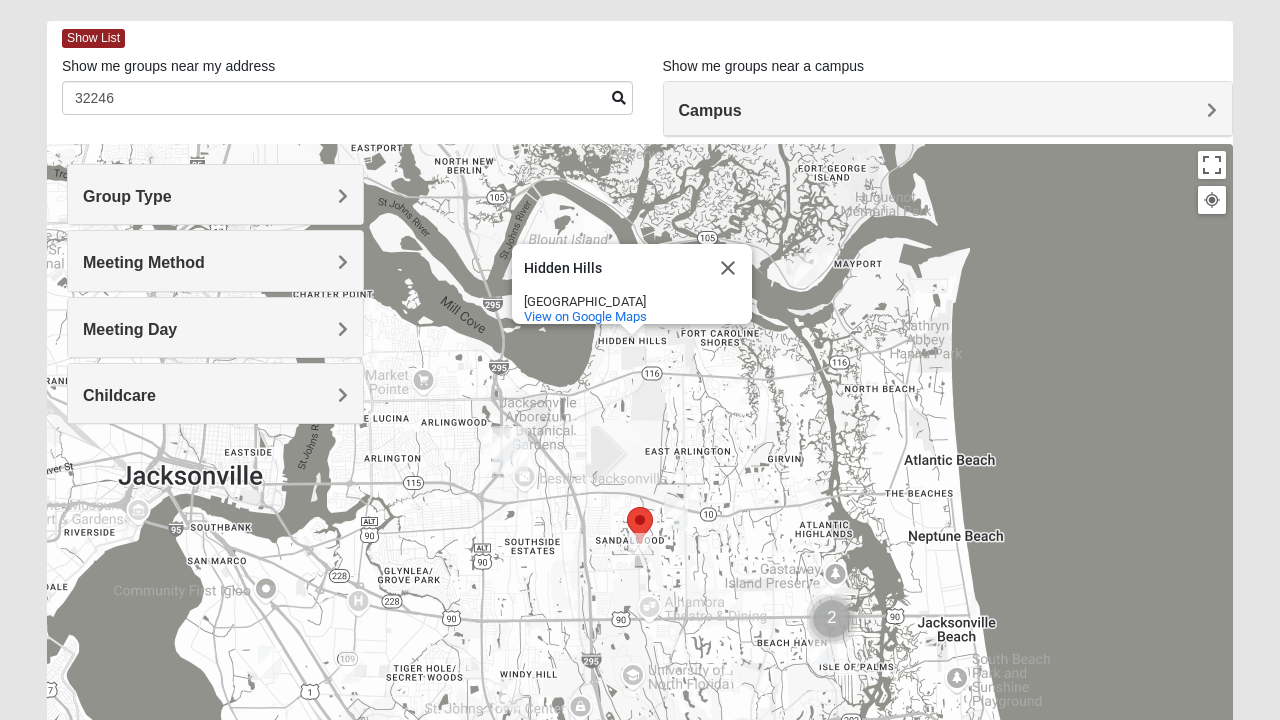 click at bounding box center [676, 514] 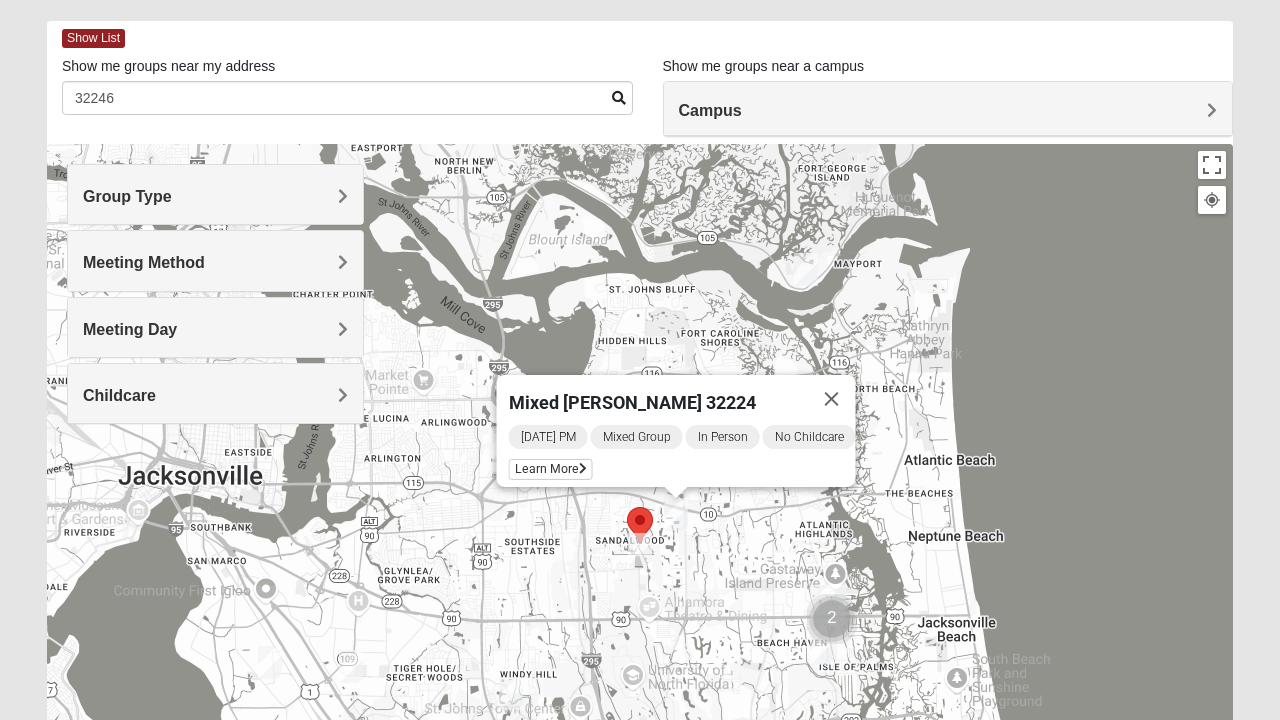 click at bounding box center (640, 549) 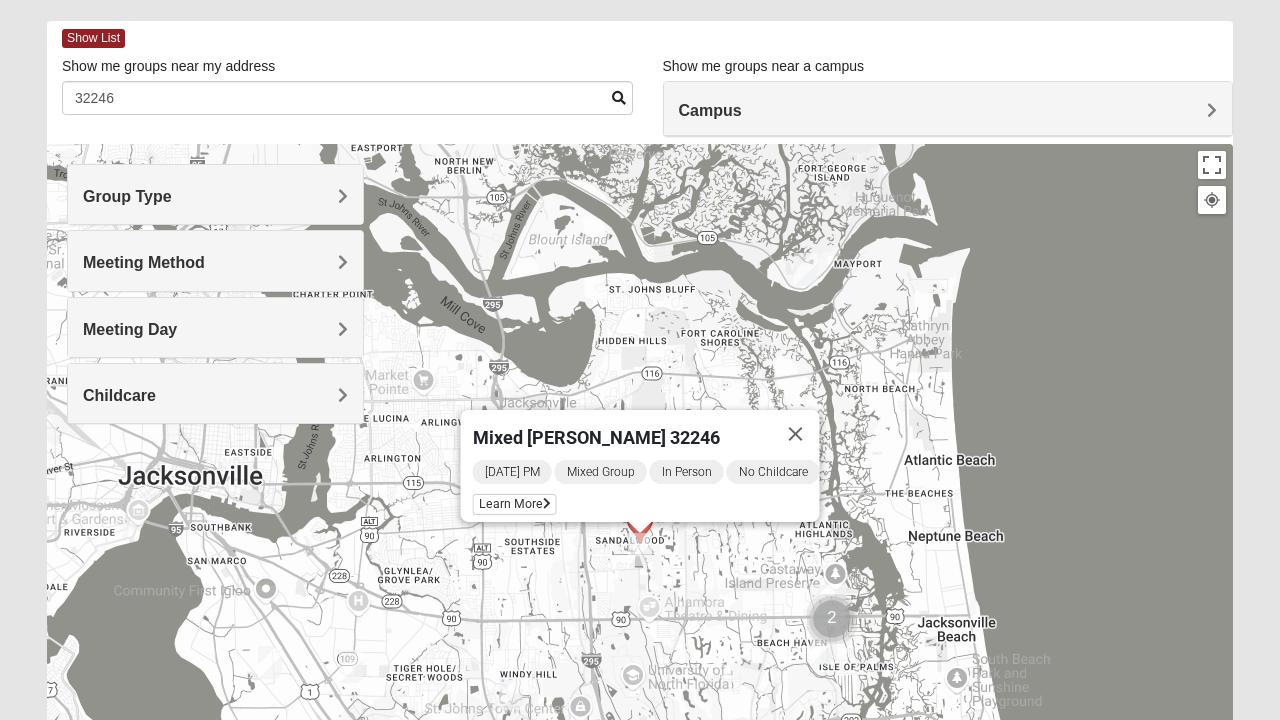 click on "Mixed Davis 32246          Tuesday PM      Mixed Group      In Person      No Childcare Learn More" at bounding box center [640, 544] 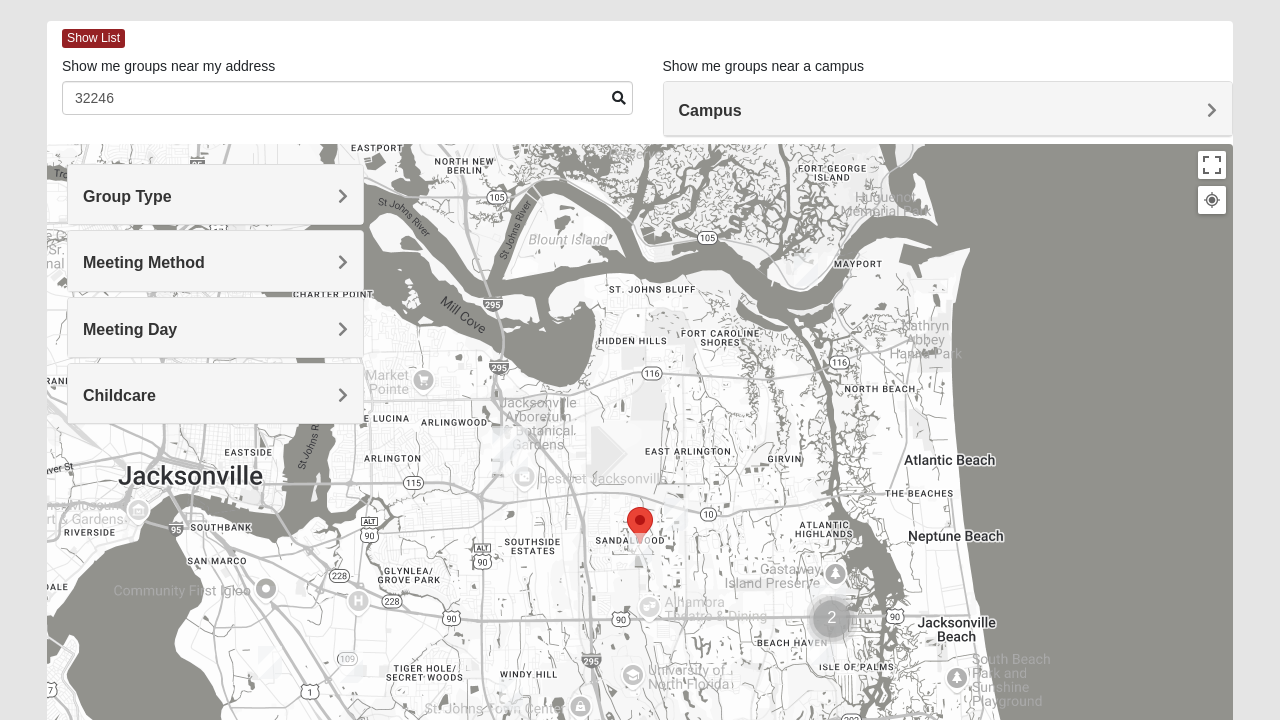 click at bounding box center [676, 514] 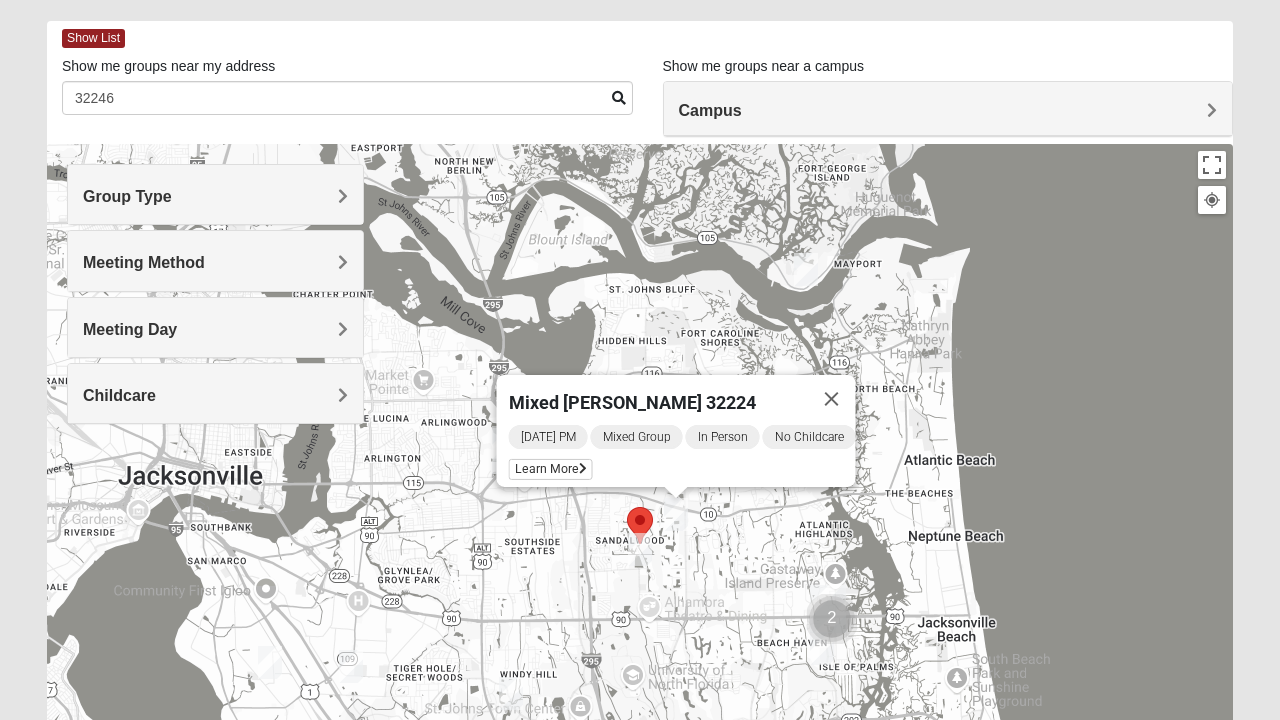 click on "Learn More" at bounding box center [551, 469] 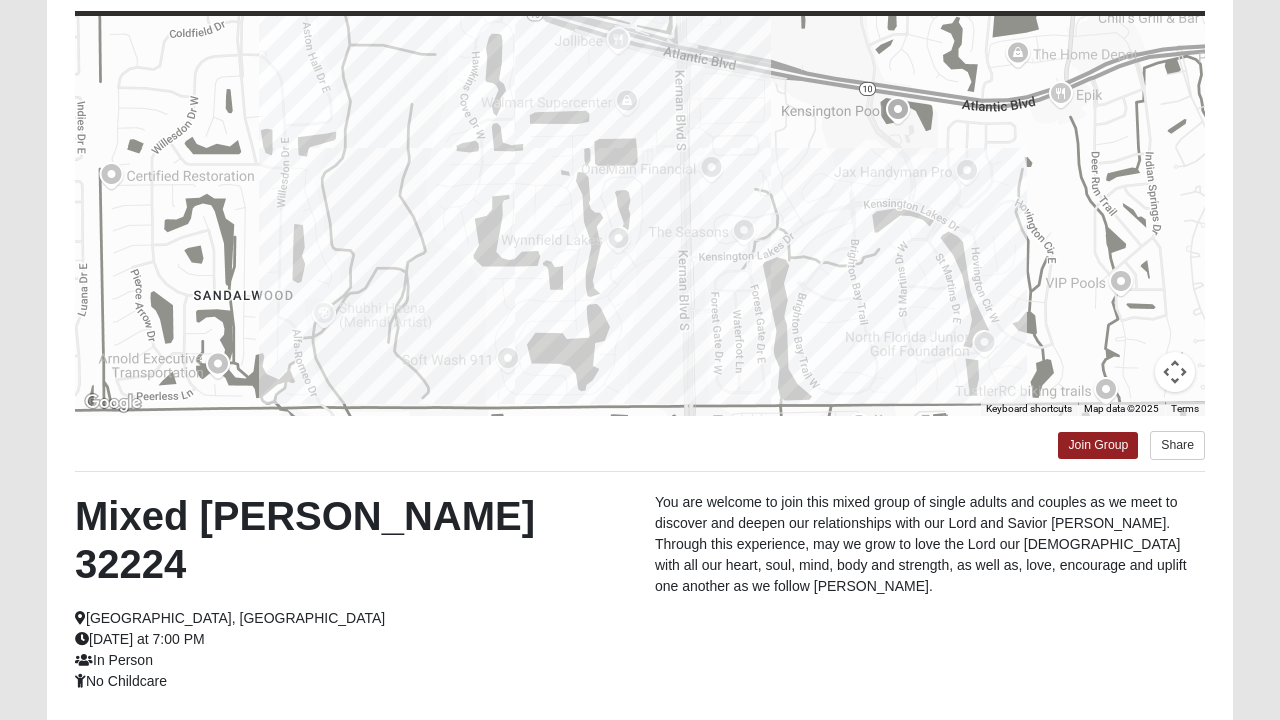 scroll, scrollTop: 208, scrollLeft: 0, axis: vertical 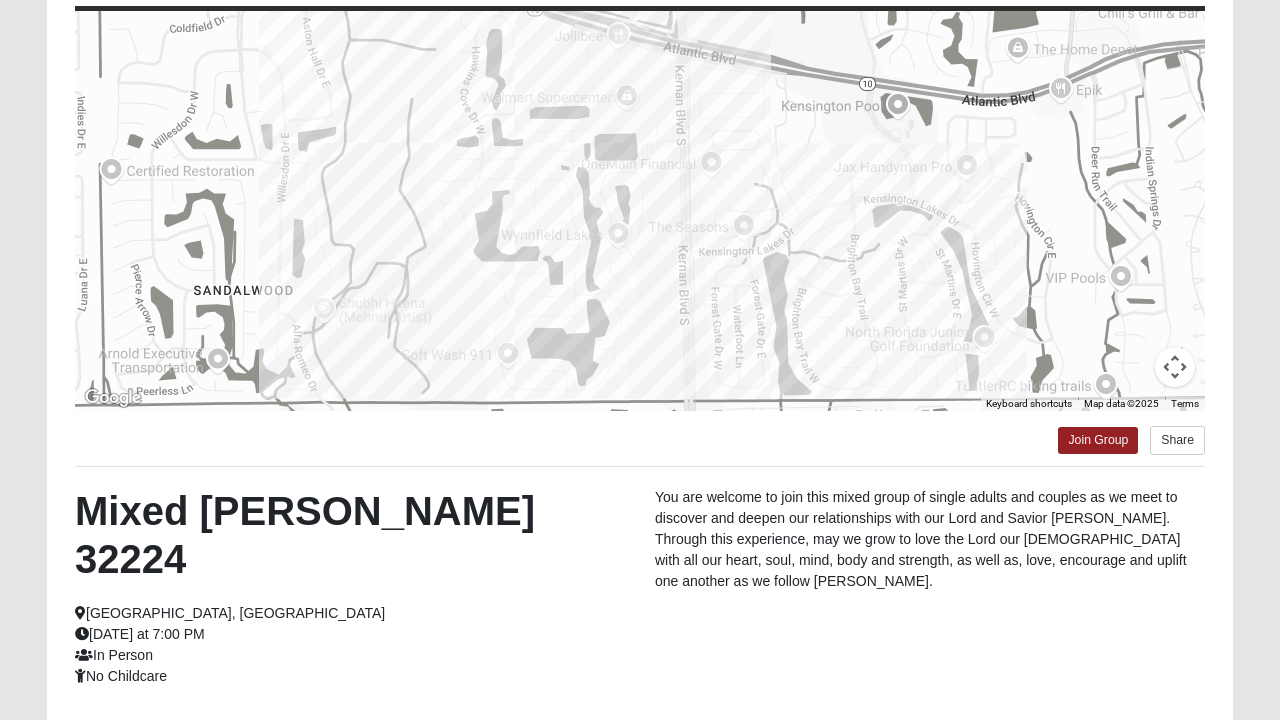 click on "Log In
Find A Group
Error
Show List
Loading Groups" at bounding box center (640, 368) 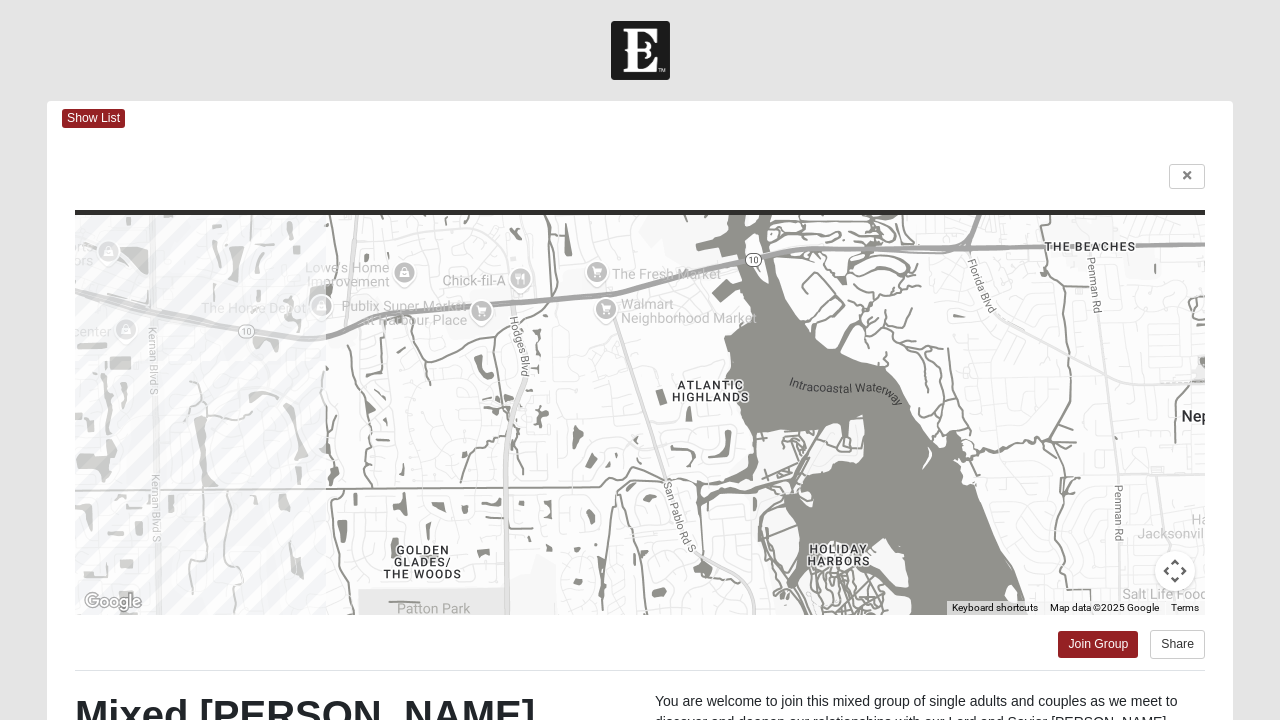 scroll, scrollTop: 0, scrollLeft: 0, axis: both 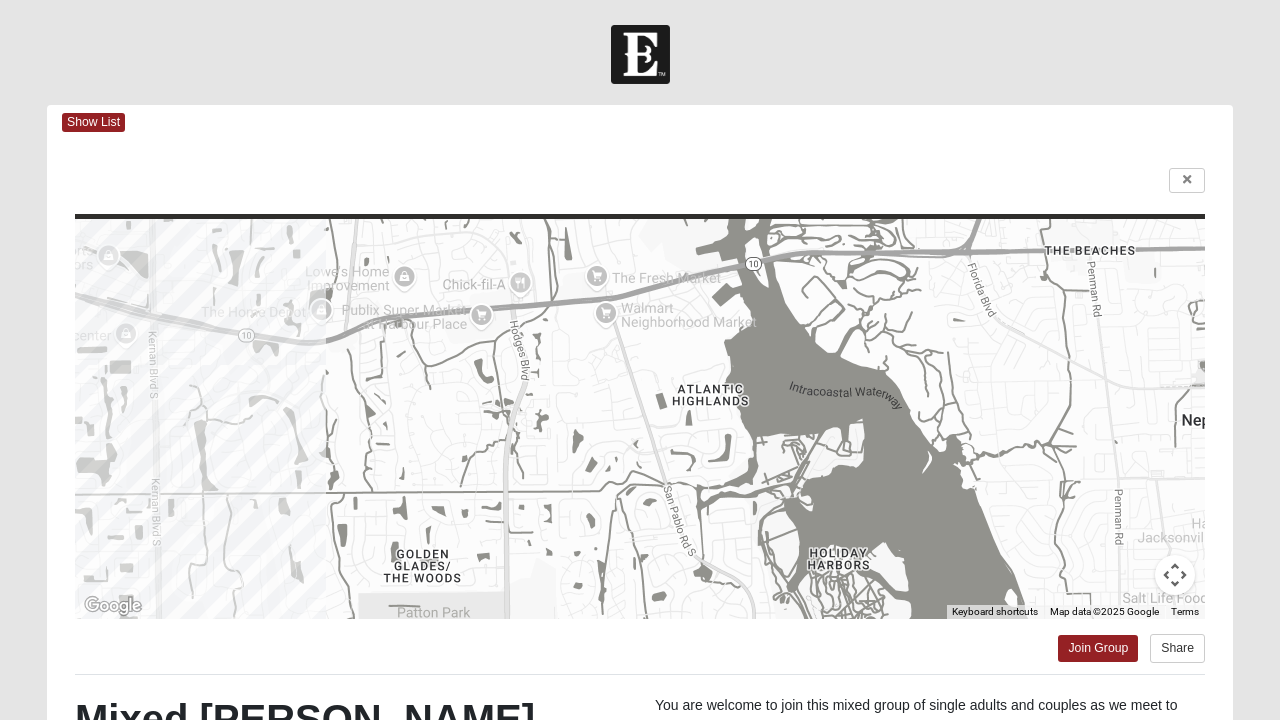click at bounding box center [640, 54] 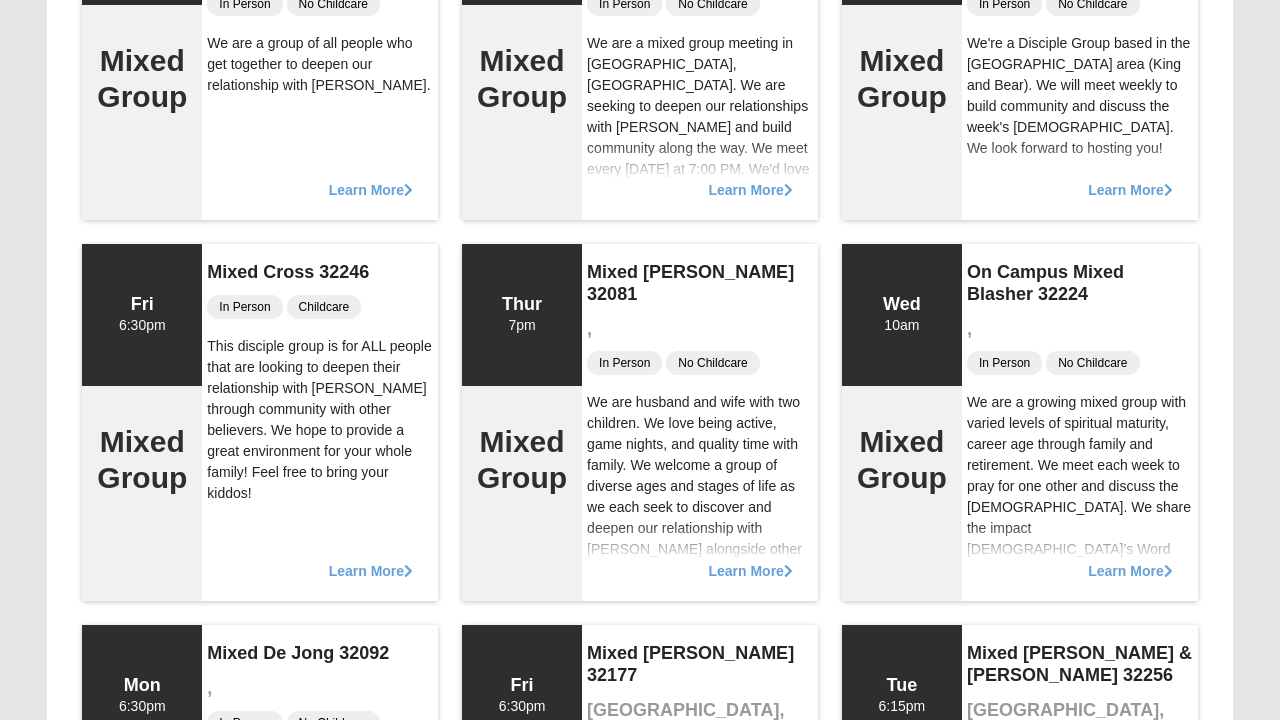 scroll, scrollTop: 1156, scrollLeft: 0, axis: vertical 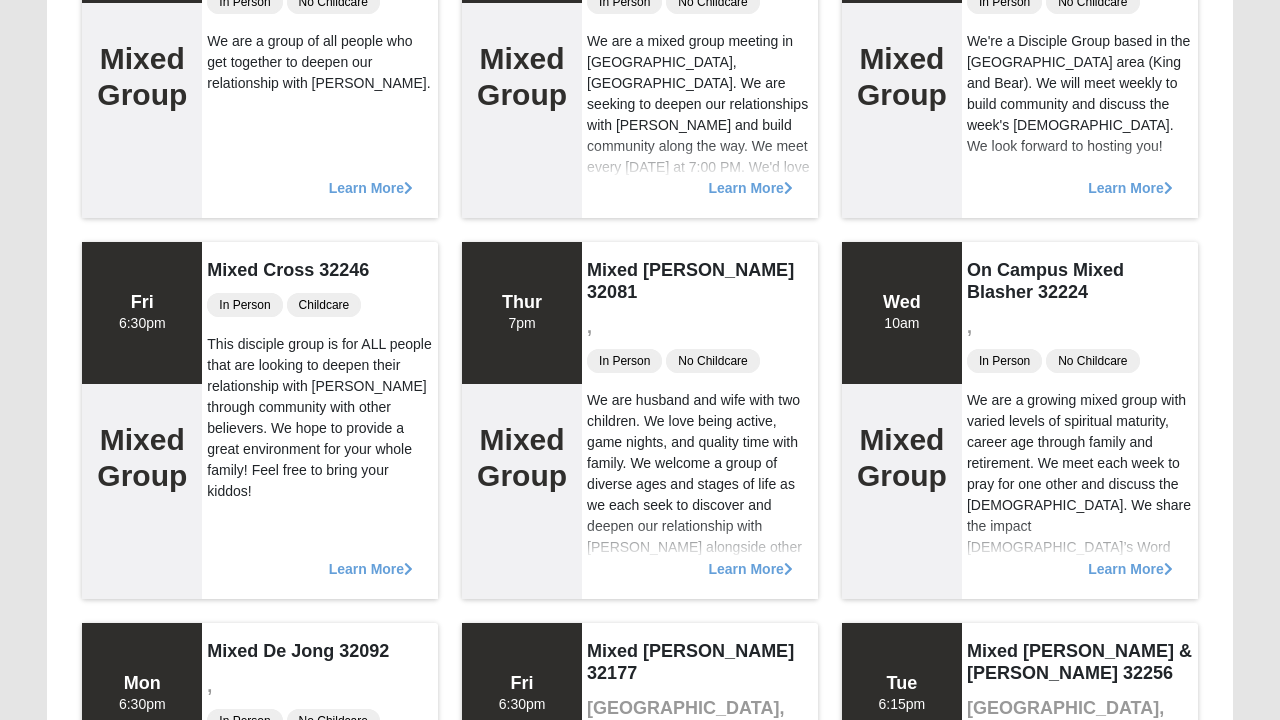 click on "Learn More" at bounding box center (371, 559) 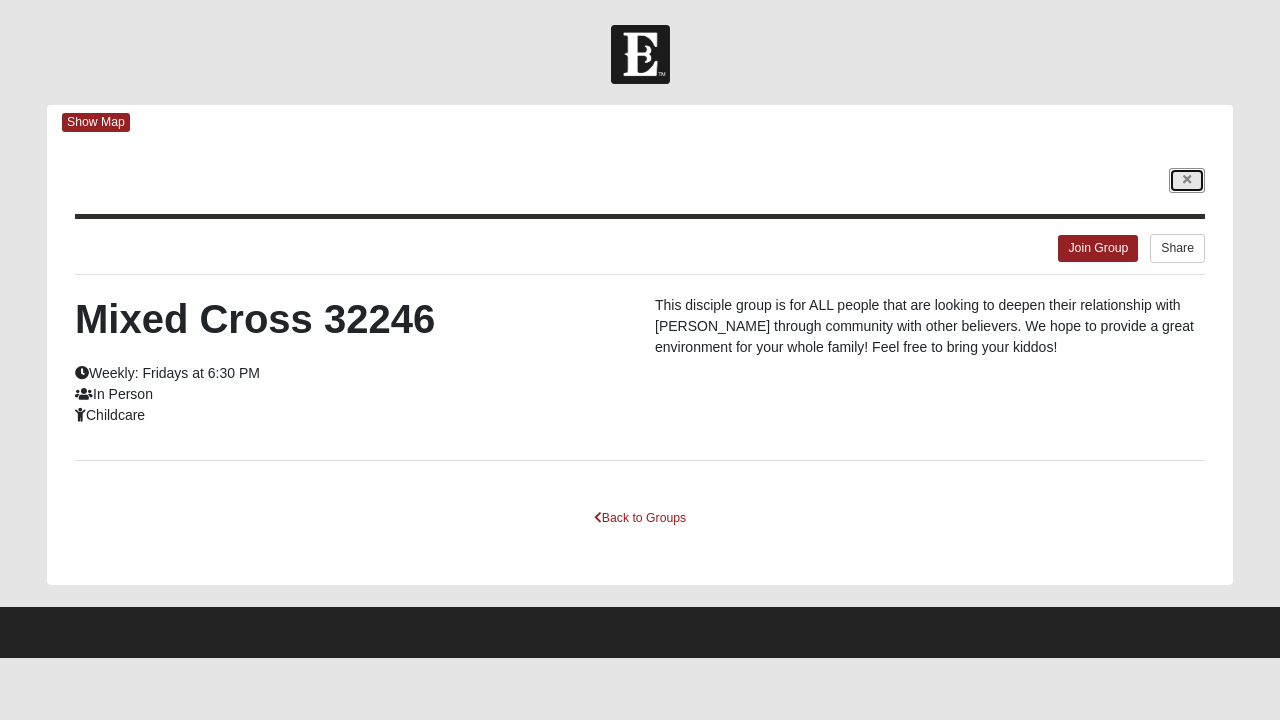 click at bounding box center [1187, 180] 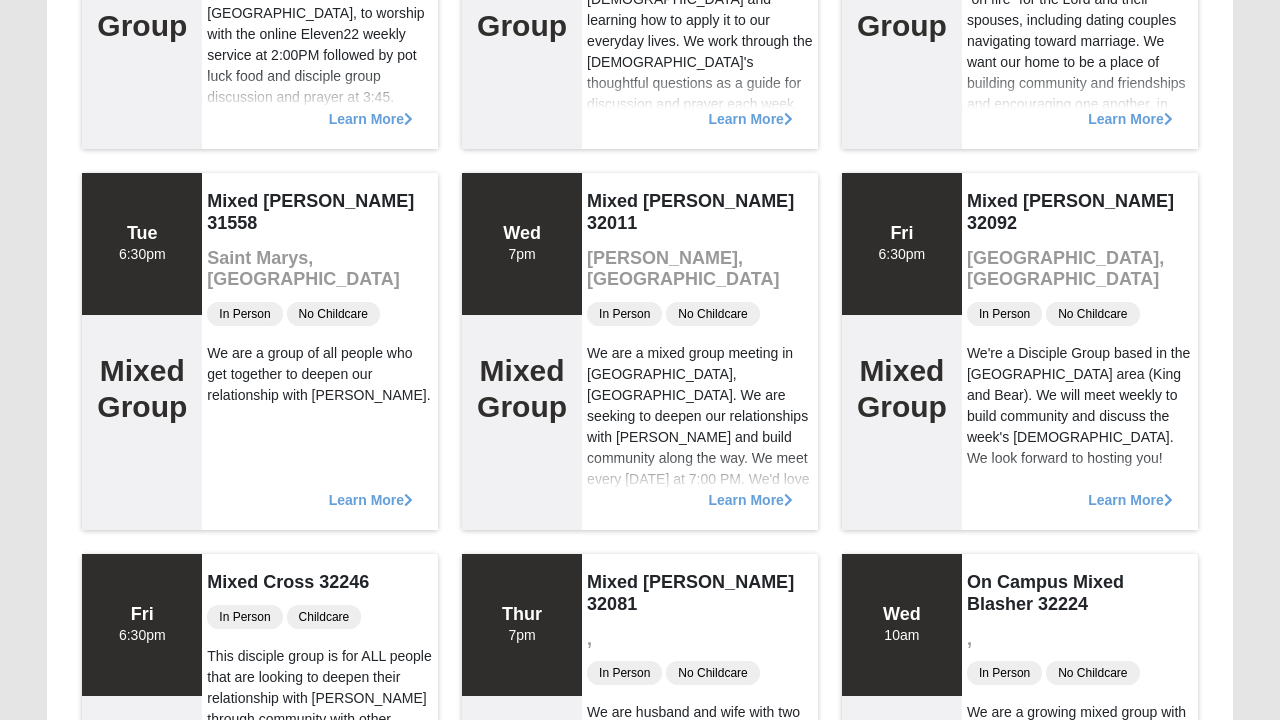 scroll, scrollTop: 0, scrollLeft: 0, axis: both 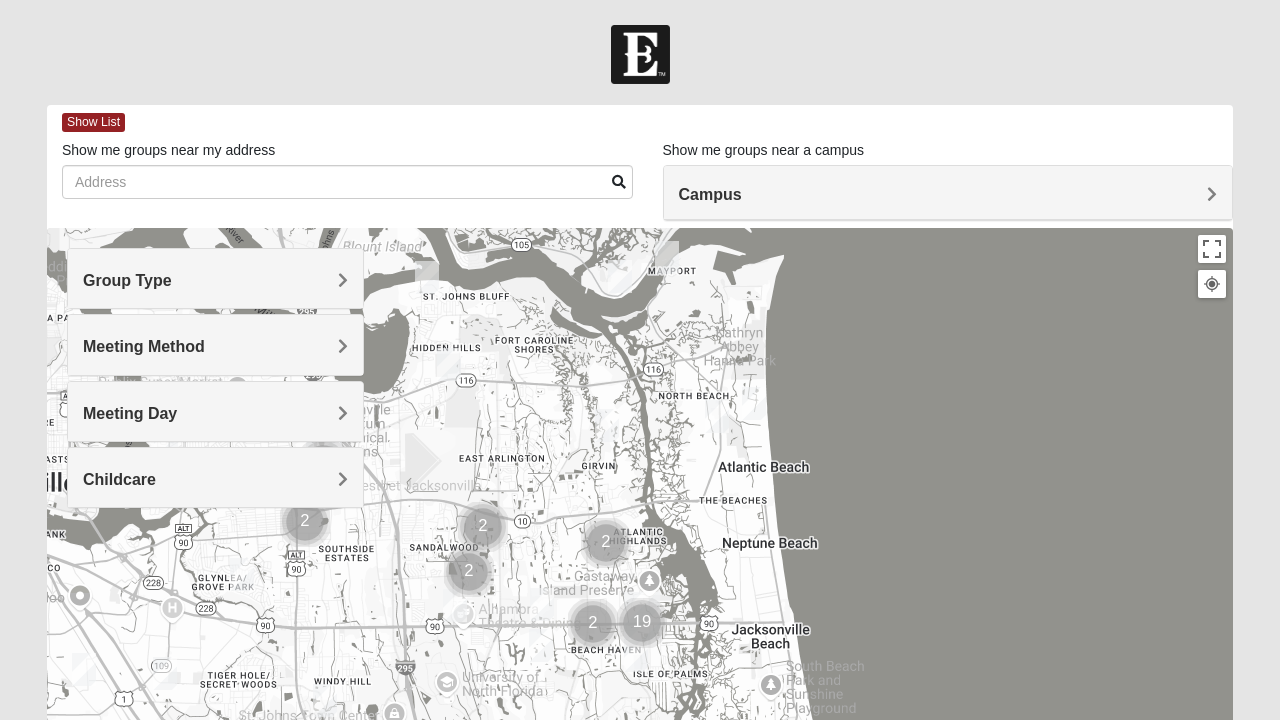 click on "Group Type" at bounding box center (215, 278) 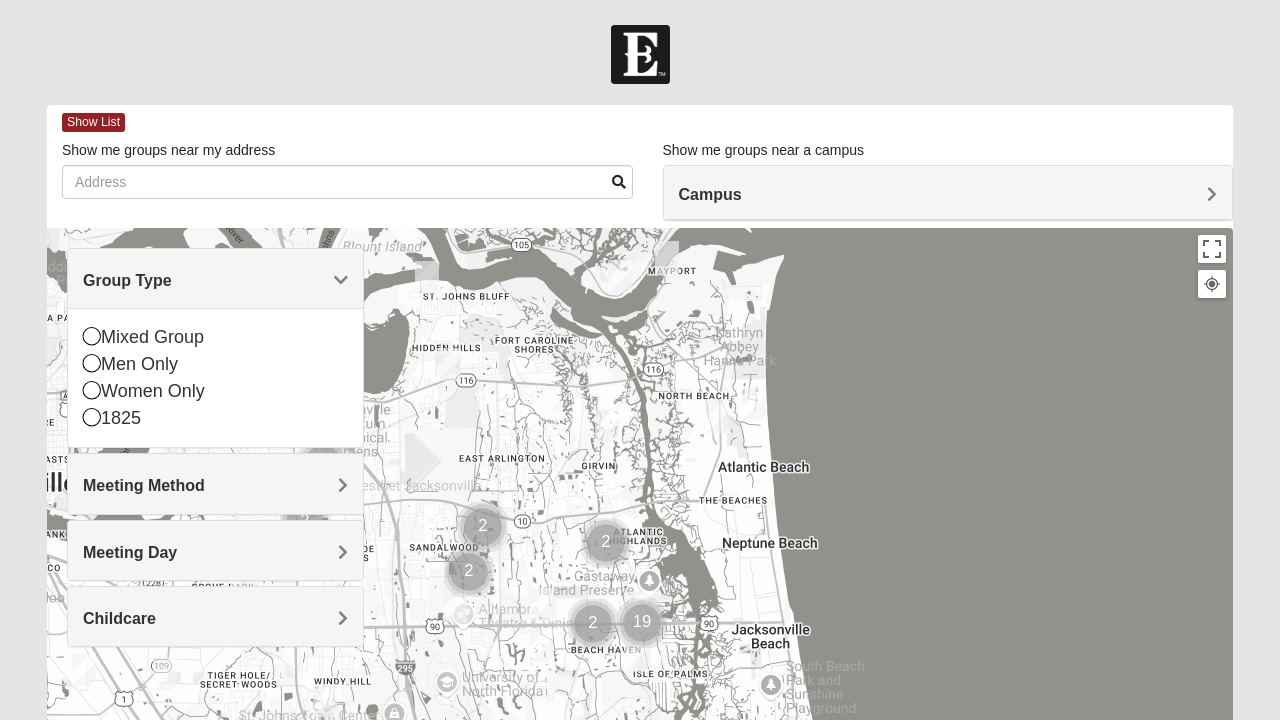 click on "Mixed Group" at bounding box center (215, 337) 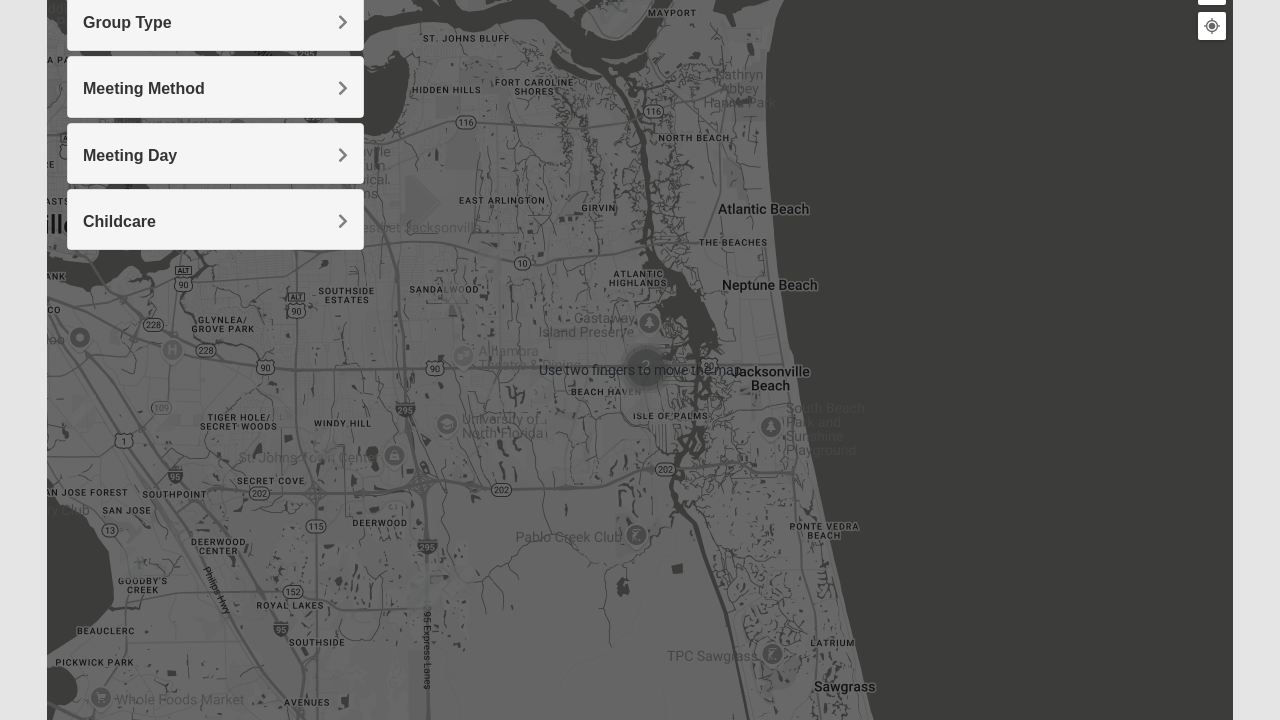 scroll, scrollTop: 278, scrollLeft: 0, axis: vertical 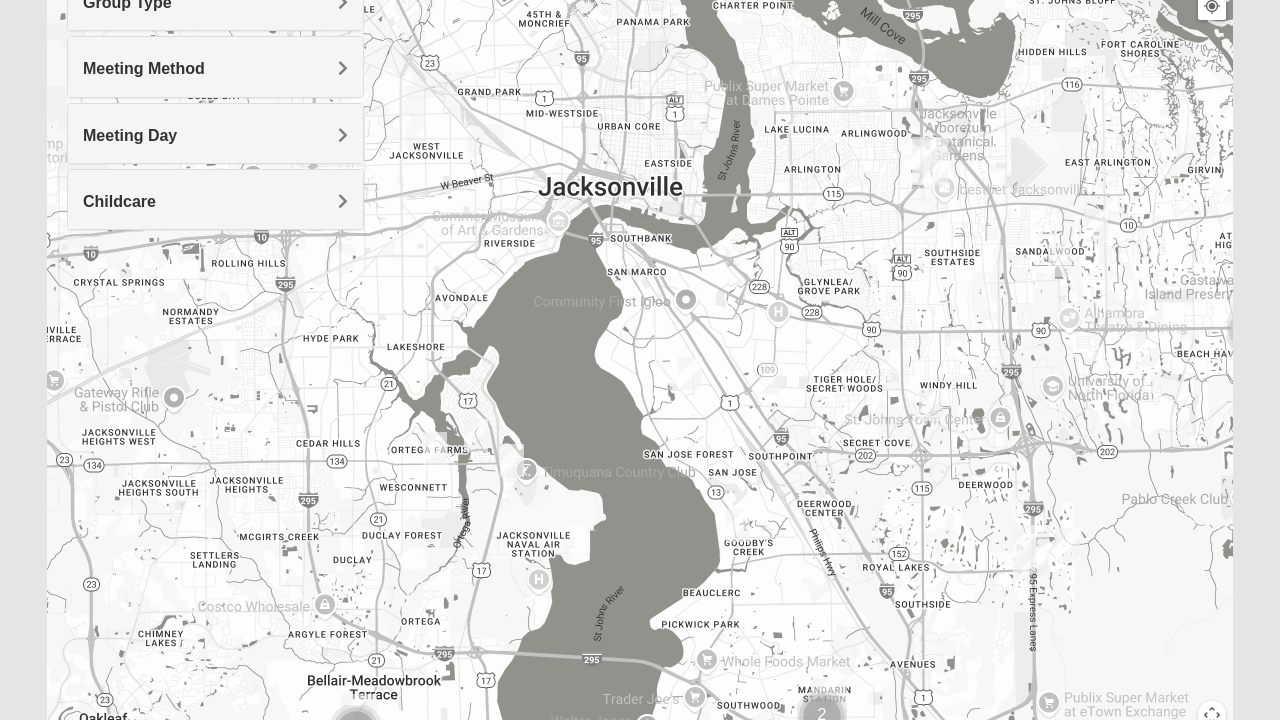 click at bounding box center (435, 448) 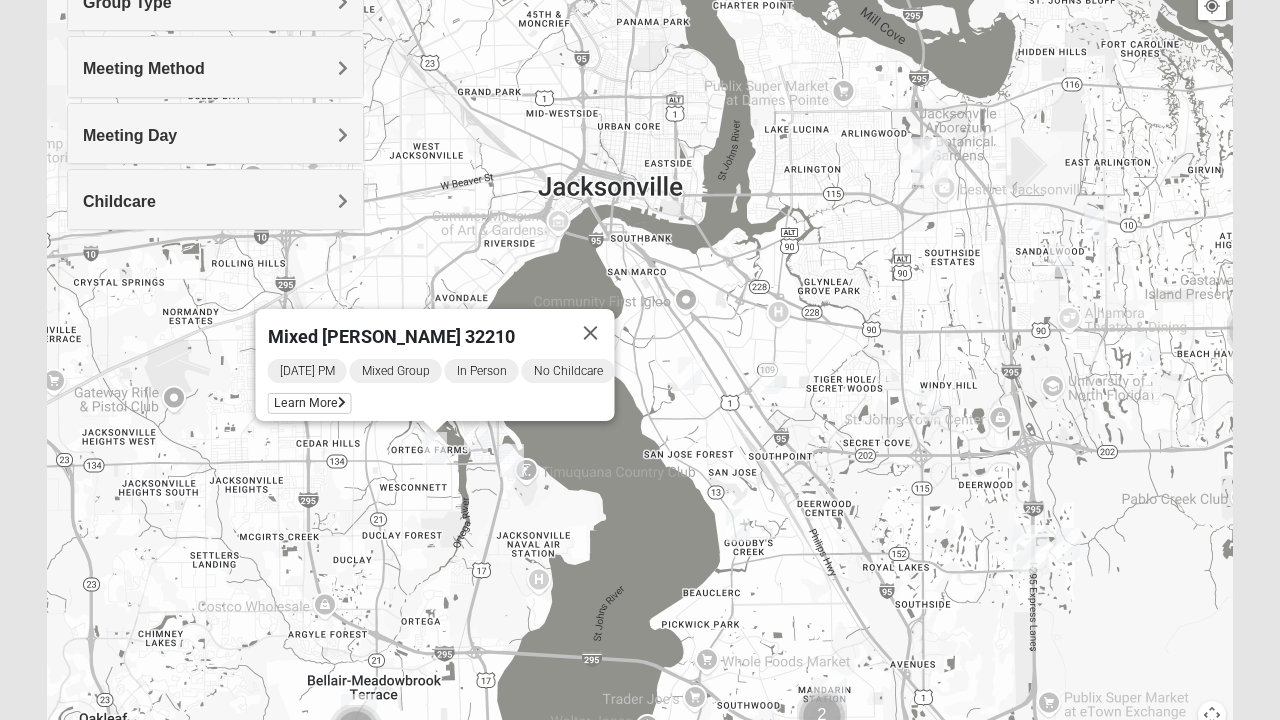 click on "Learn More" at bounding box center [310, 403] 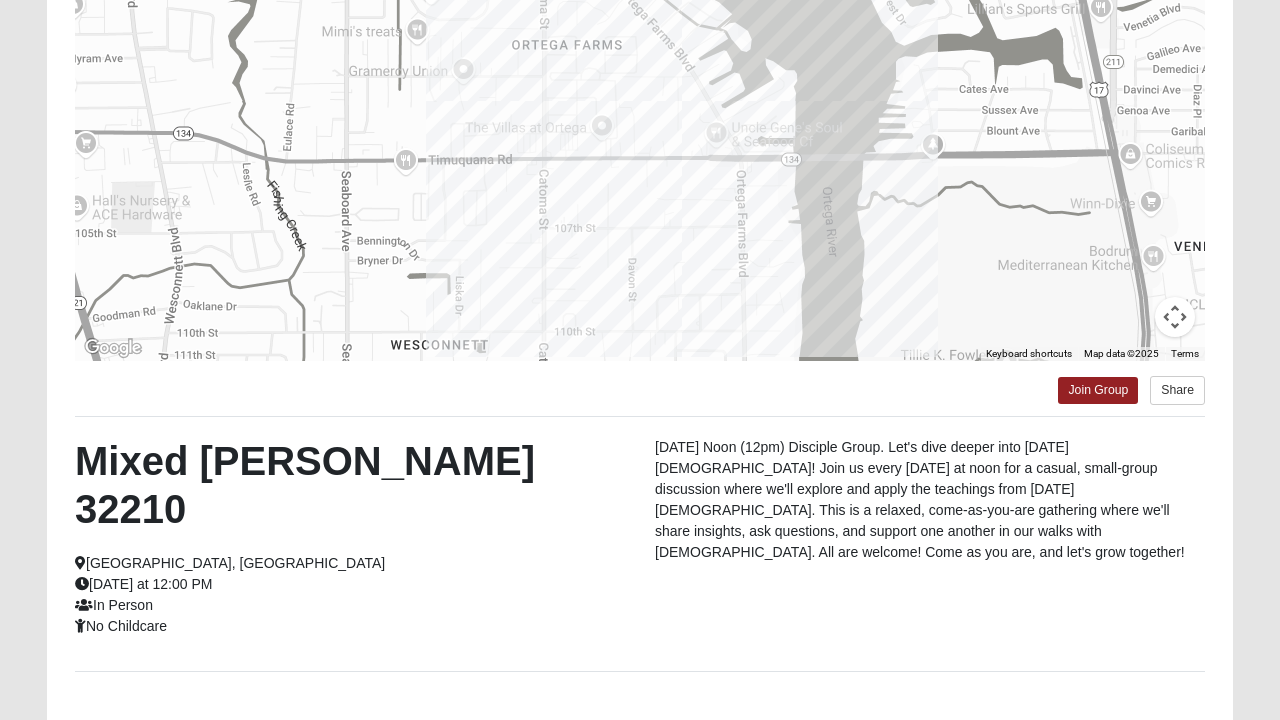 scroll, scrollTop: 260, scrollLeft: 0, axis: vertical 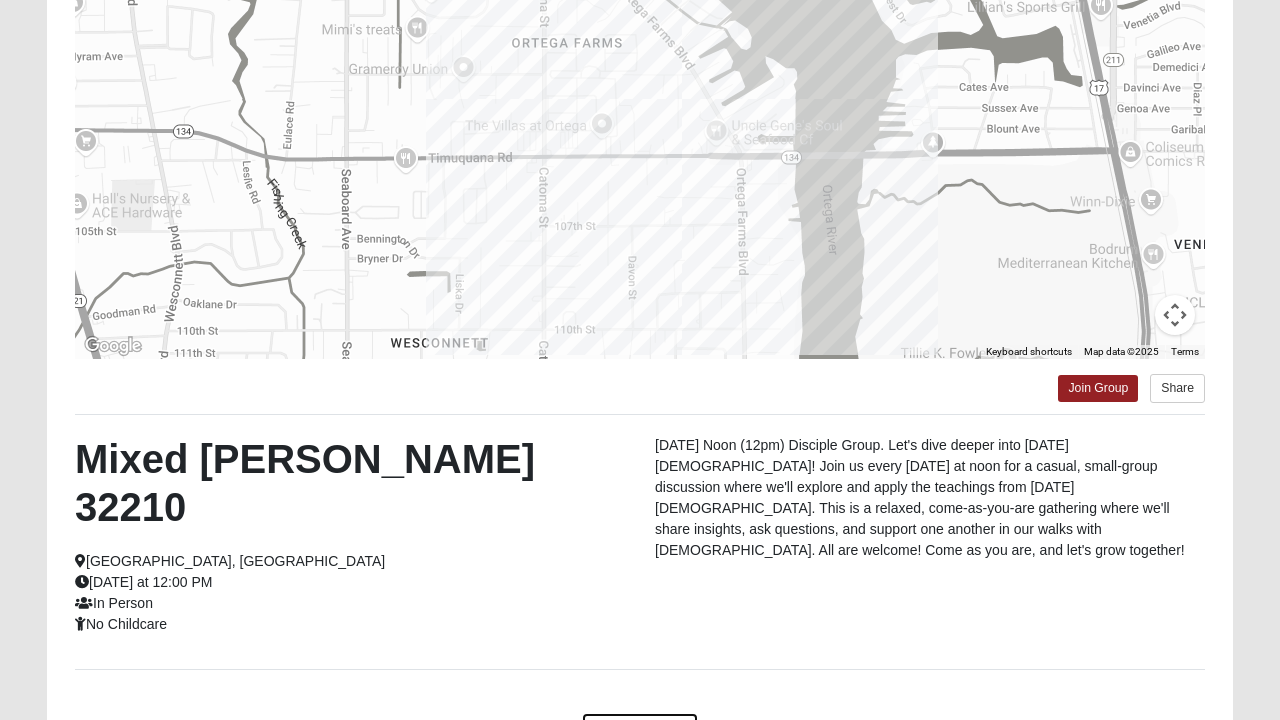 click on "Back to Groups" at bounding box center [640, 727] 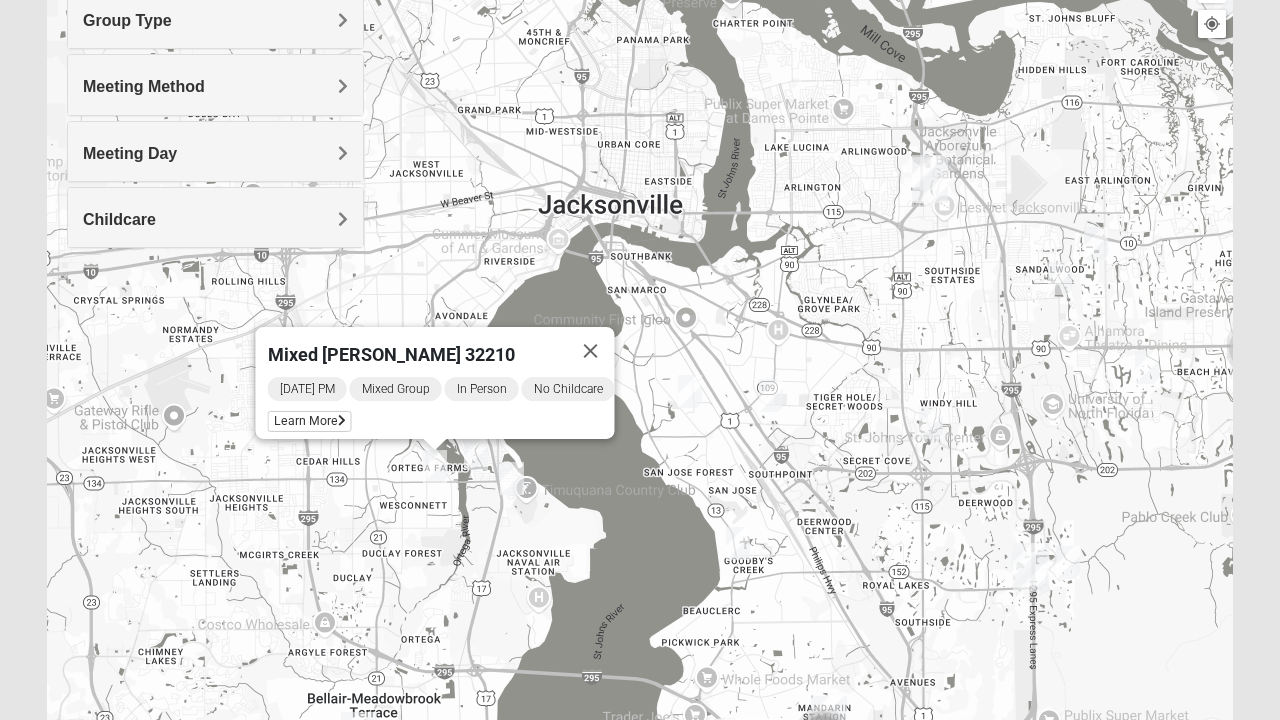 click at bounding box center (591, 351) 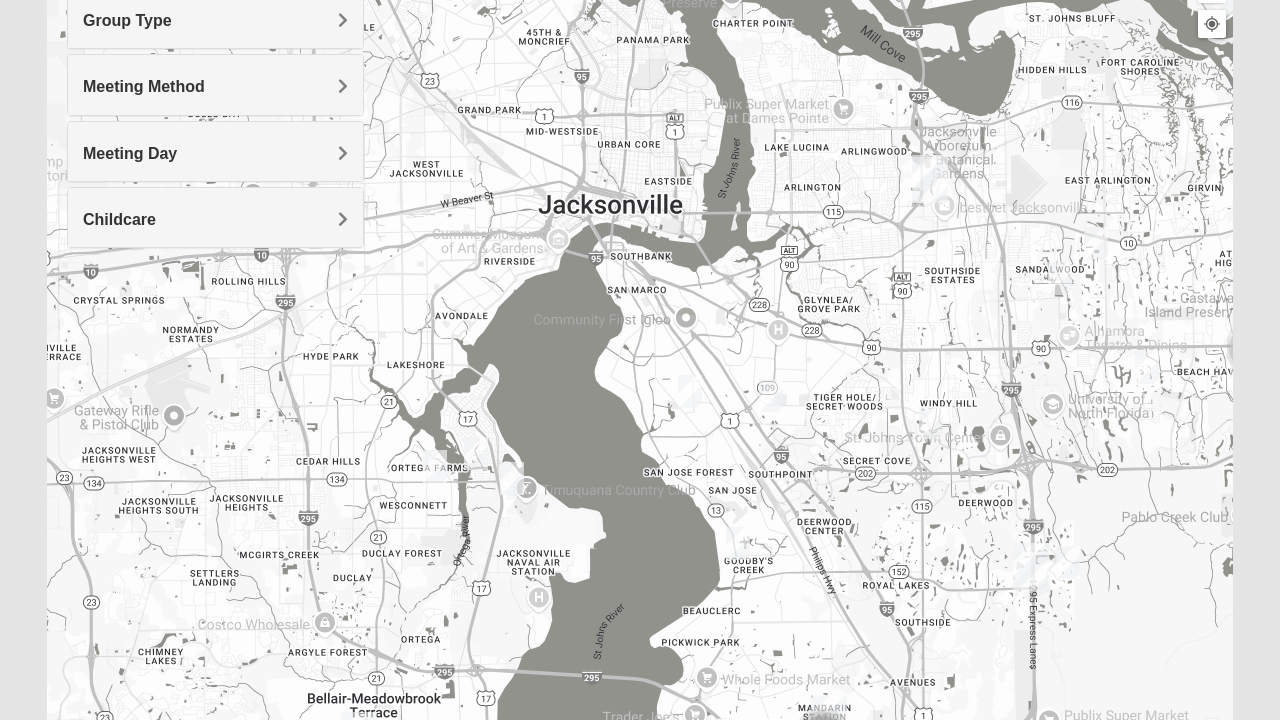 click at bounding box center [476, 453] 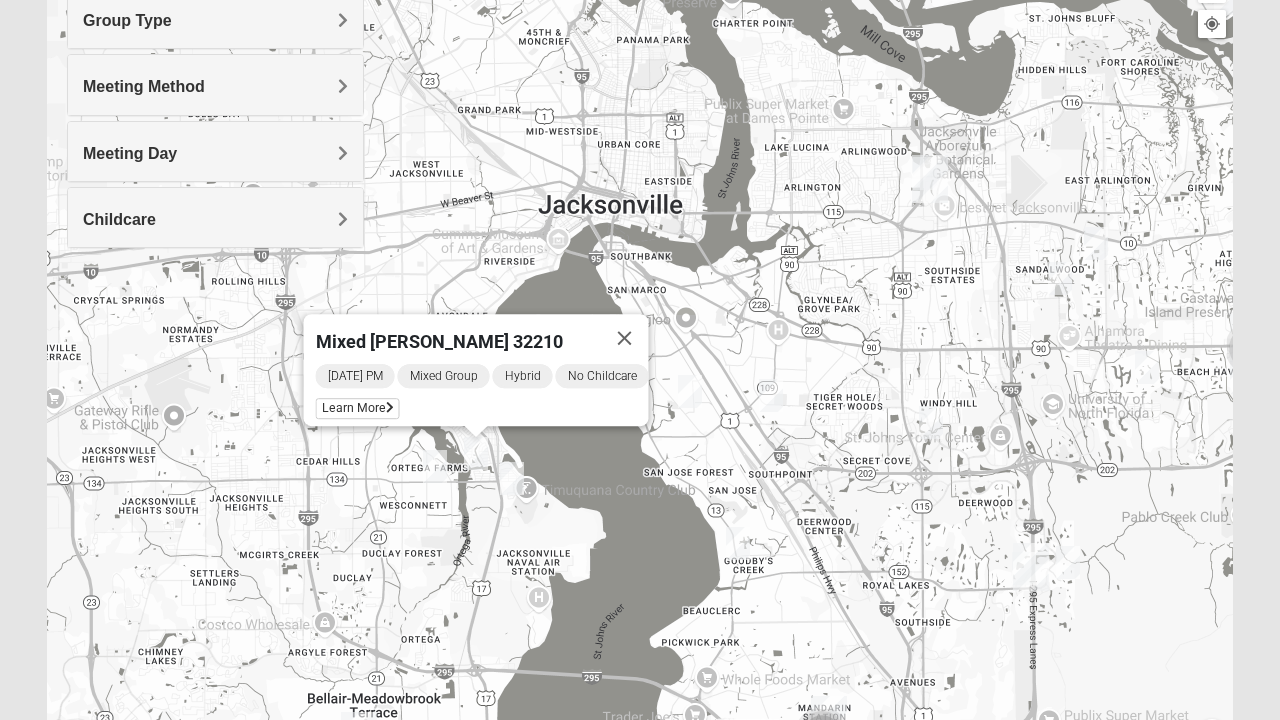 click on "Learn More" at bounding box center (358, 408) 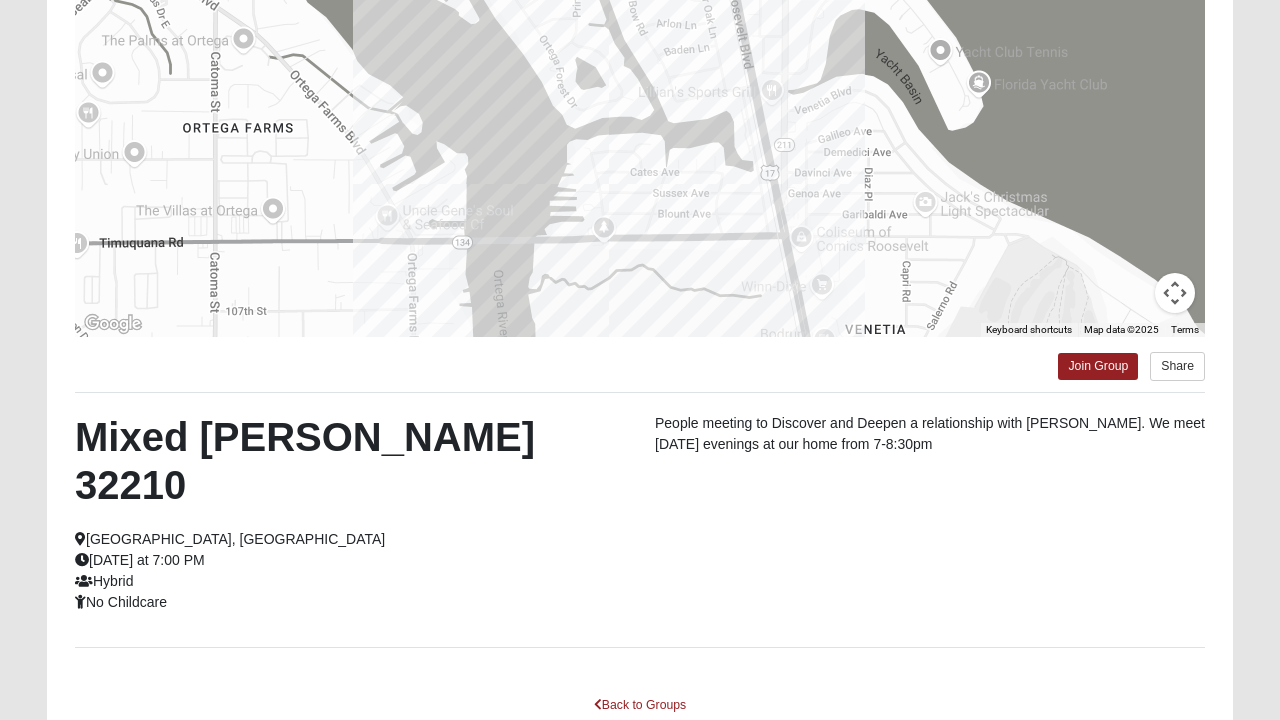 scroll, scrollTop: 356, scrollLeft: 0, axis: vertical 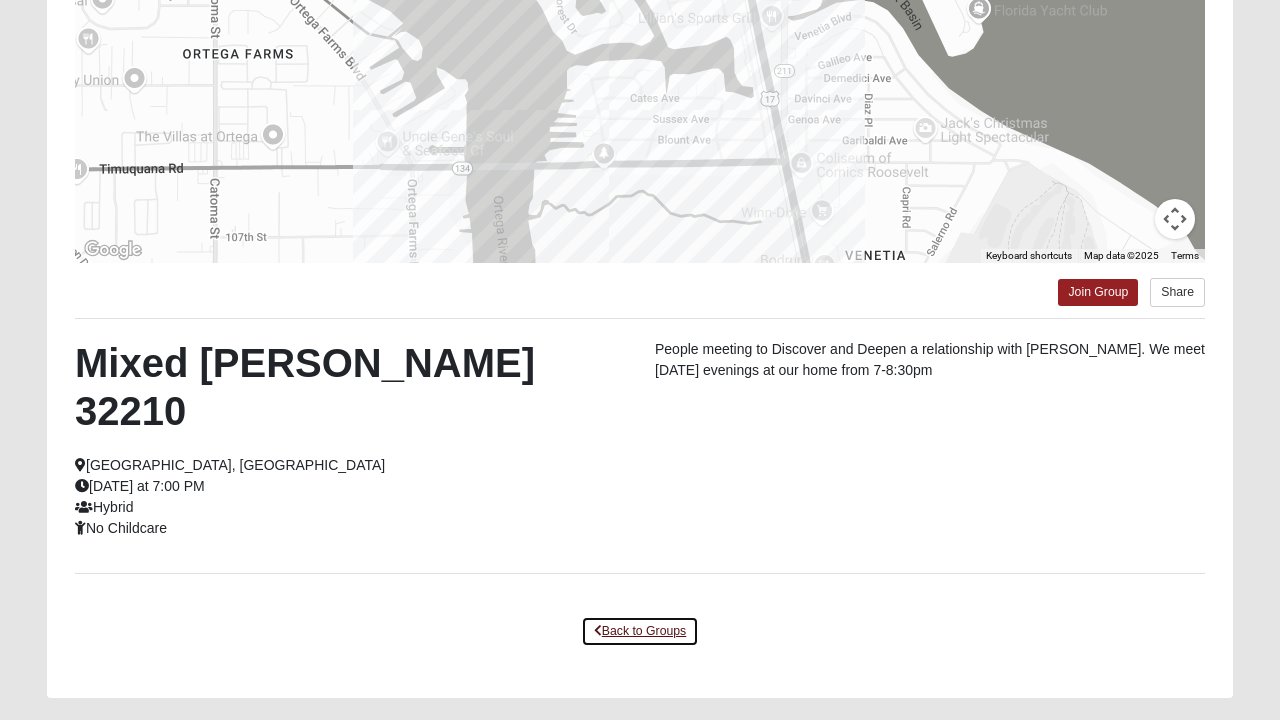 click on "Back to Groups" at bounding box center [640, 631] 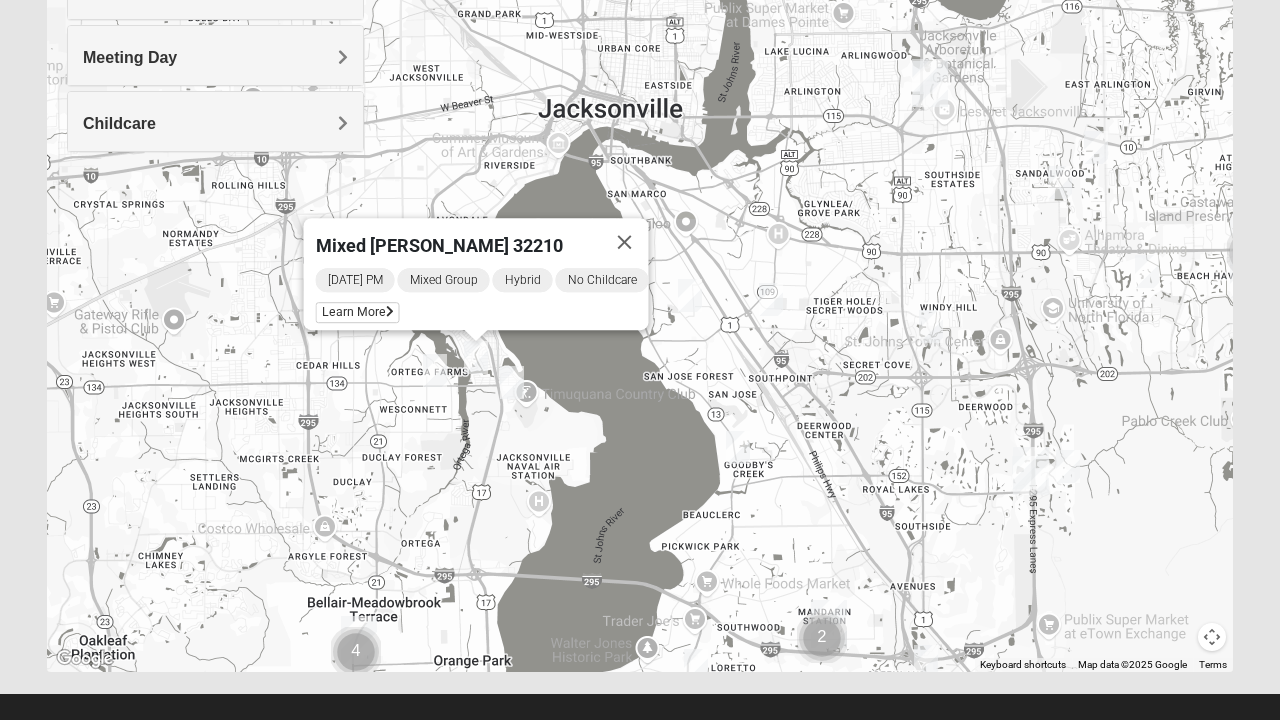 click at bounding box center (512, 382) 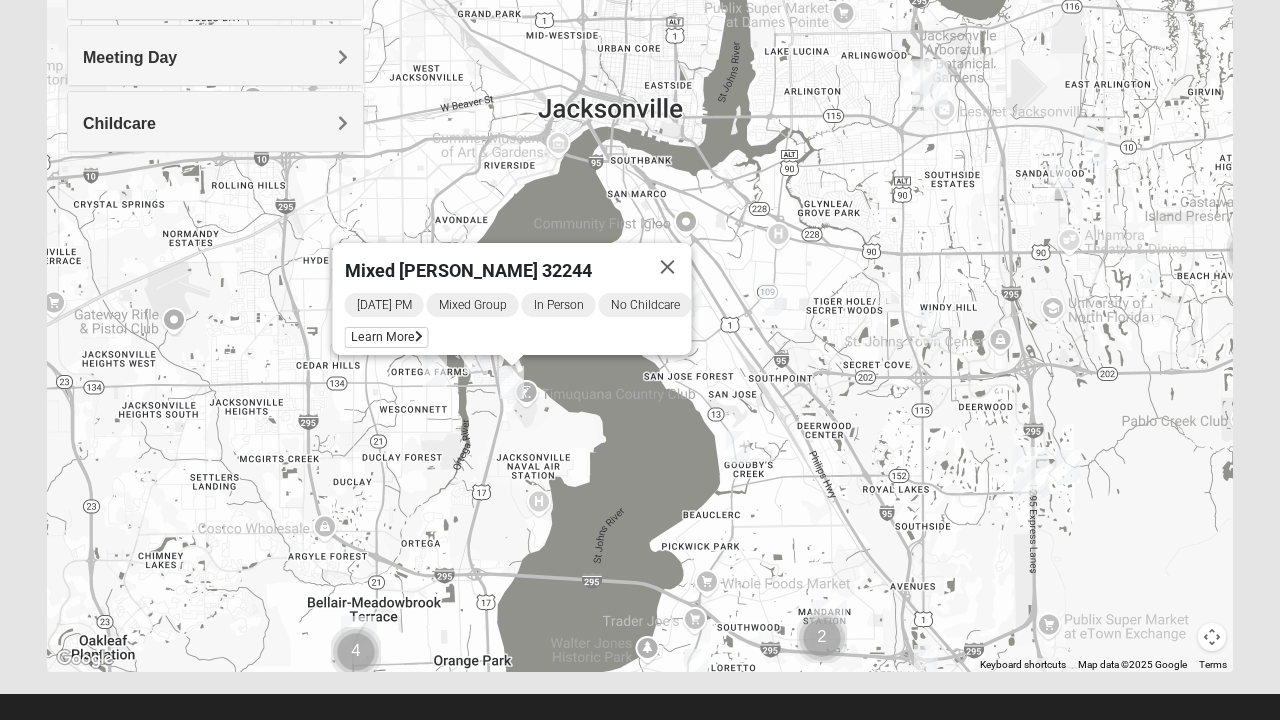 click on "Learn More" at bounding box center [387, 337] 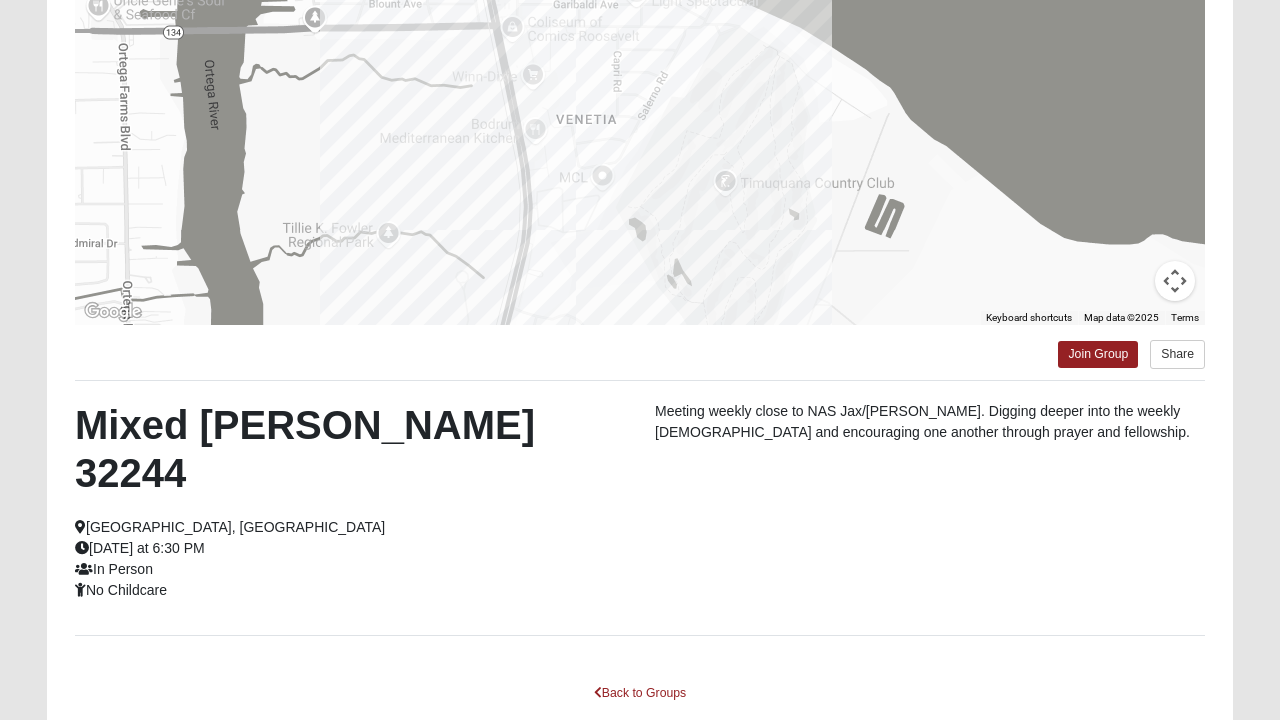 scroll, scrollTop: 356, scrollLeft: 0, axis: vertical 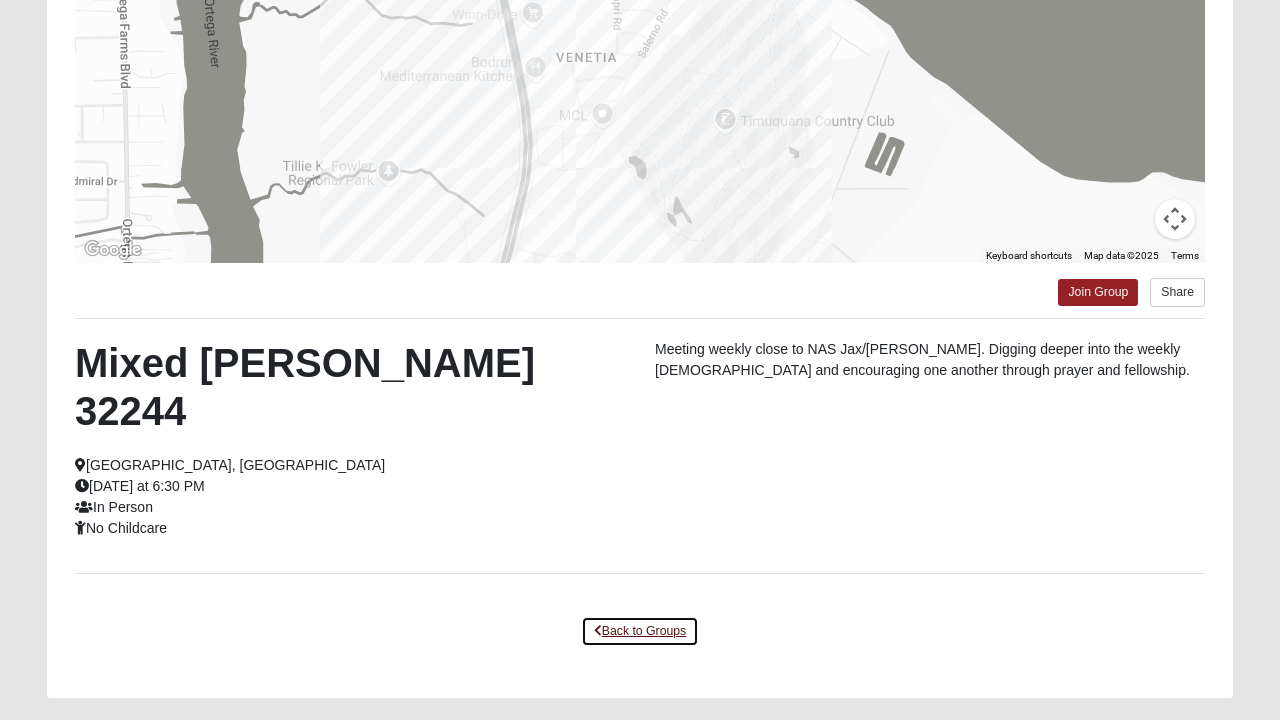 click on "Back to Groups" at bounding box center [640, 631] 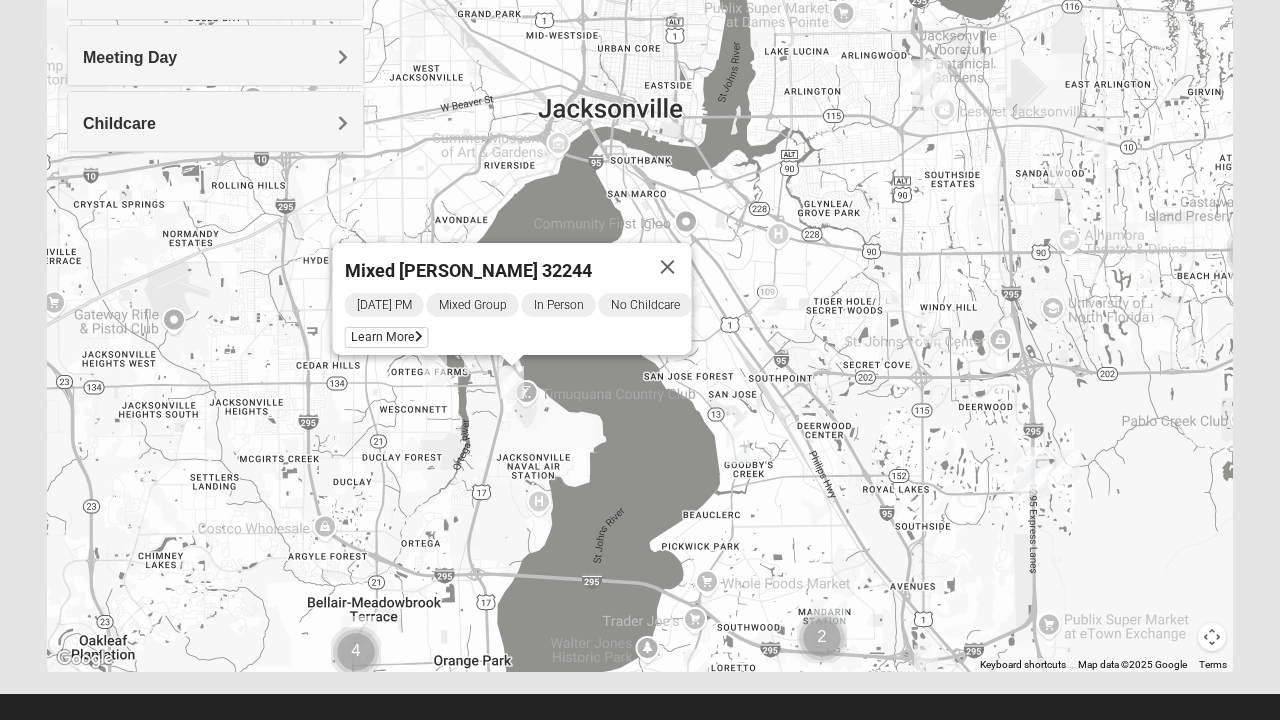 click at bounding box center [668, 267] 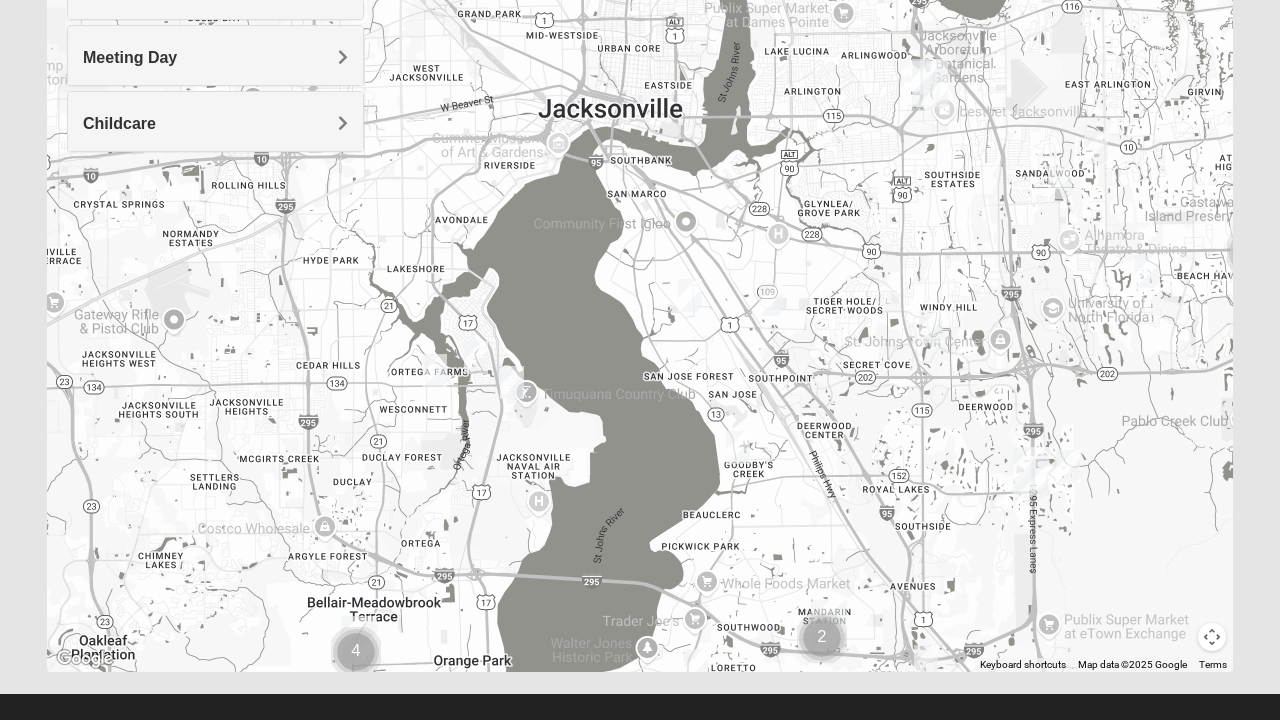 click at bounding box center (690, 295) 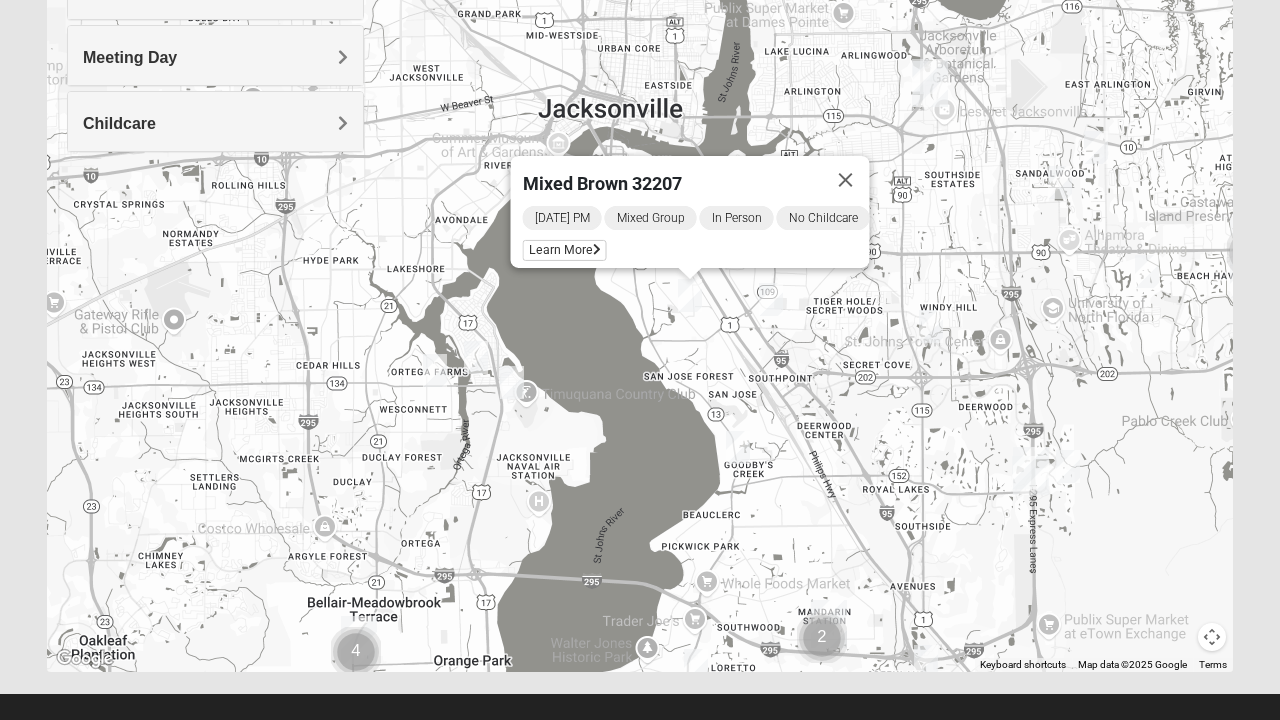 click on "Learn More" at bounding box center (565, 250) 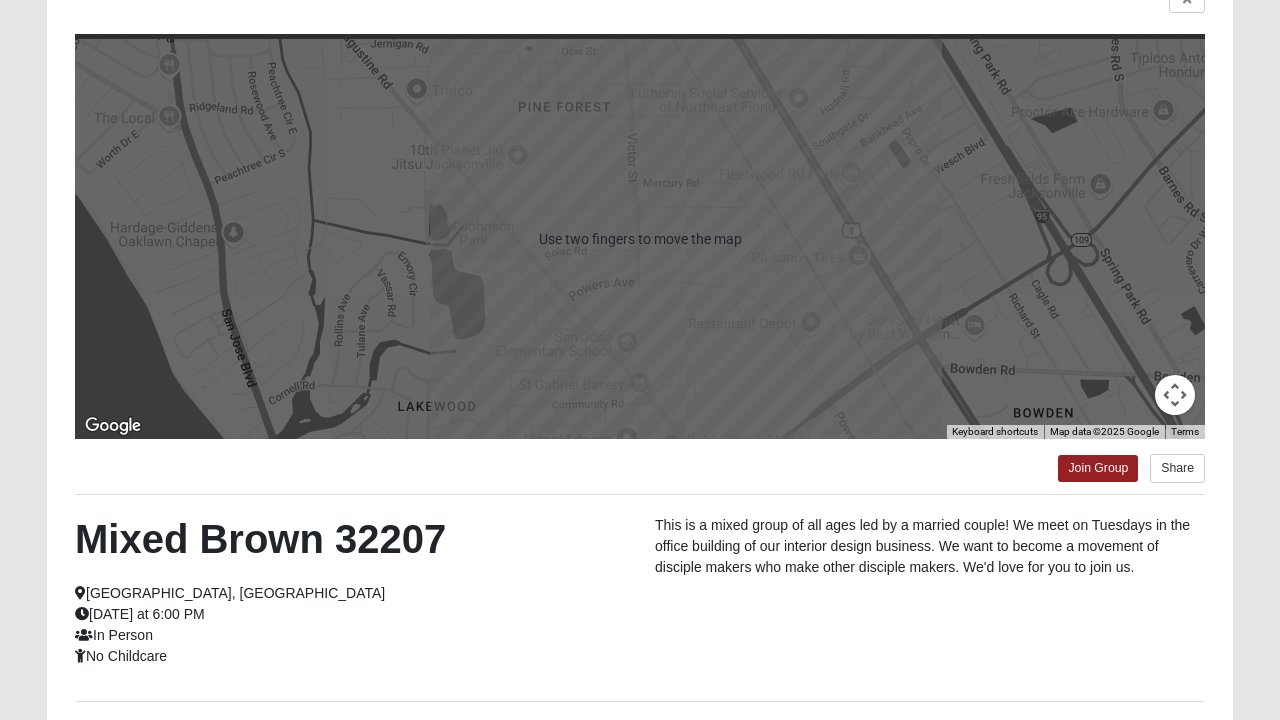 scroll, scrollTop: 0, scrollLeft: 0, axis: both 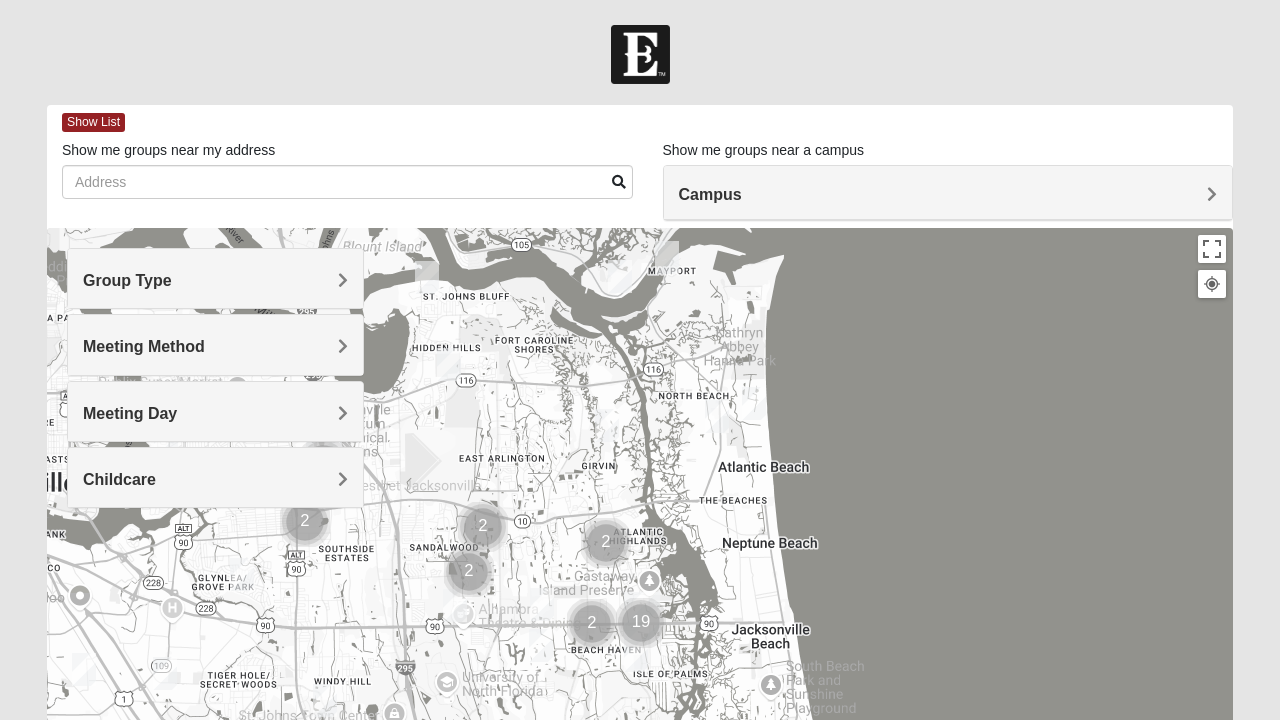 click on "Show List" at bounding box center (647, 122) 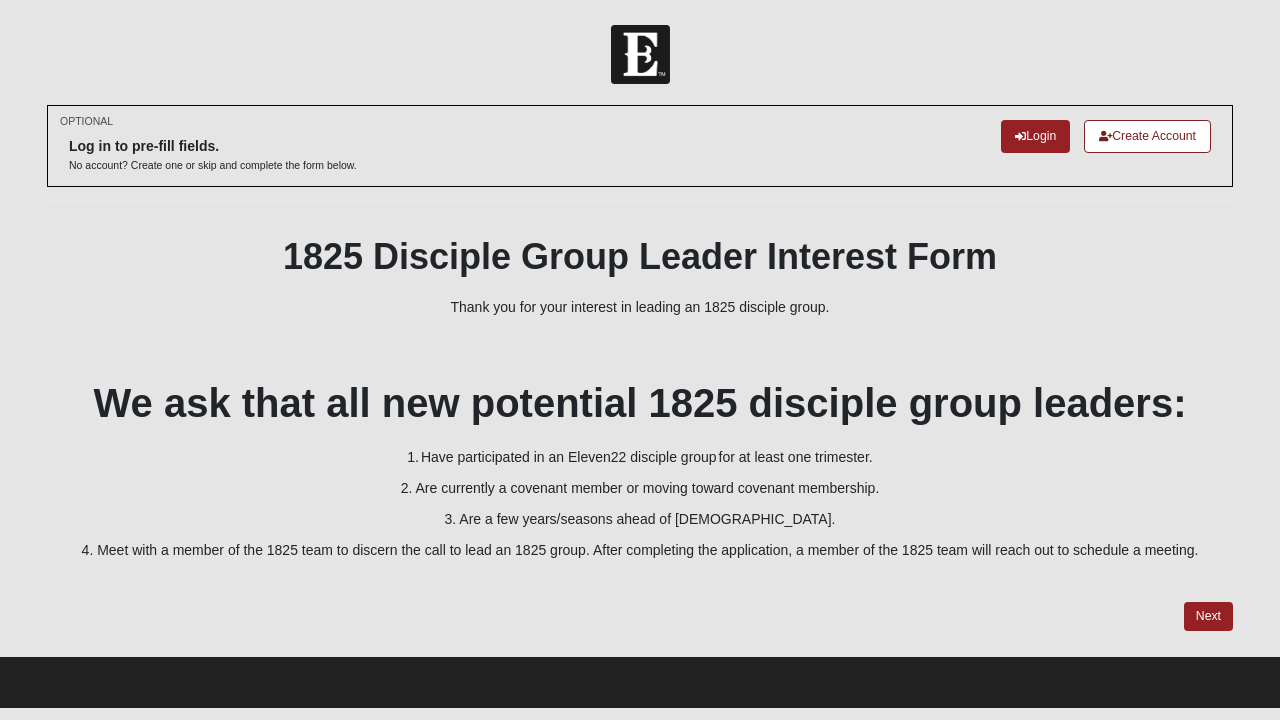 scroll, scrollTop: 0, scrollLeft: 0, axis: both 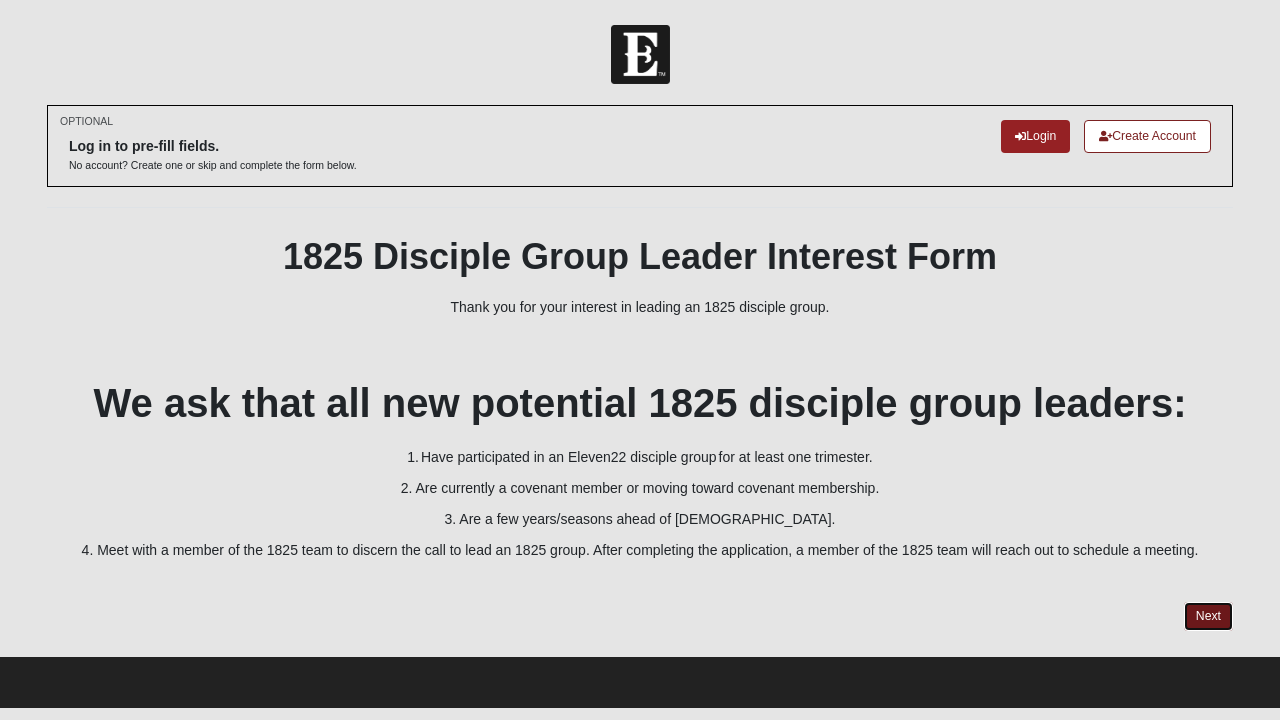 click on "Next" at bounding box center [1208, 616] 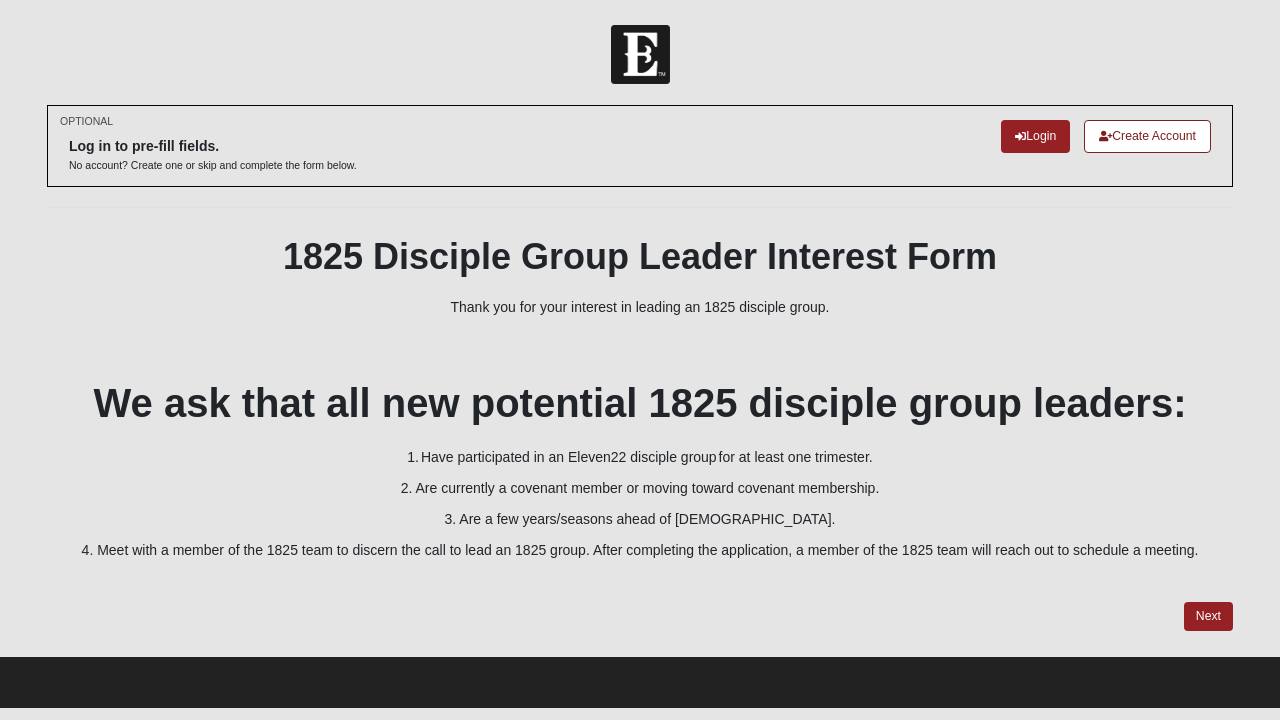 click at bounding box center [640, 617] 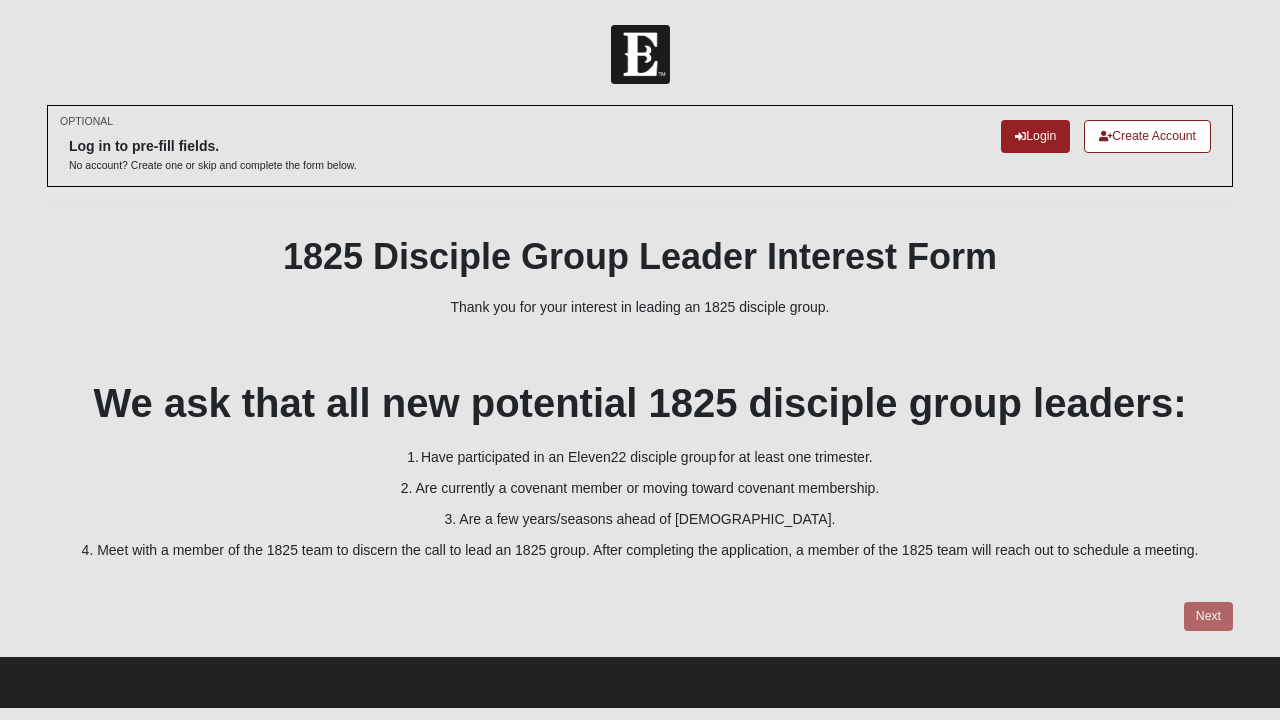 click at bounding box center (640, 617) 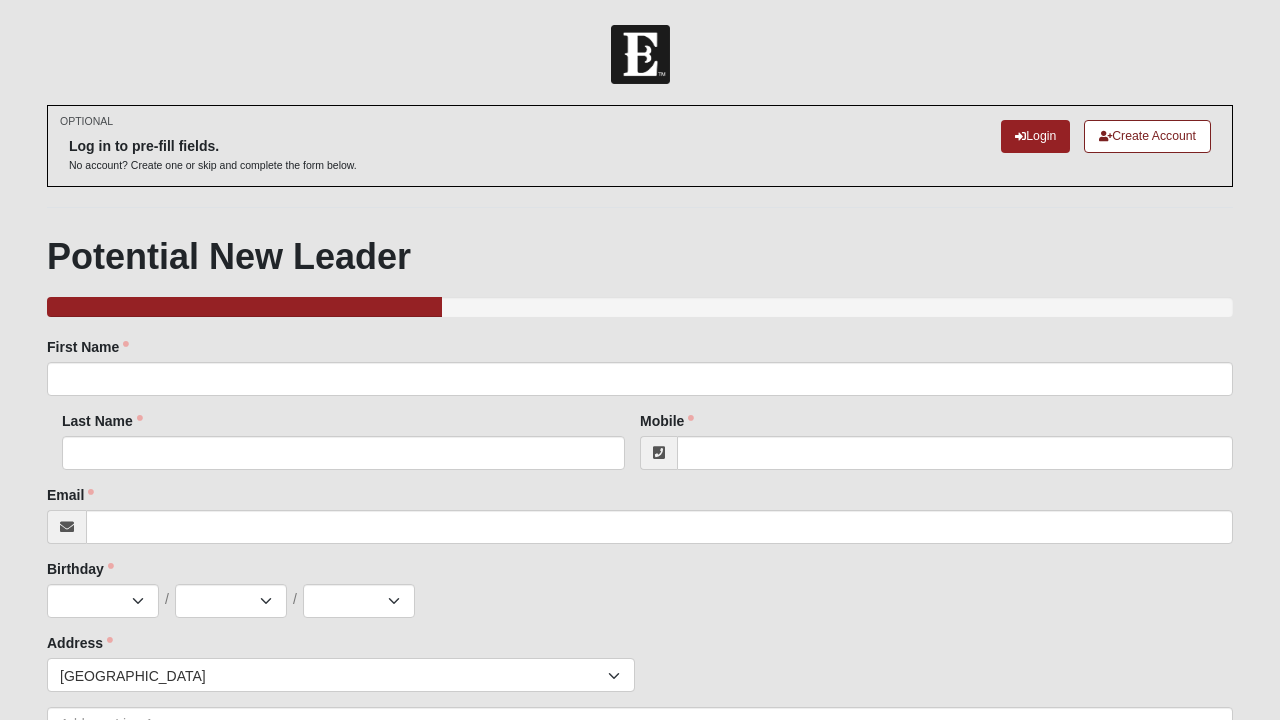 click on "Potential New Leader
33.333333333333333333333333330% Complete
Family Member to Register
First Name
First Name is required.
Last Name
Last Name is required.
Mobile
Mobile is required.
Email
Email address is not valid
Email is required.
Birthday
Jan
Feb
Mar
Apr
May
Jun
Jul
Aug
Sep
Oct
Nov
Dec
/
1
2
3
4
5
6 7" at bounding box center [640, 1134] 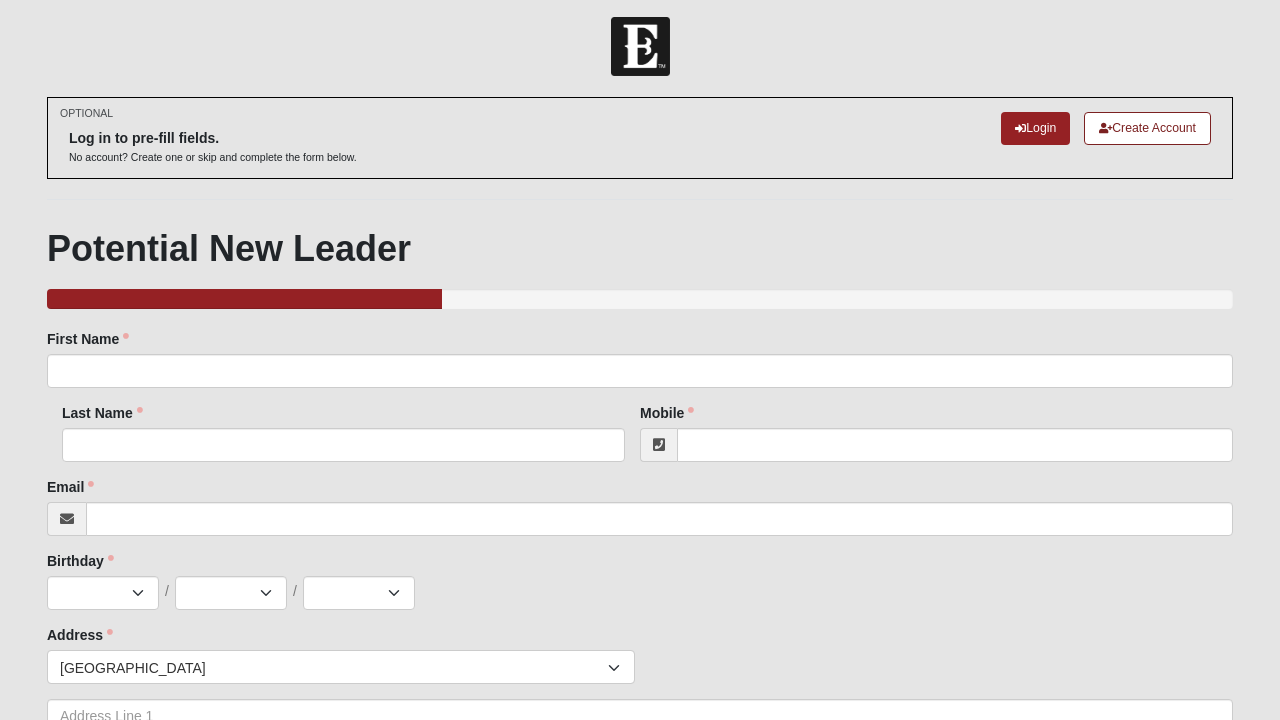 scroll, scrollTop: 5, scrollLeft: 0, axis: vertical 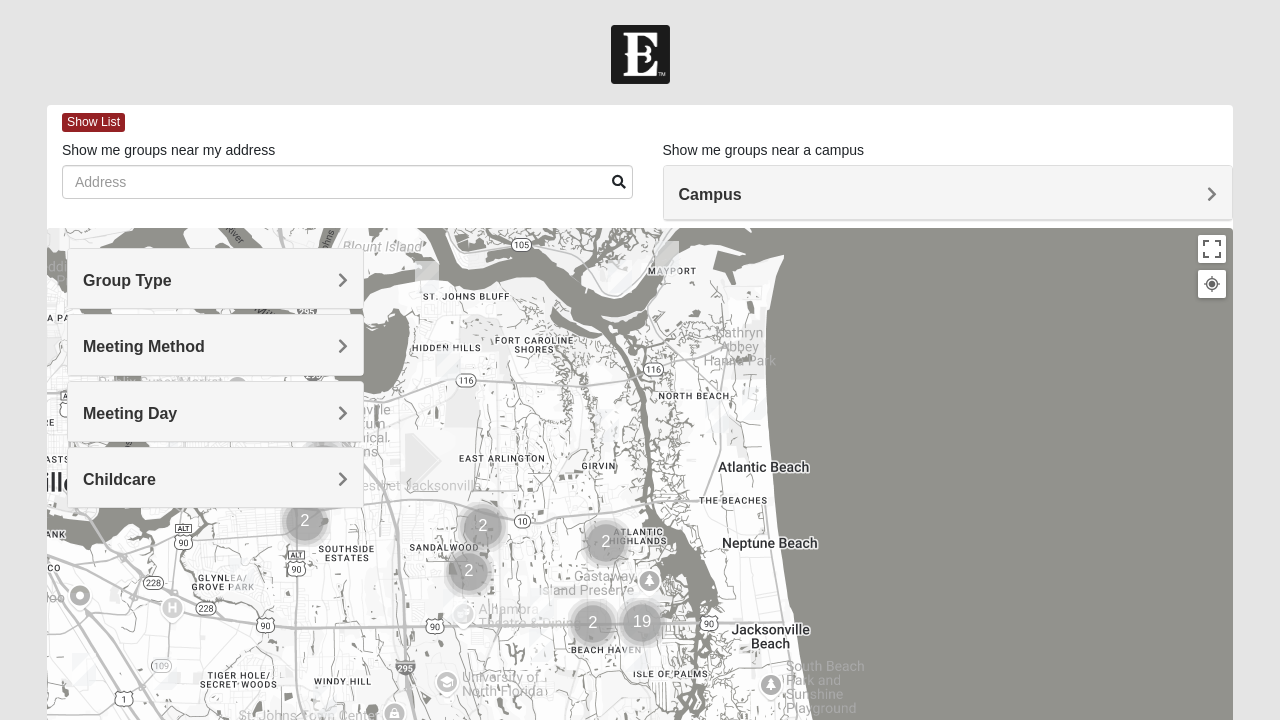 click at bounding box center [1212, 284] 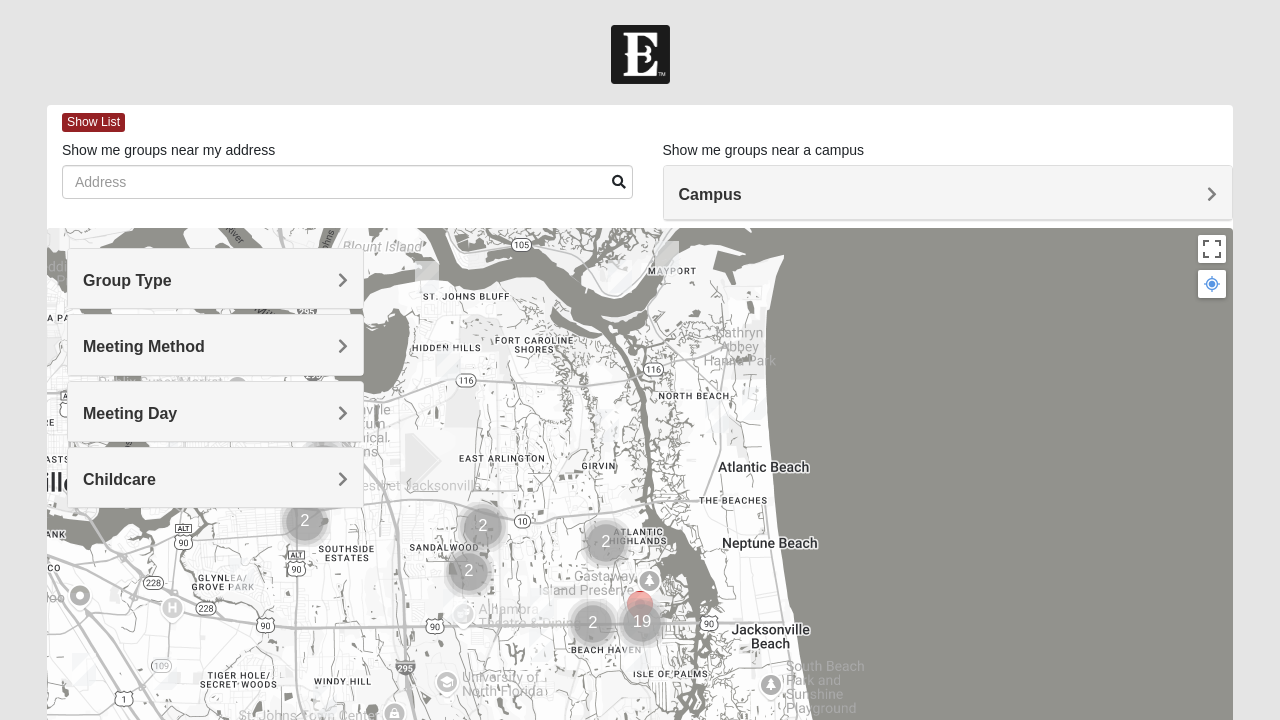 click on "Campus" at bounding box center [710, 194] 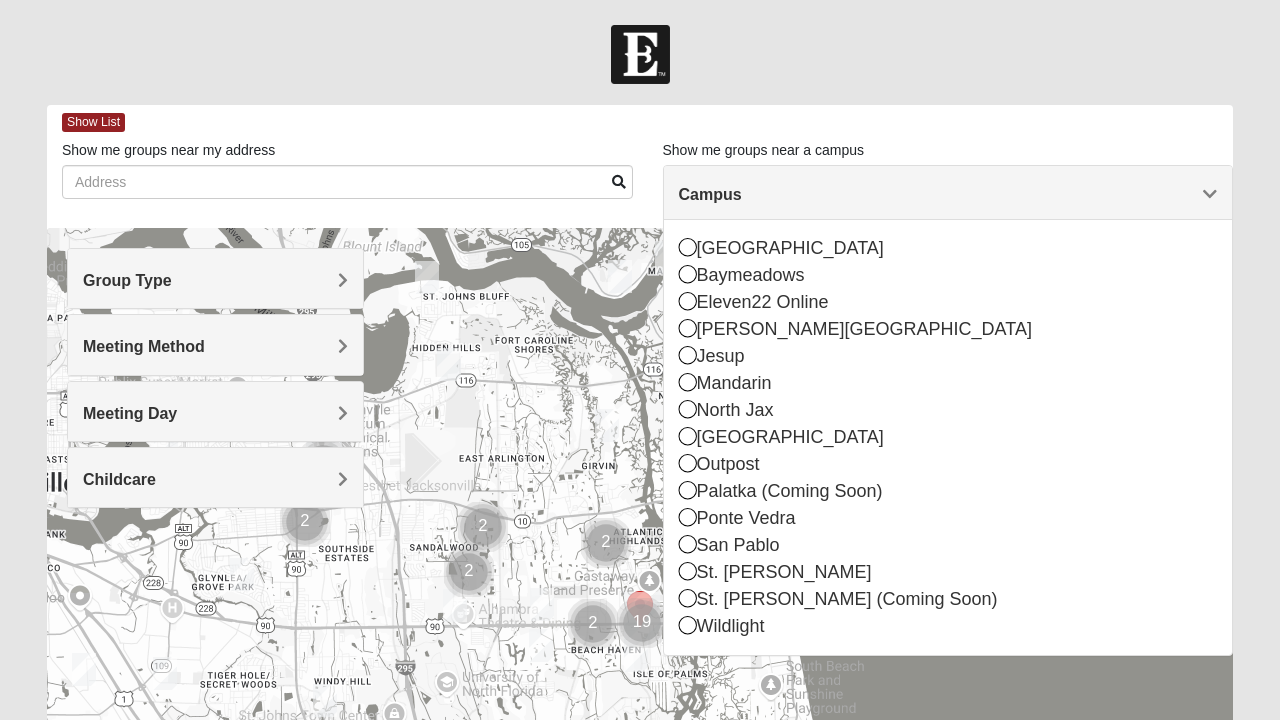 click at bounding box center (688, 544) 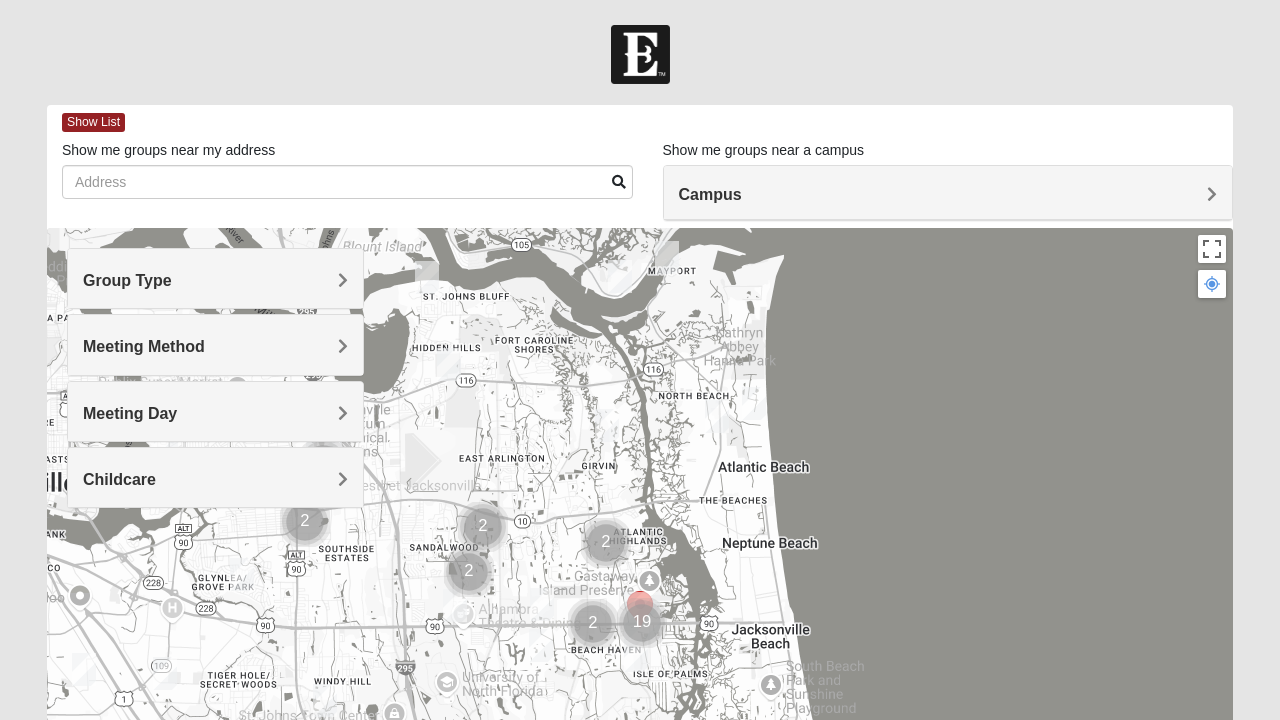 click on "Group Type" at bounding box center [127, 280] 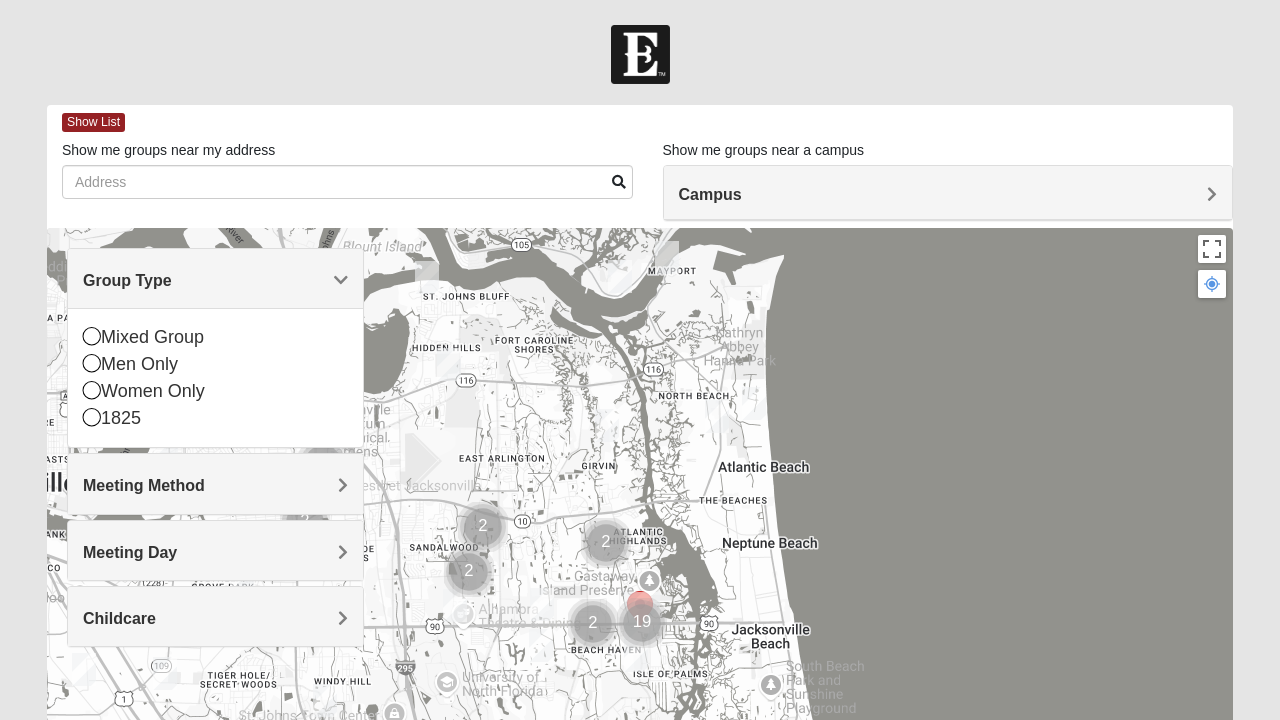 click on "Men Only" at bounding box center (215, 364) 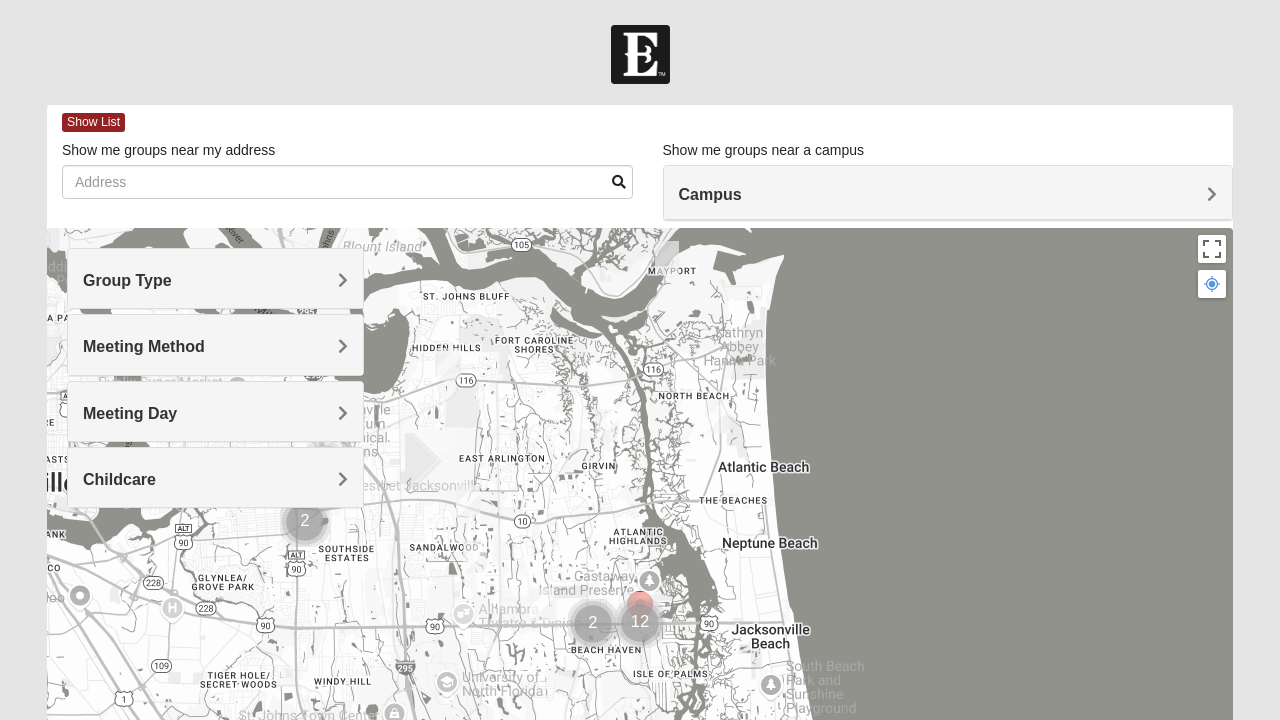 click on "Meeting Method" at bounding box center [215, 346] 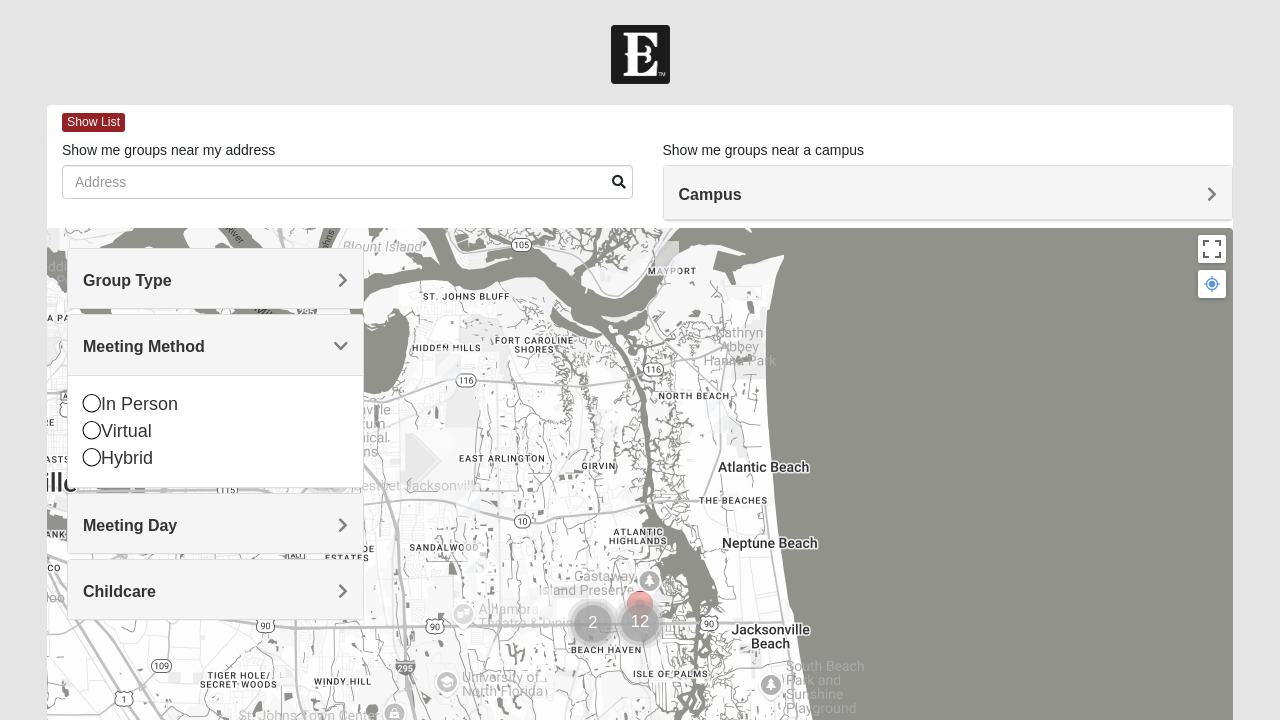 click on "In Person" at bounding box center (215, 404) 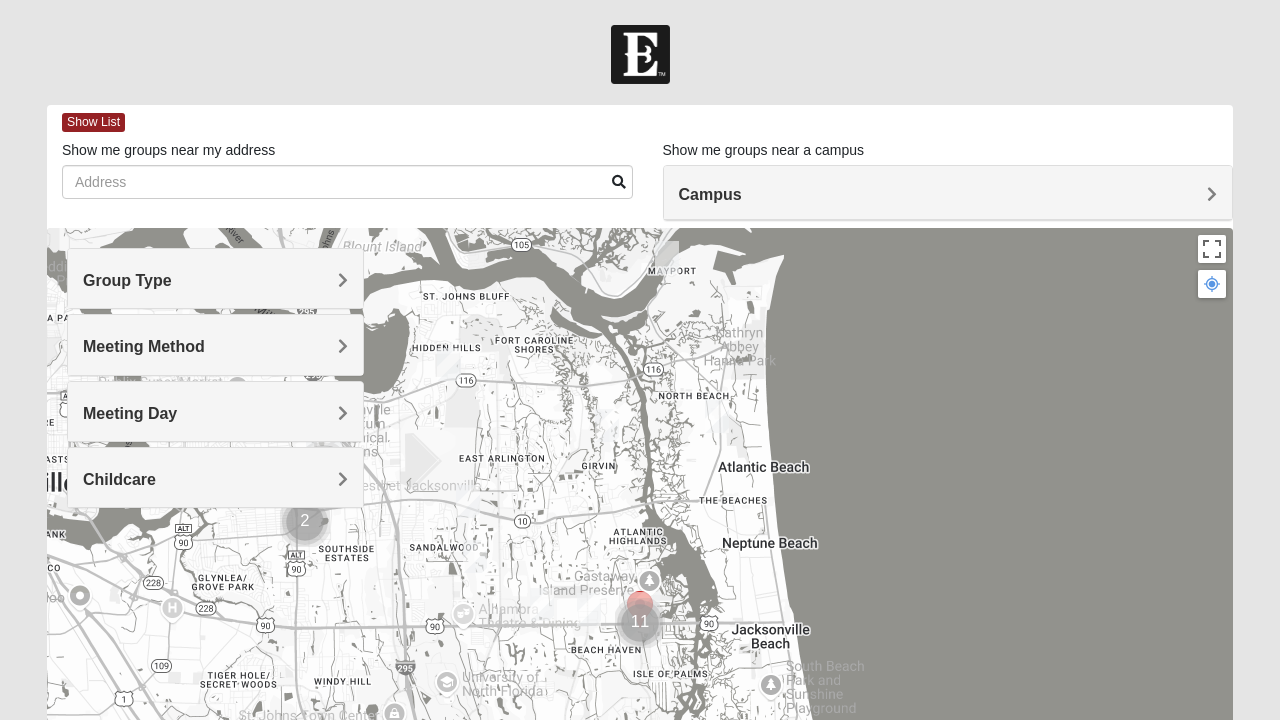 click on "Meeting Day" at bounding box center [130, 413] 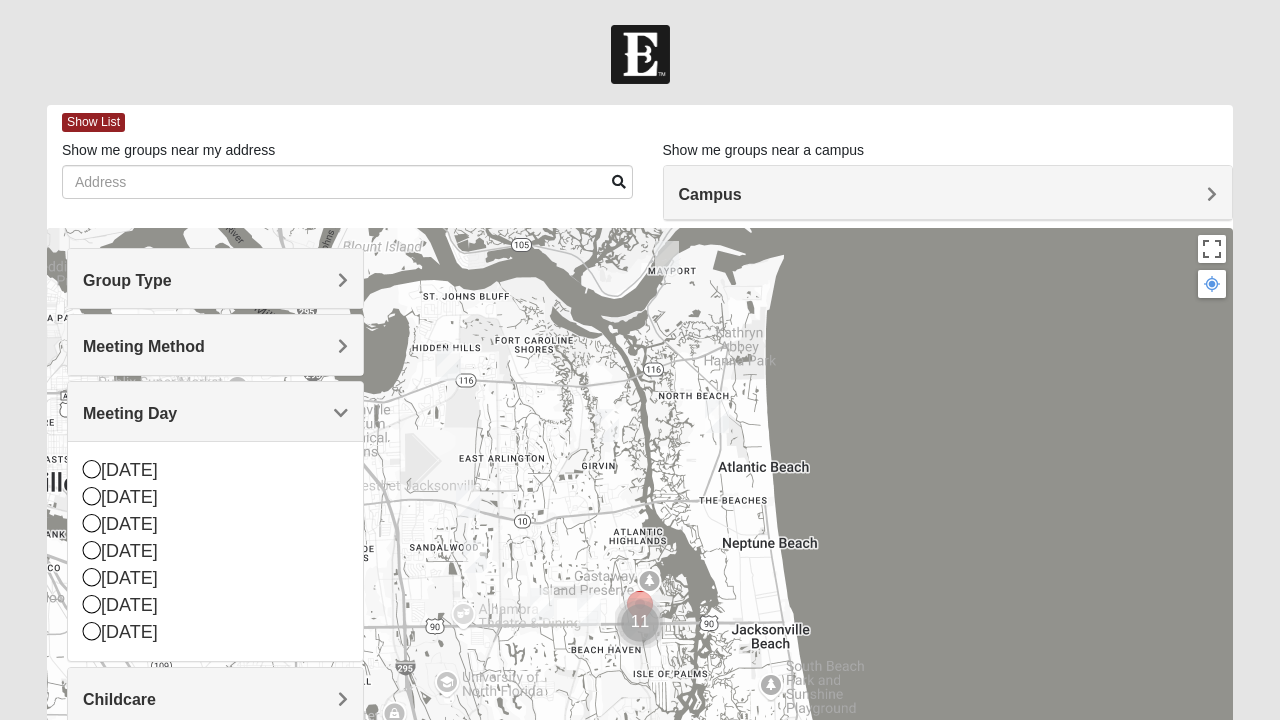 click at bounding box center (92, 604) 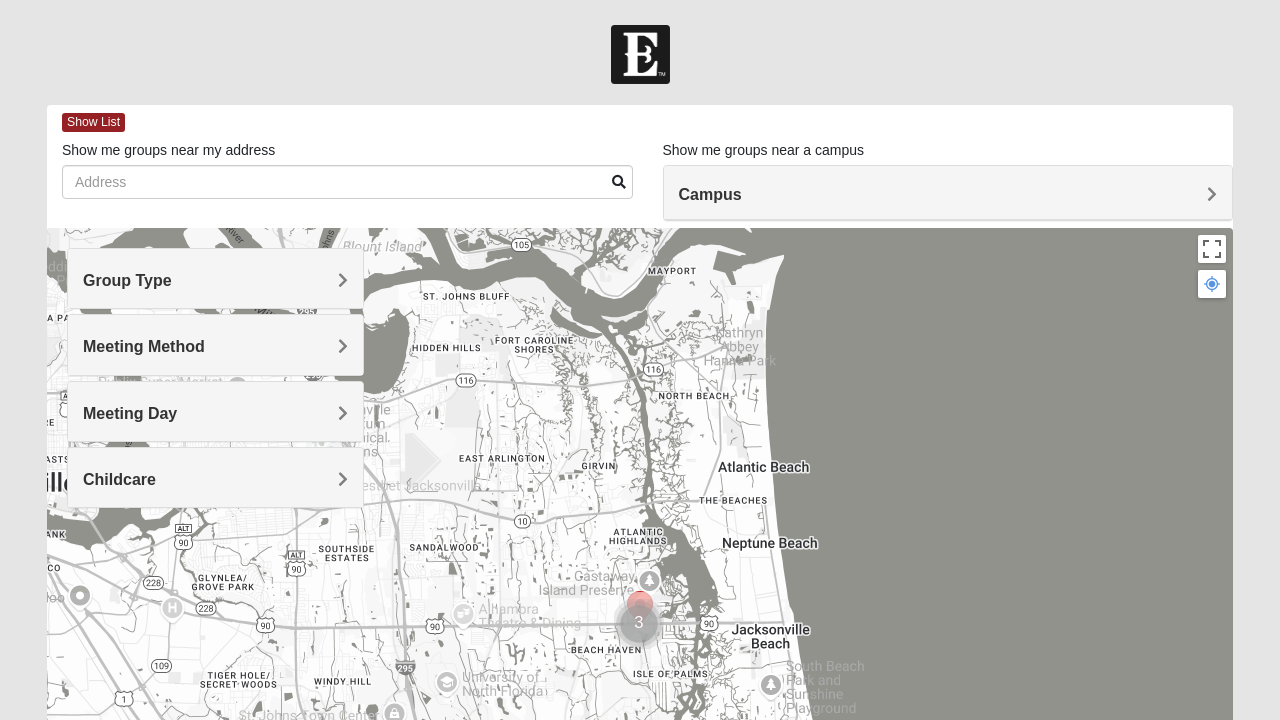 click on "Childcare" at bounding box center (215, 477) 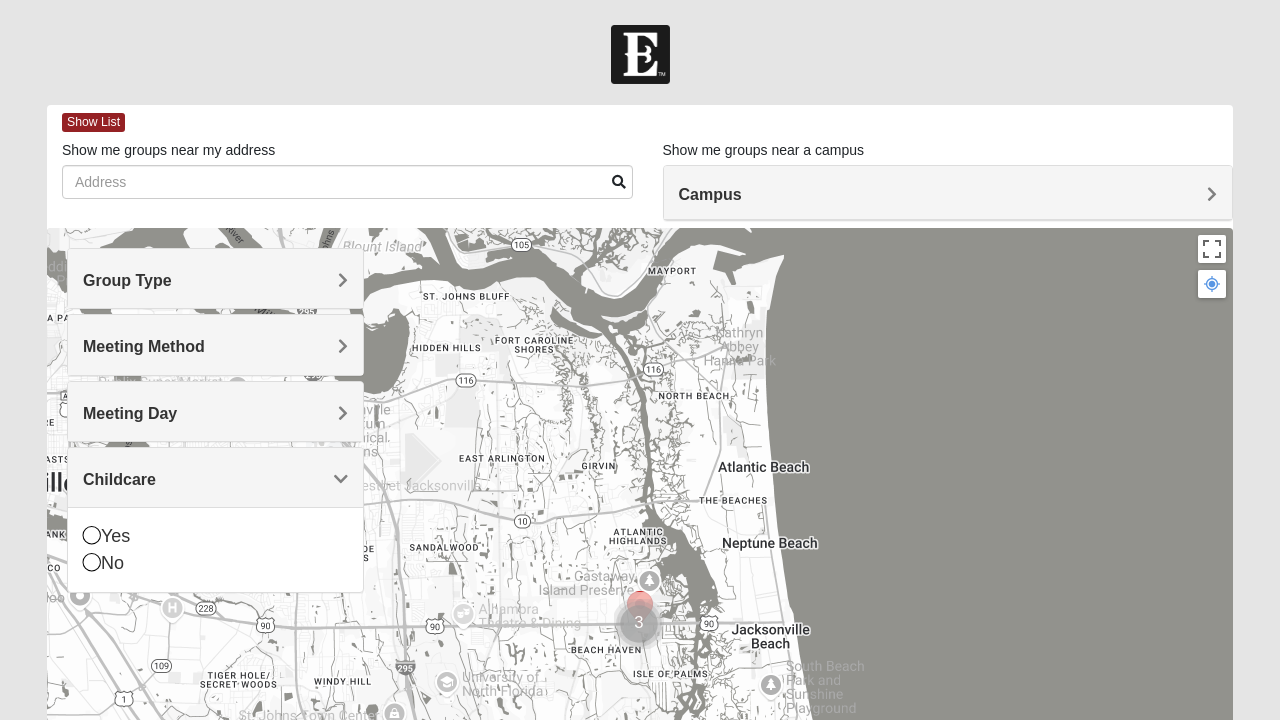 click on "No" at bounding box center [215, 563] 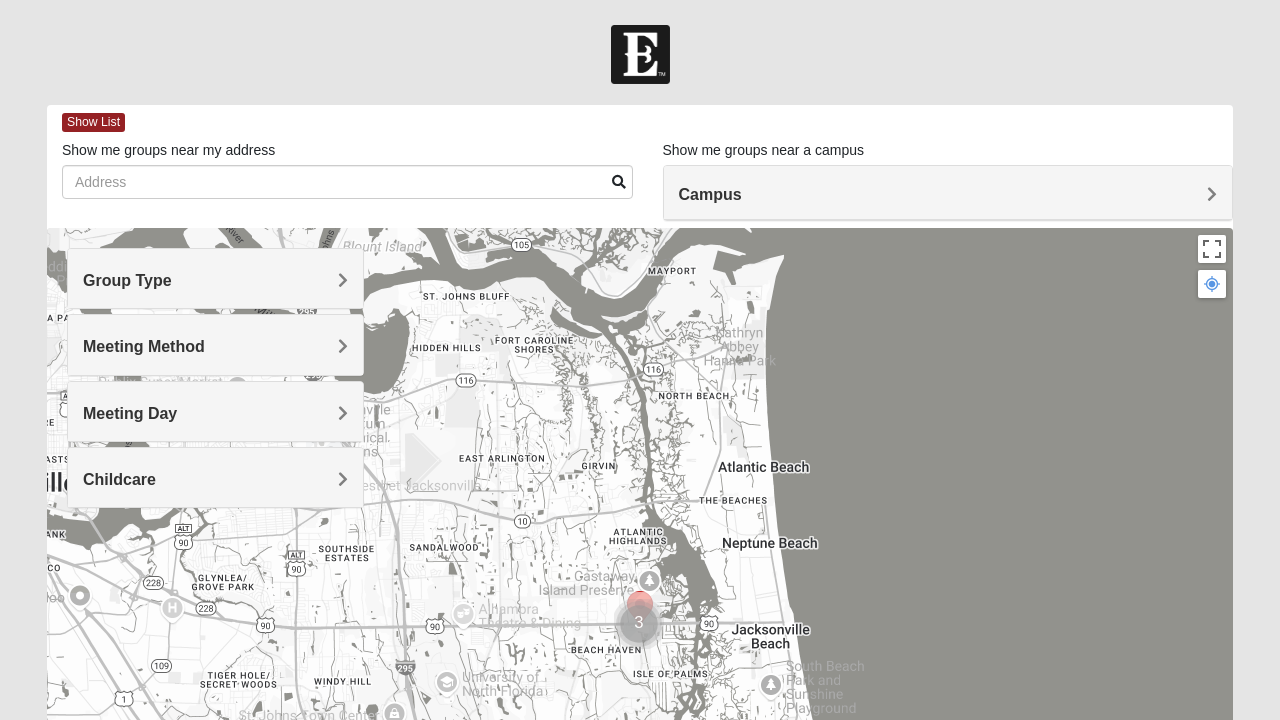 click on "Campus" at bounding box center (710, 194) 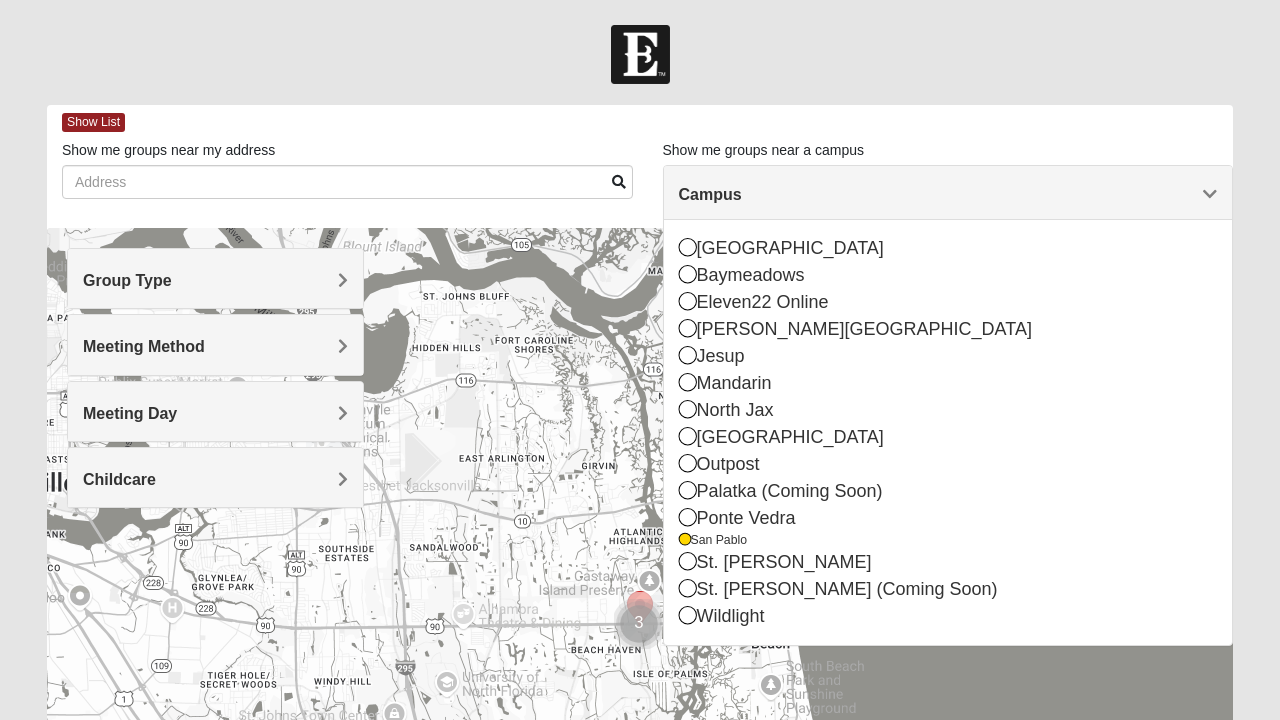 click at bounding box center (640, 628) 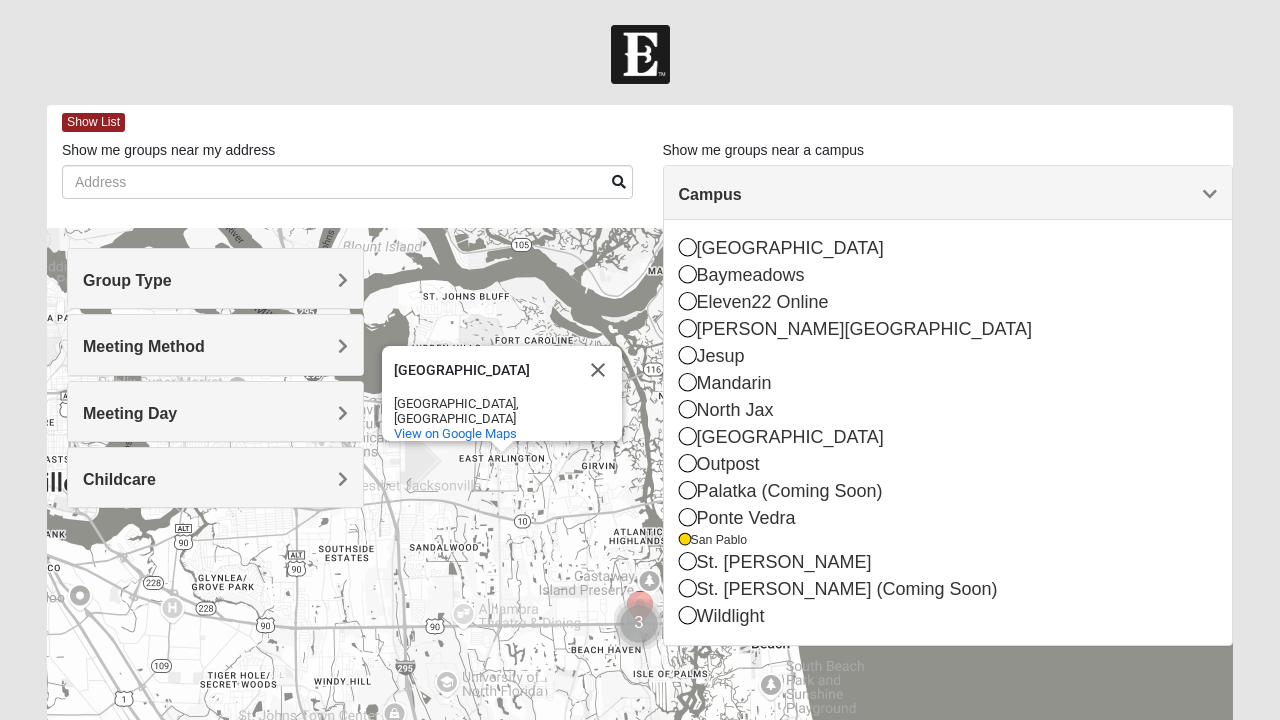 click on "East Arlington                     East Arlington                 Jacksonville, FL              View on Google Maps" at bounding box center (640, 628) 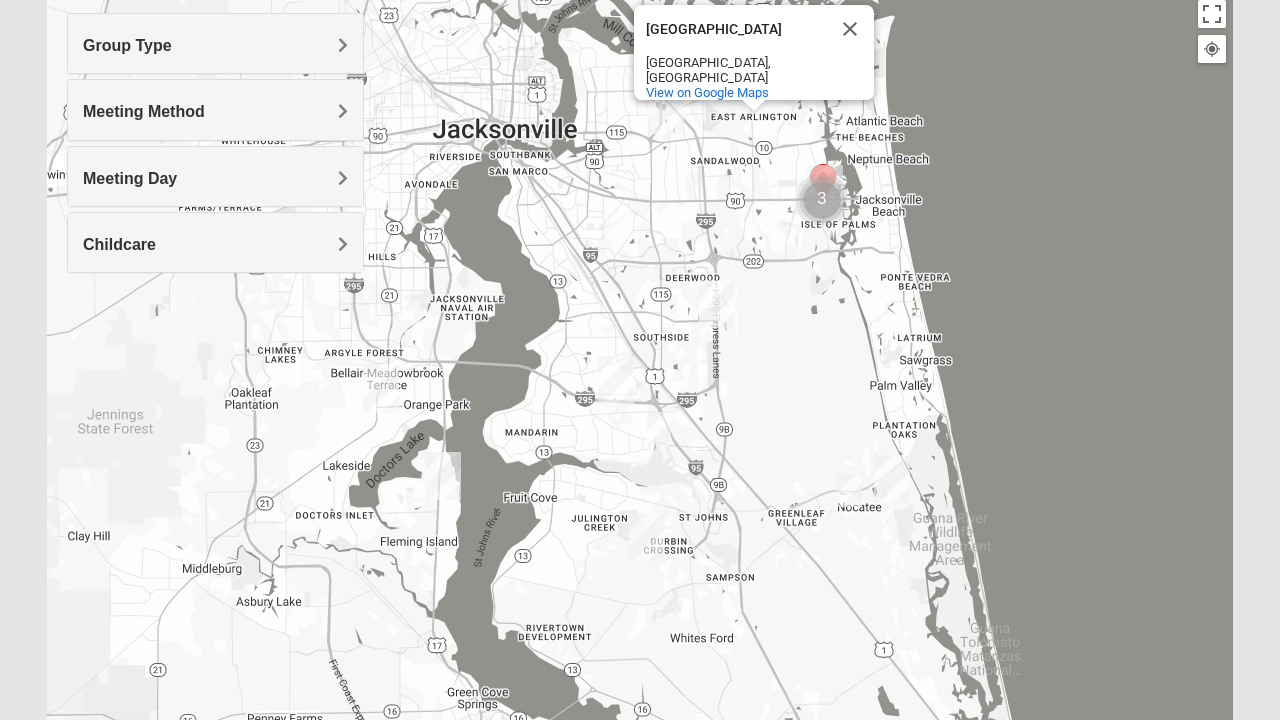 scroll, scrollTop: 242, scrollLeft: 0, axis: vertical 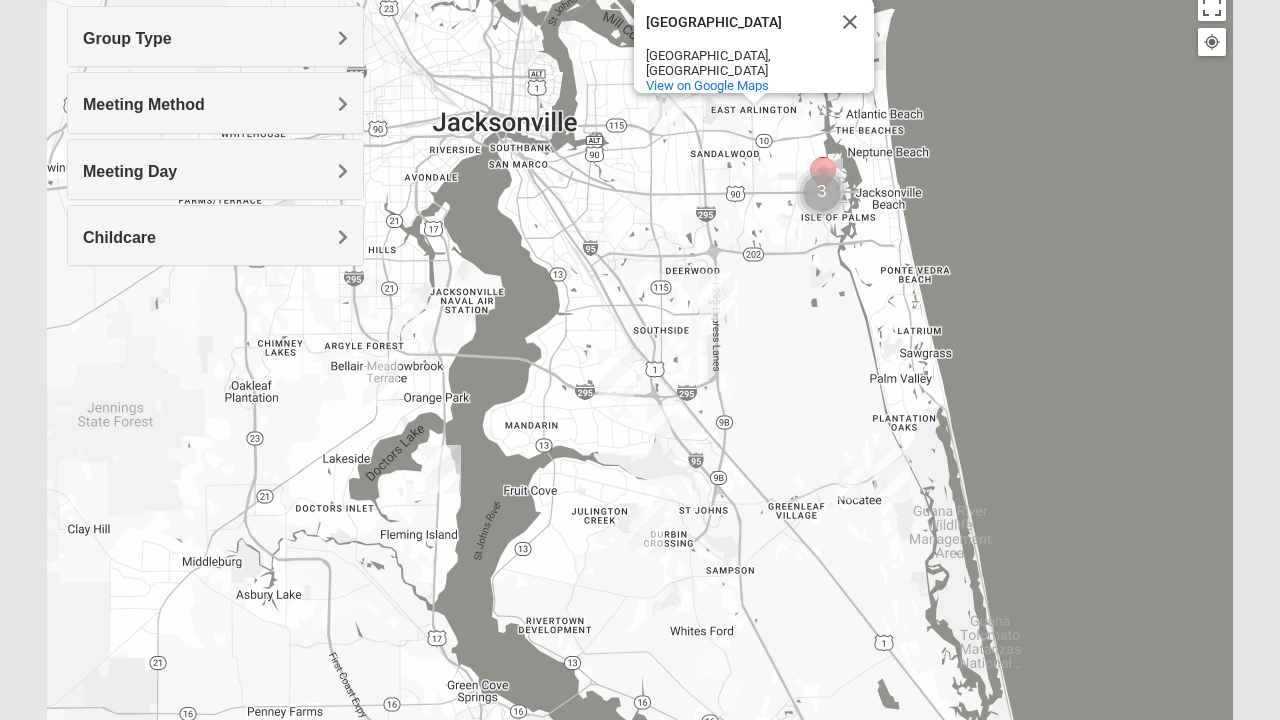 click at bounding box center (717, 297) 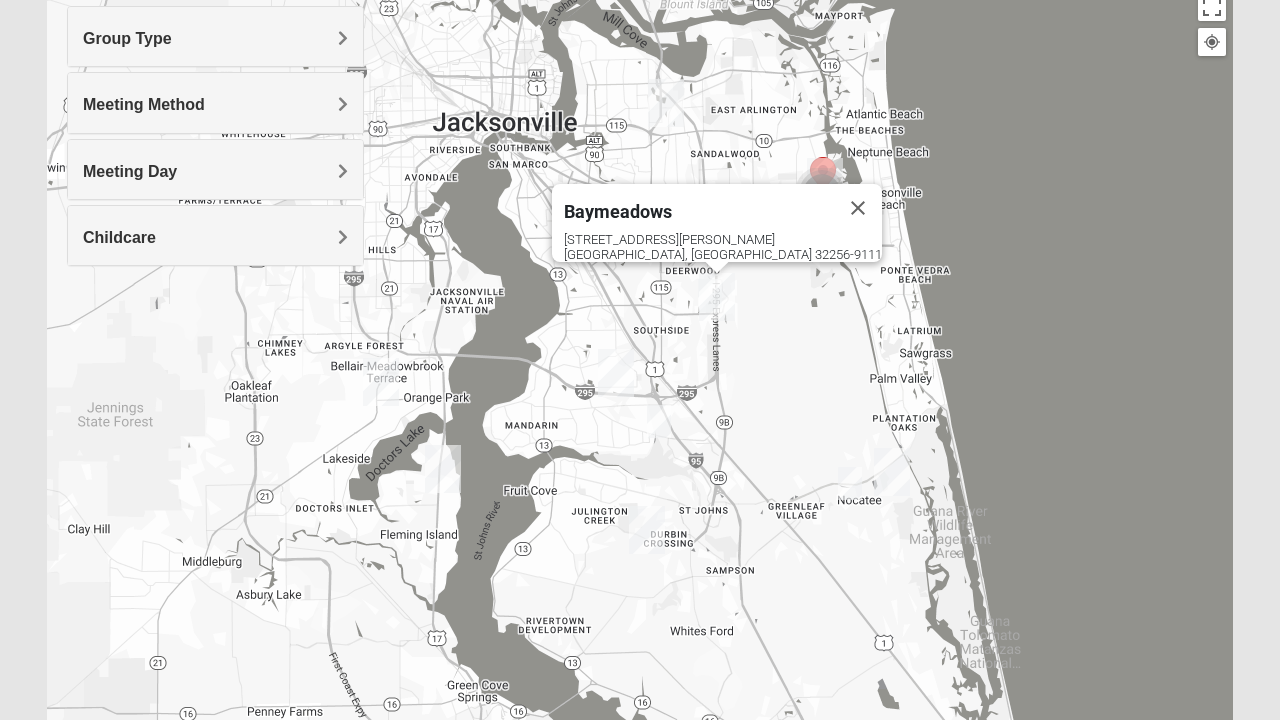 click at bounding box center (616, 373) 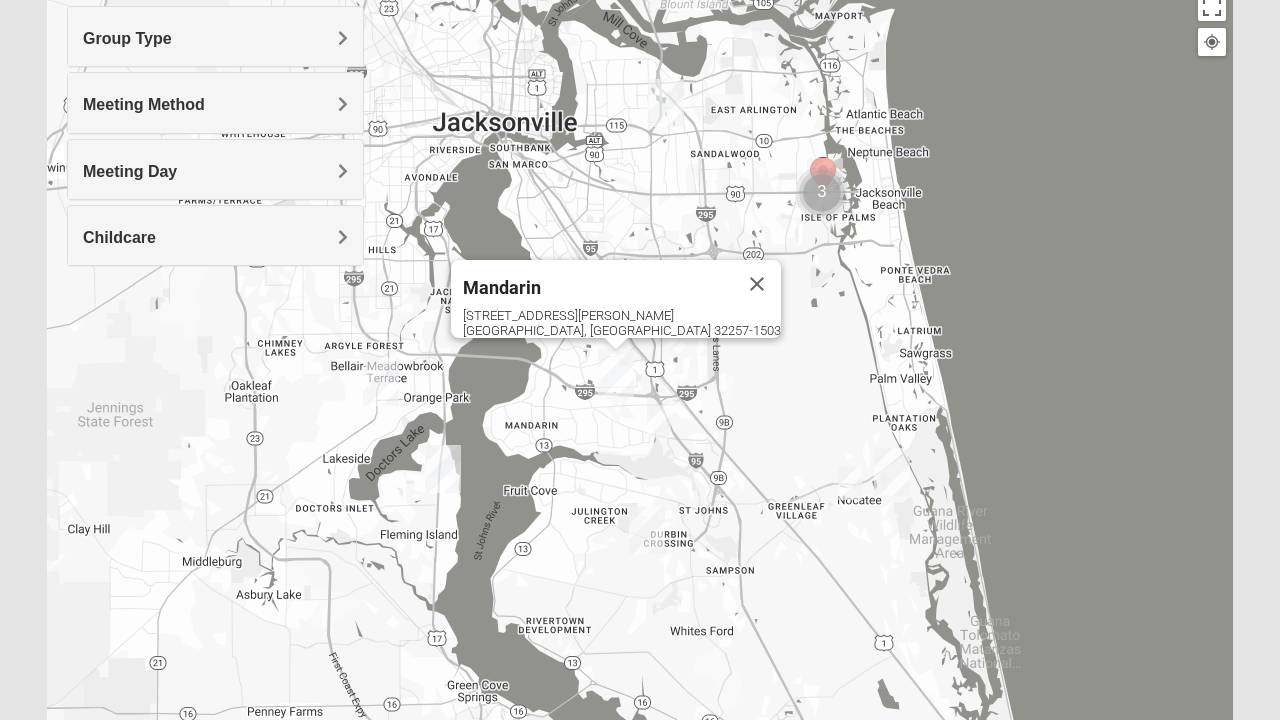 click at bounding box center [892, 472] 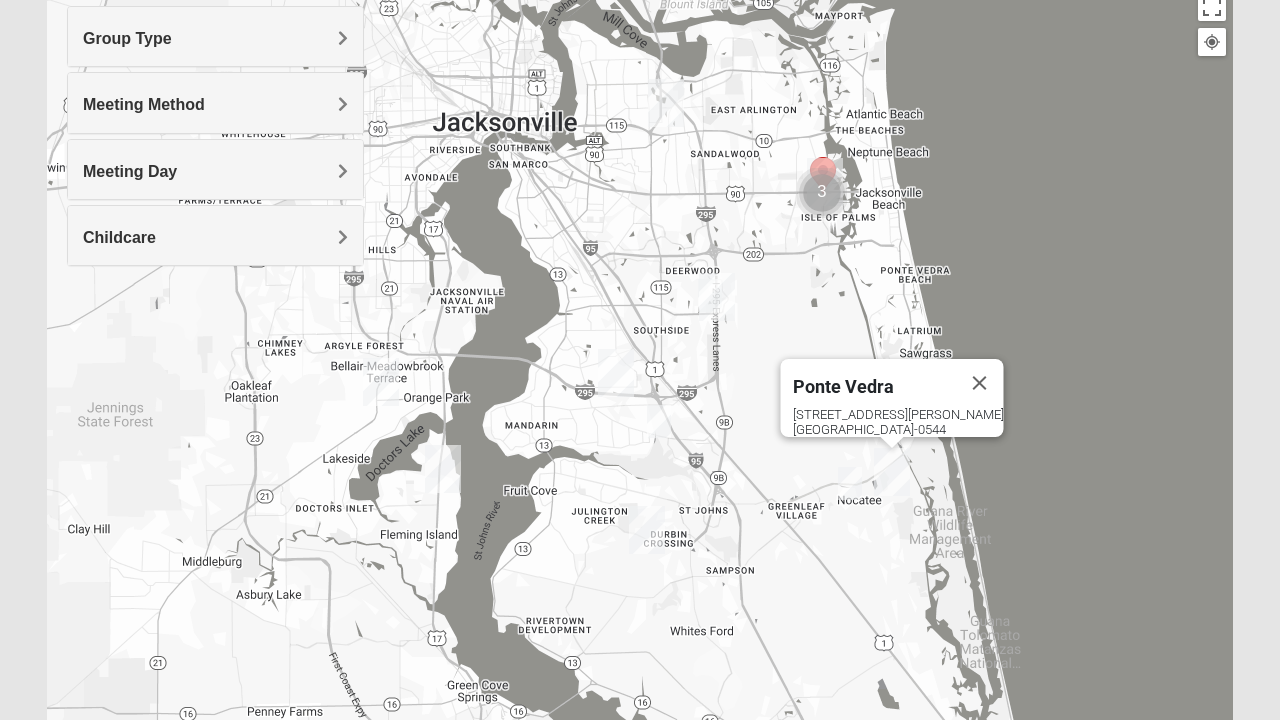 click at bounding box center (647, 530) 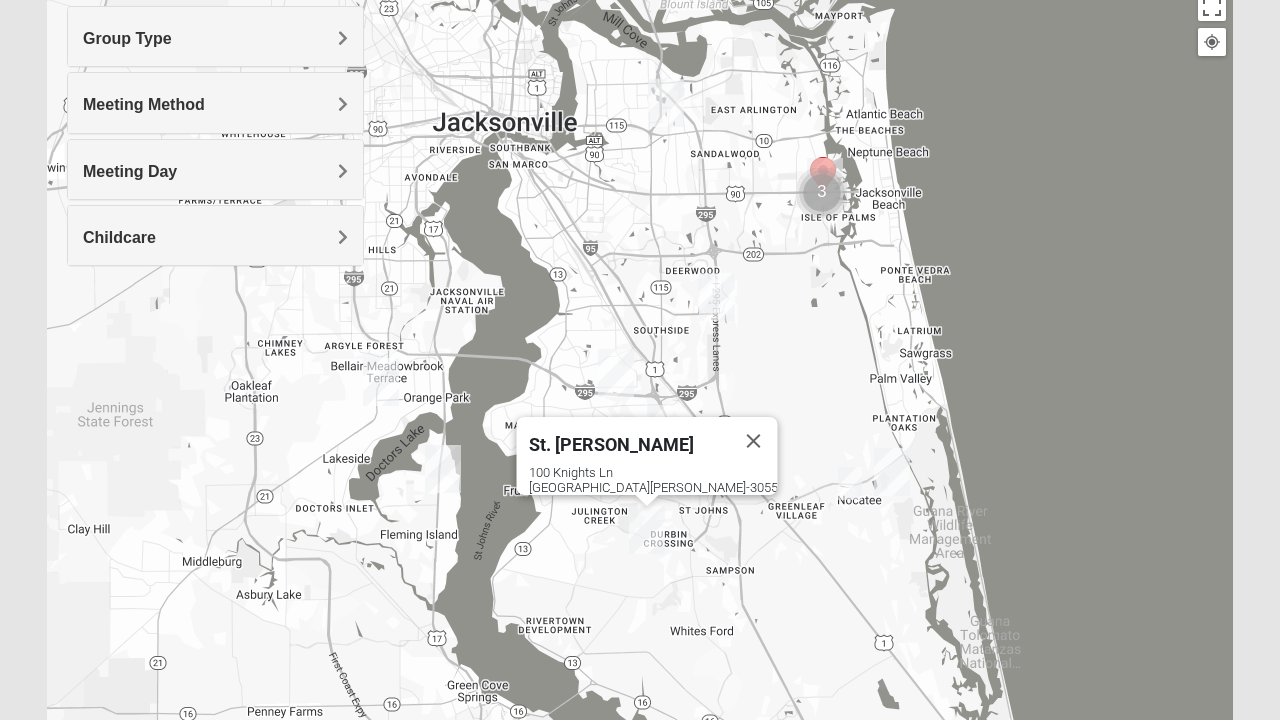 click at bounding box center [666, 103] 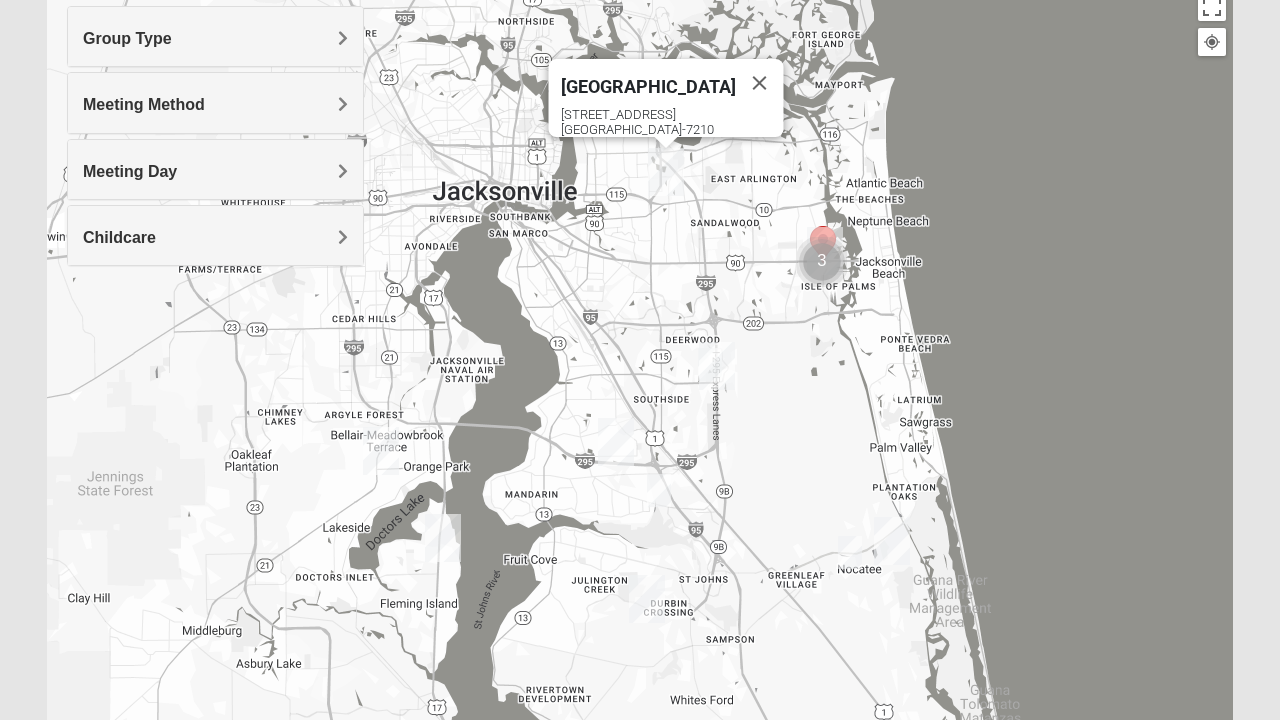 click at bounding box center [822, 262] 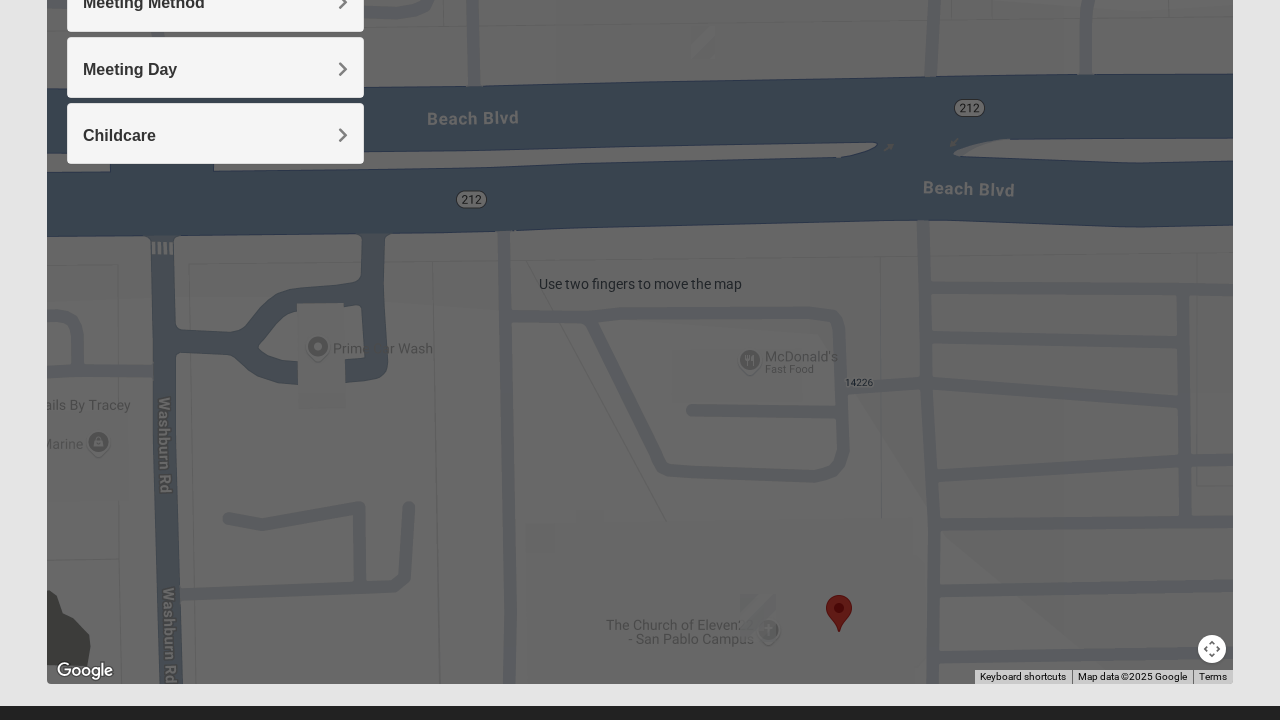 scroll, scrollTop: 381, scrollLeft: 0, axis: vertical 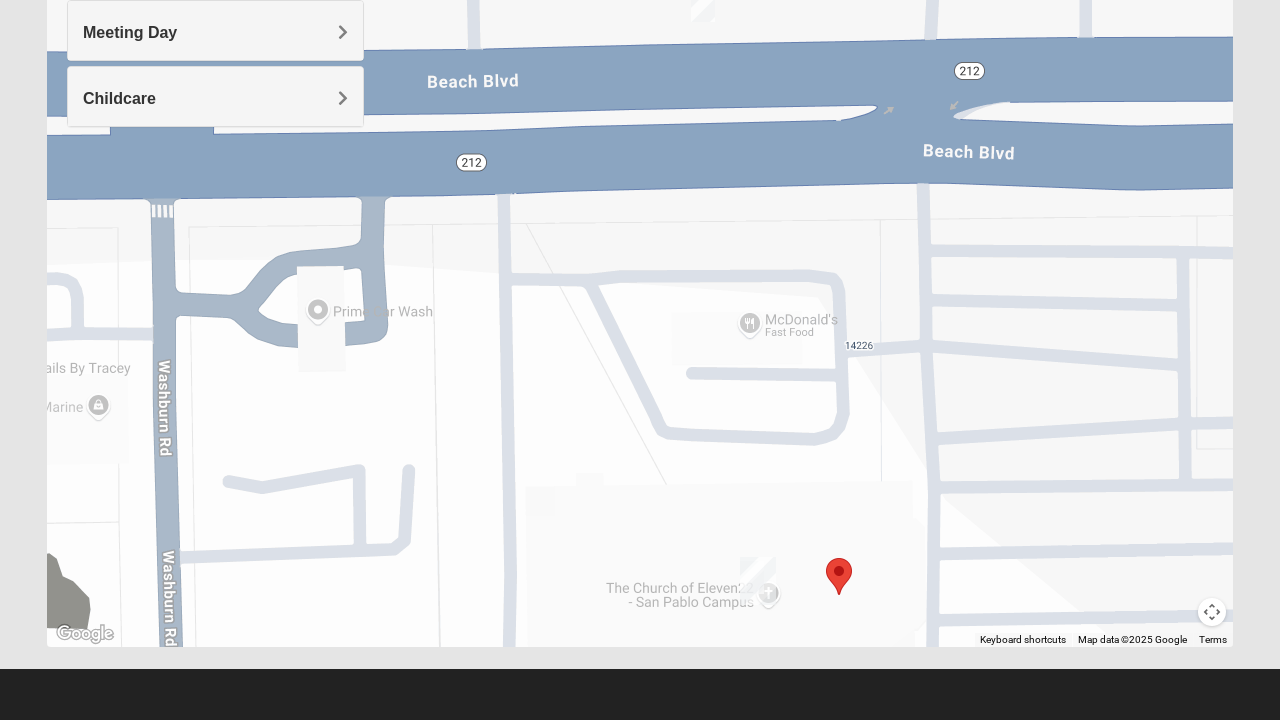 click at bounding box center [758, 581] 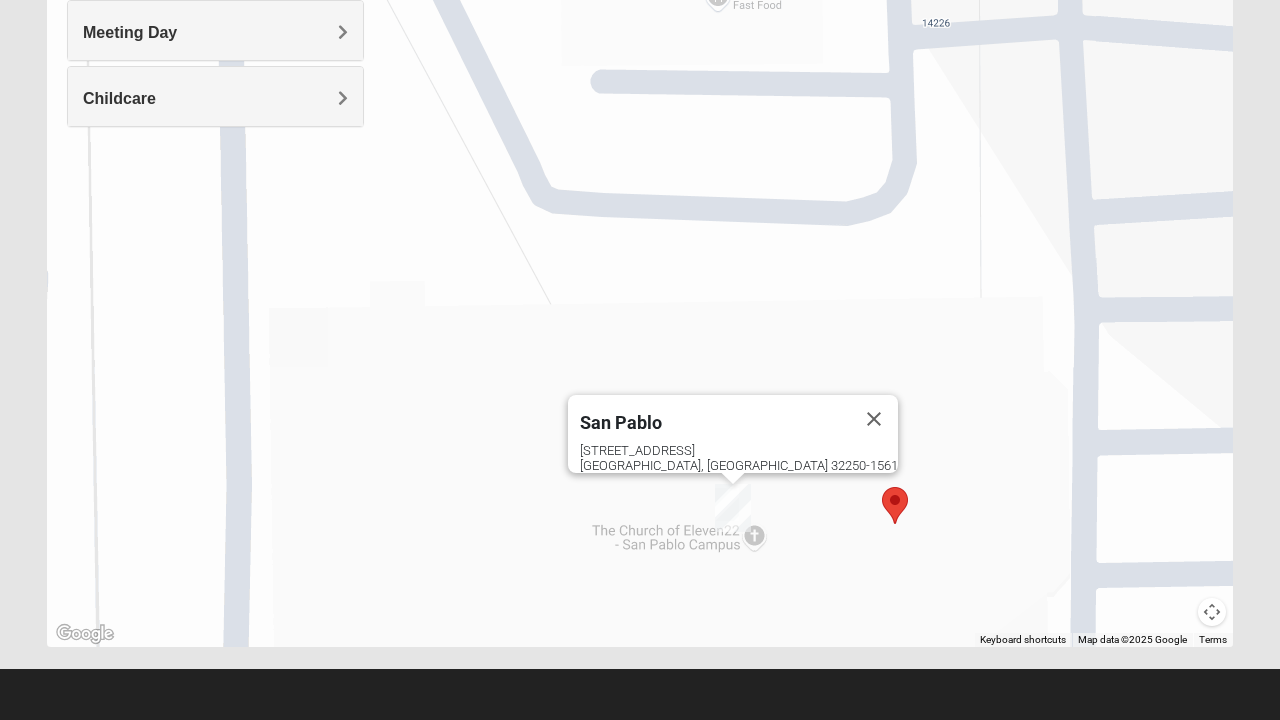 click on "San Pablo 14286 Beach Blvd Jacksonville, FL 32250-1561" at bounding box center [640, 247] 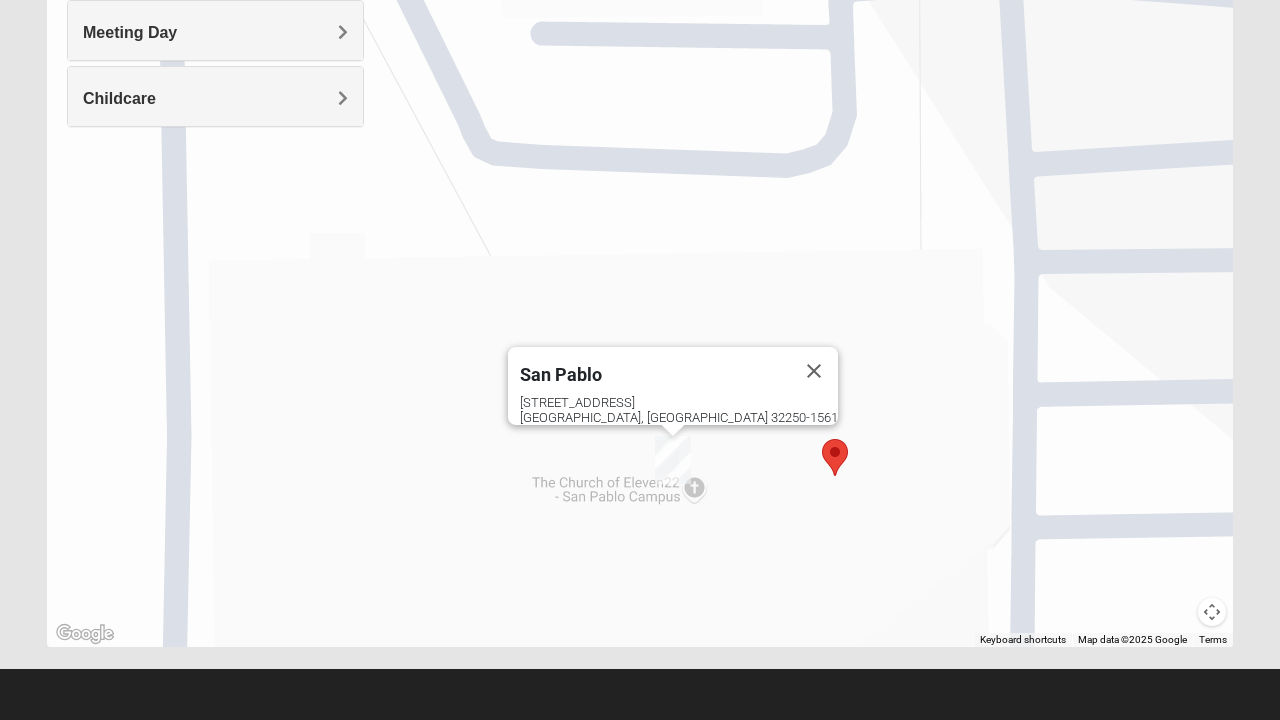 click at bounding box center (814, 371) 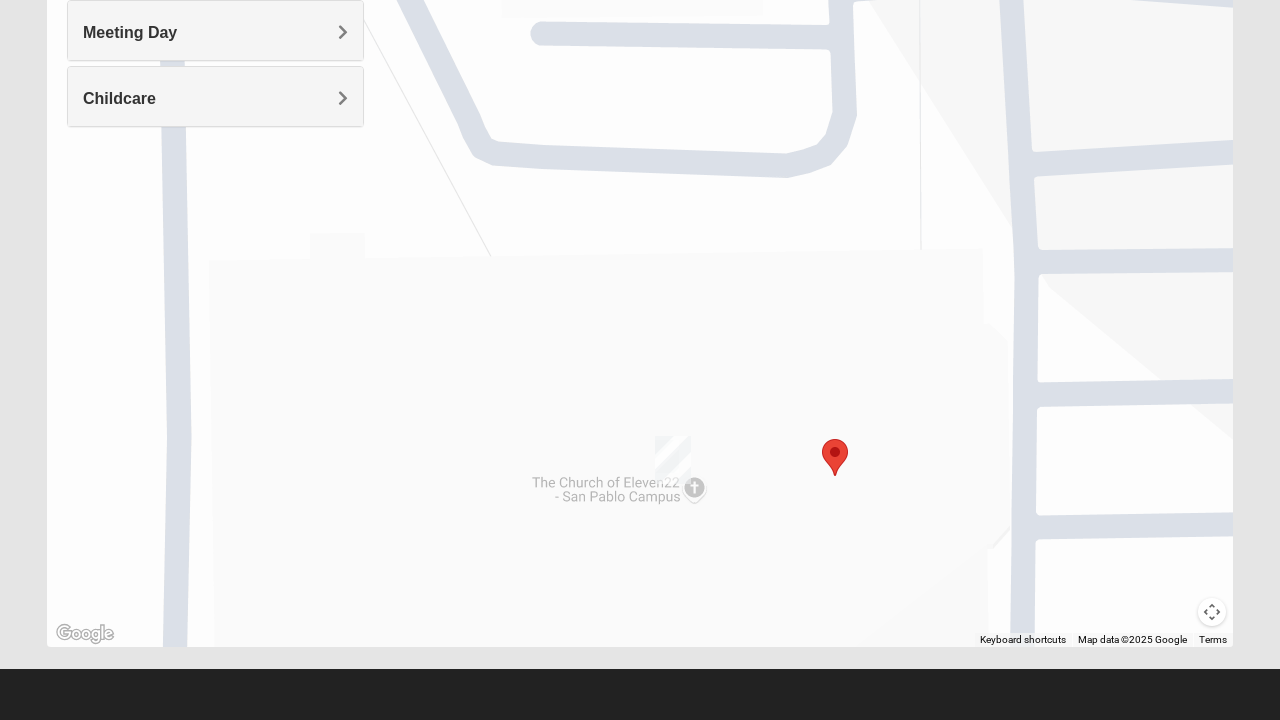 click at bounding box center (835, 457) 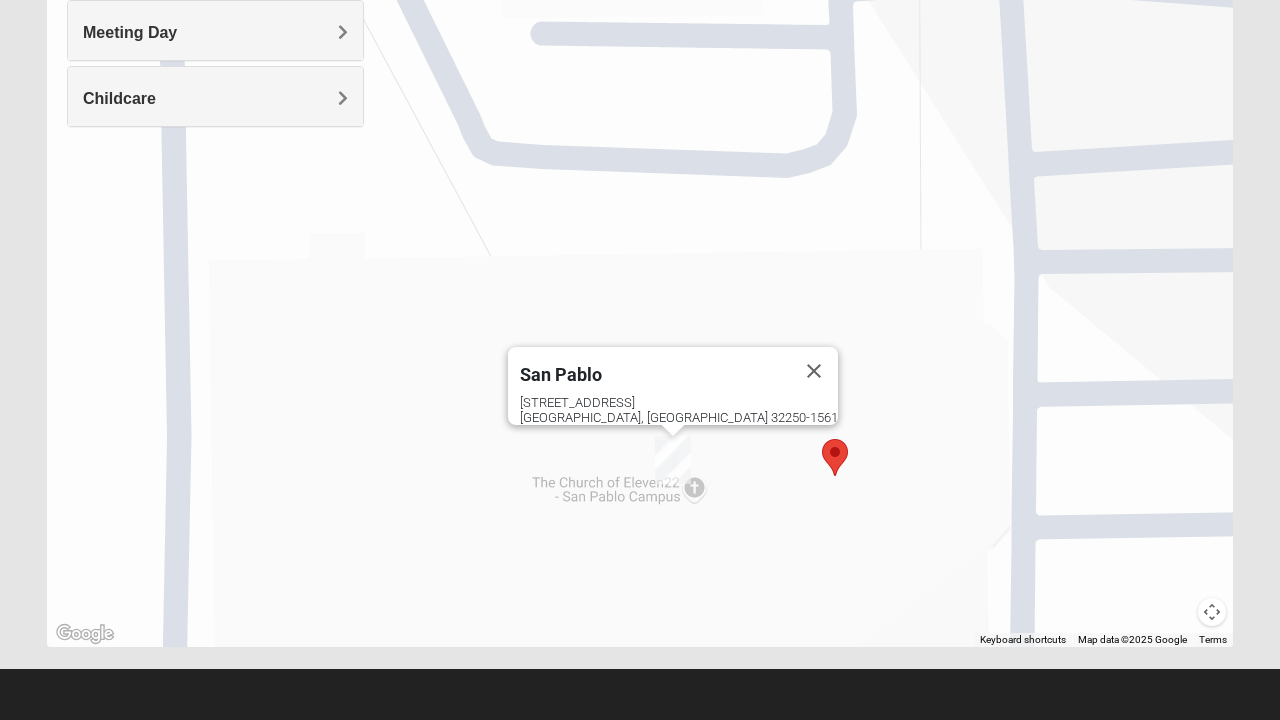 click at bounding box center [814, 371] 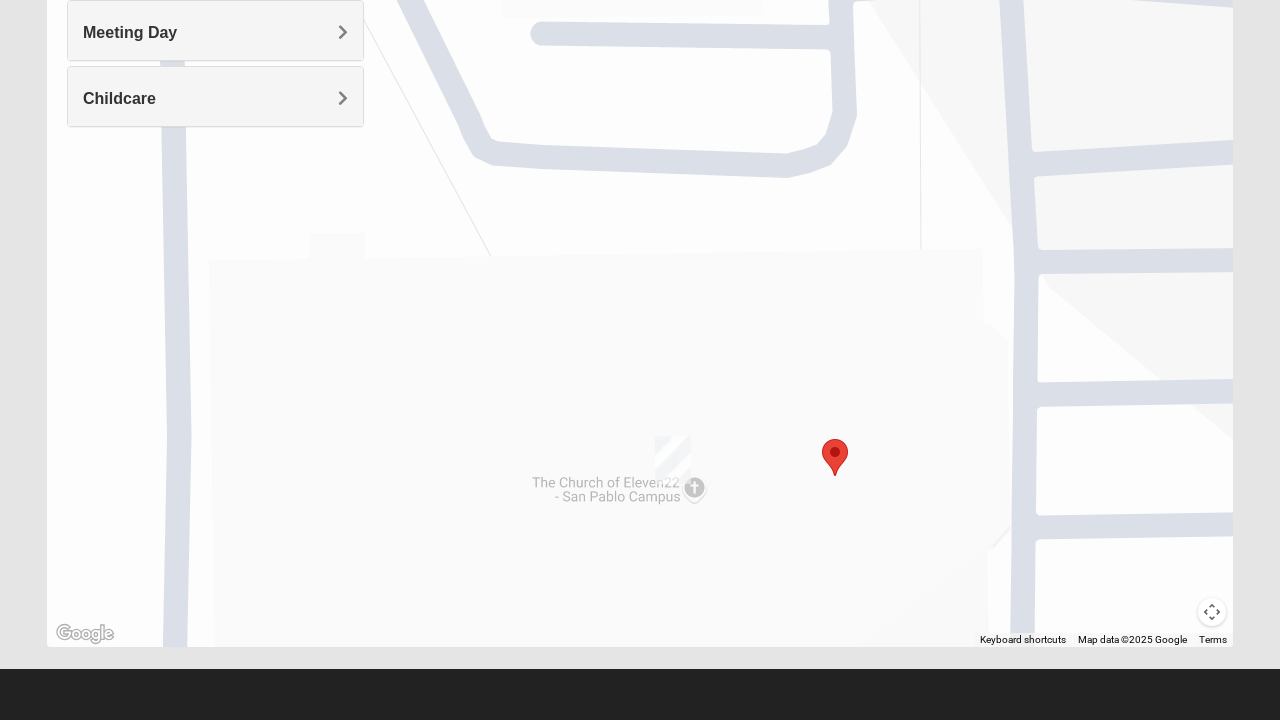 click on "Meeting Day" at bounding box center [130, 32] 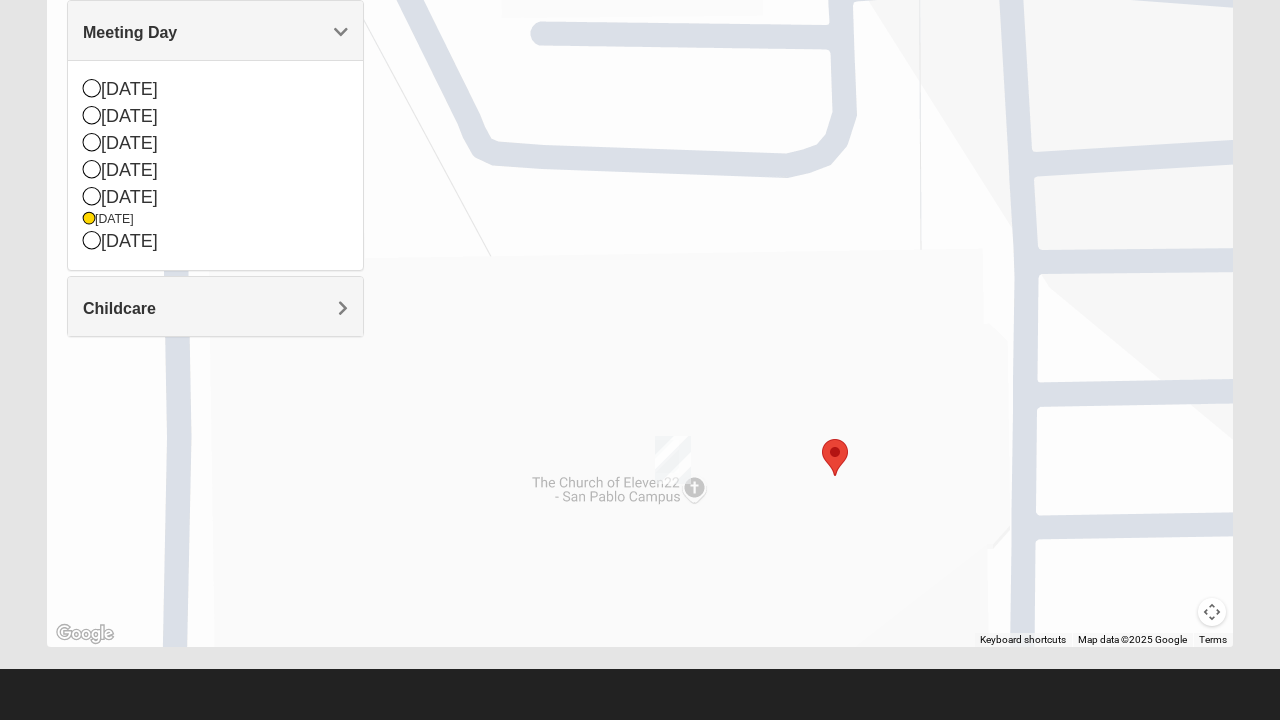 click on "Childcare" at bounding box center (215, 306) 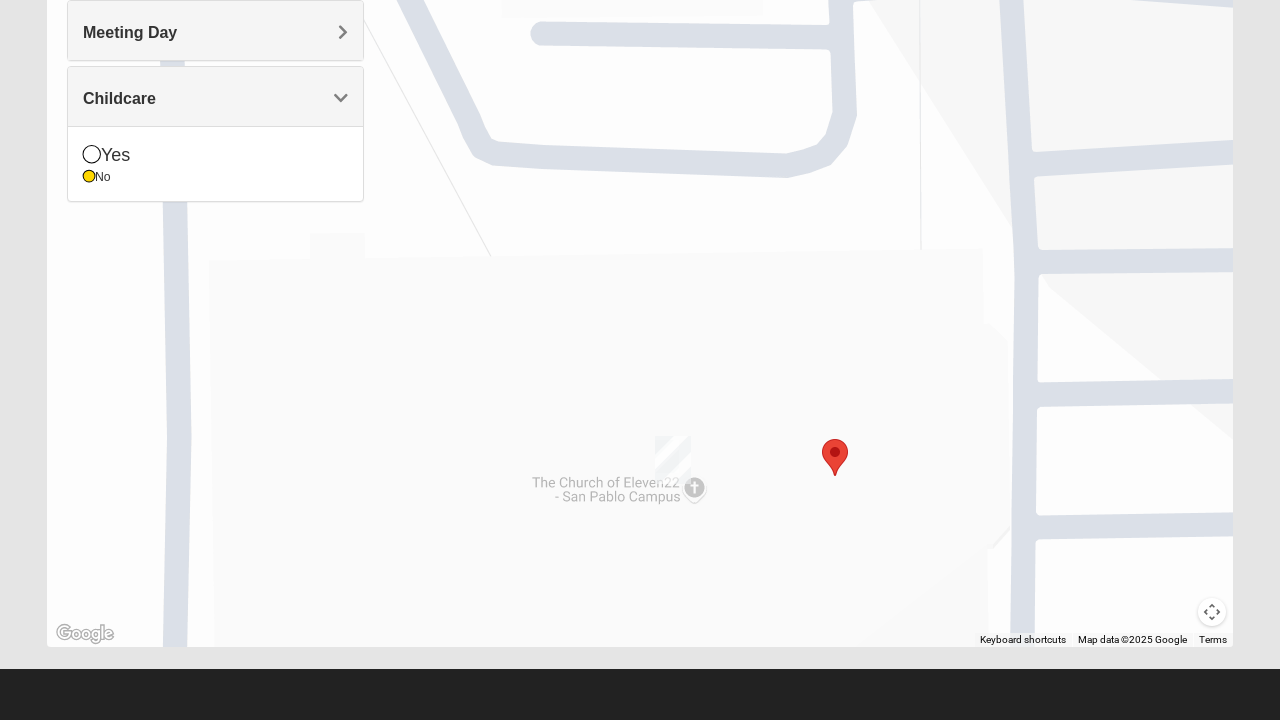 click at bounding box center (640, 247) 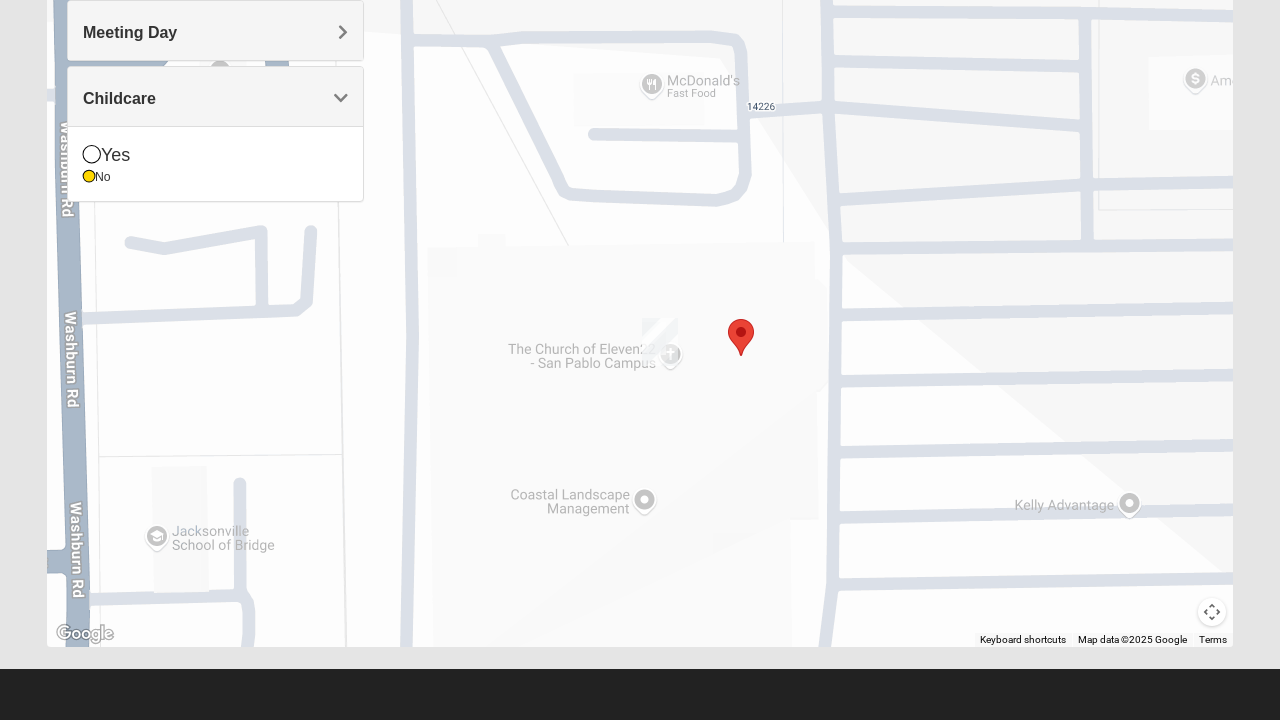click at bounding box center (640, 247) 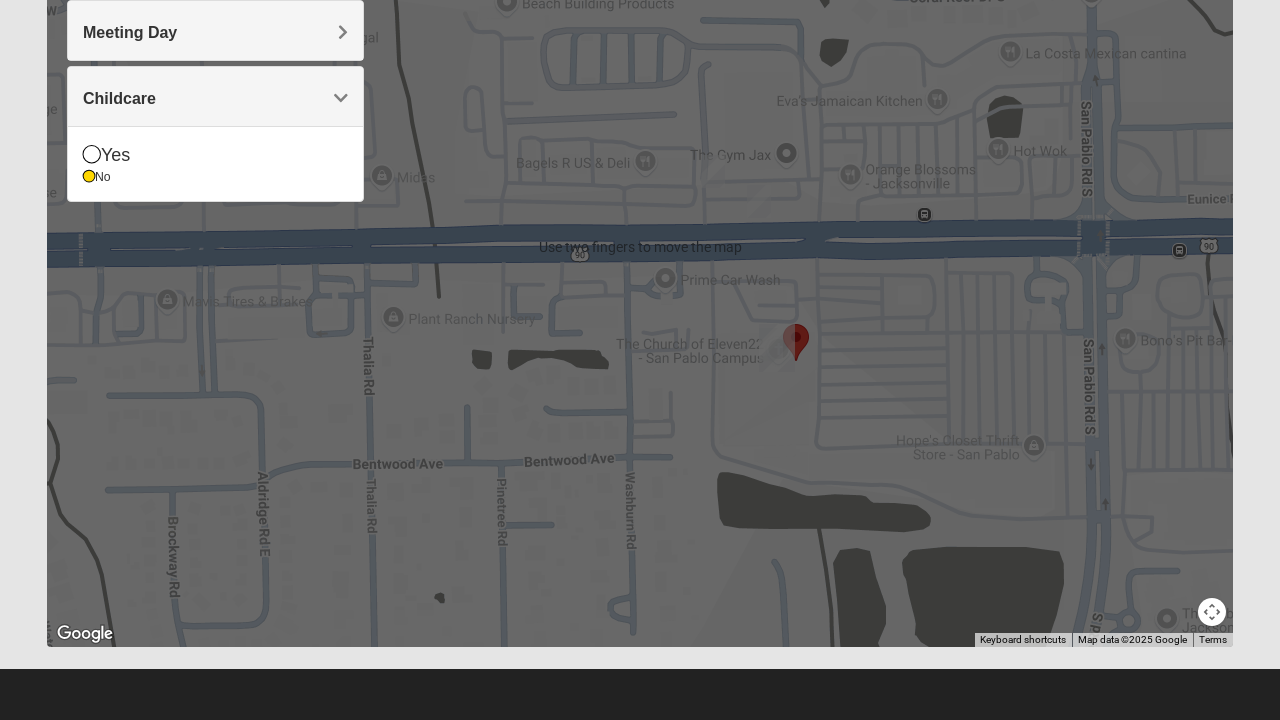 scroll, scrollTop: 380, scrollLeft: 0, axis: vertical 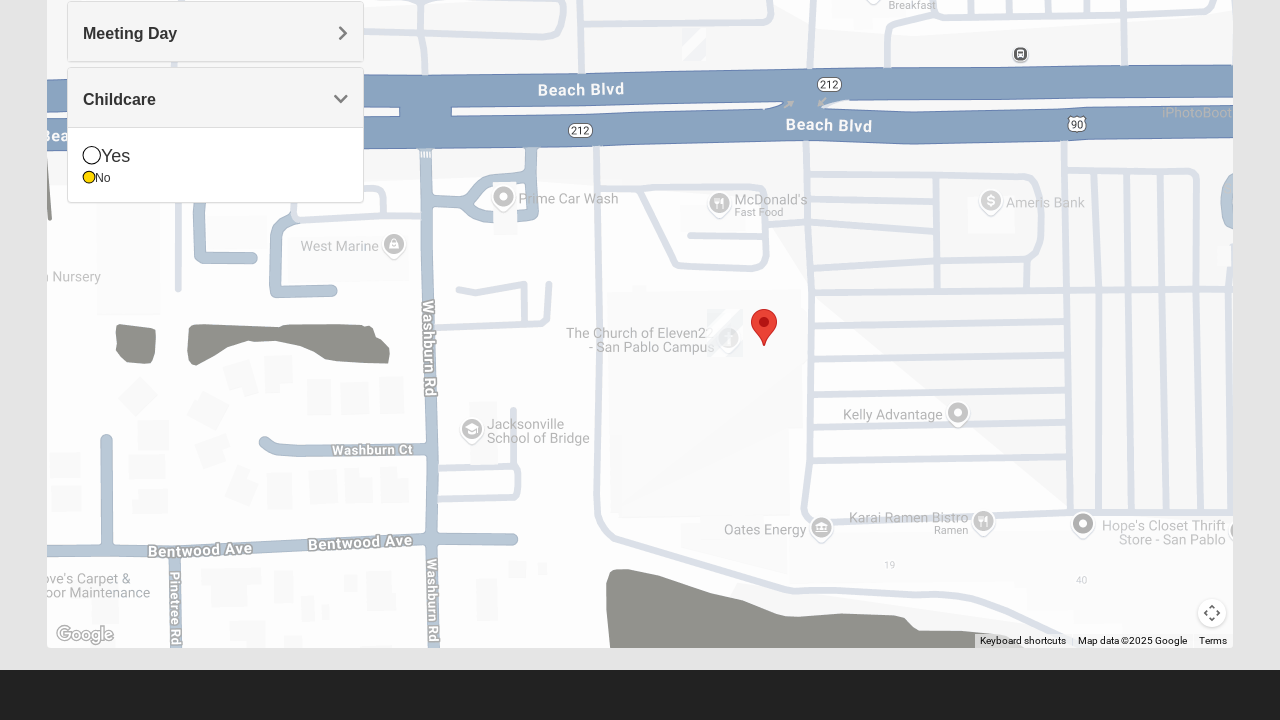 click at bounding box center (764, 327) 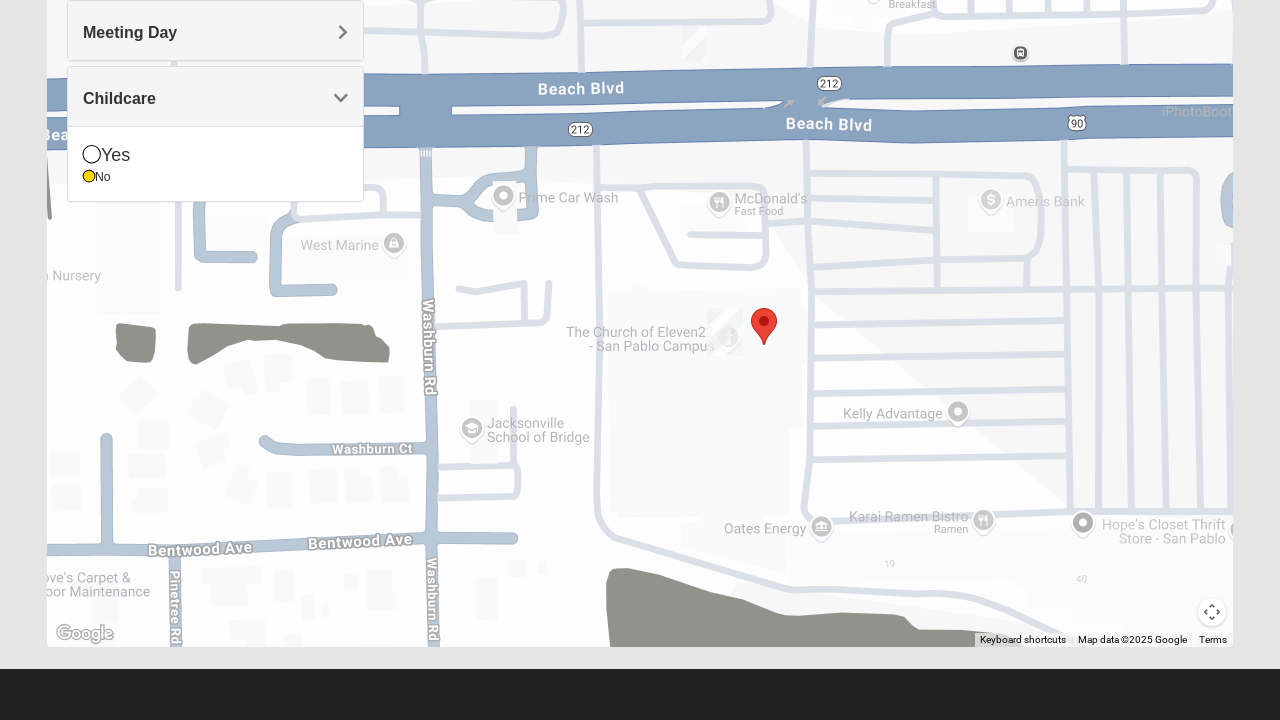 click at bounding box center (764, 326) 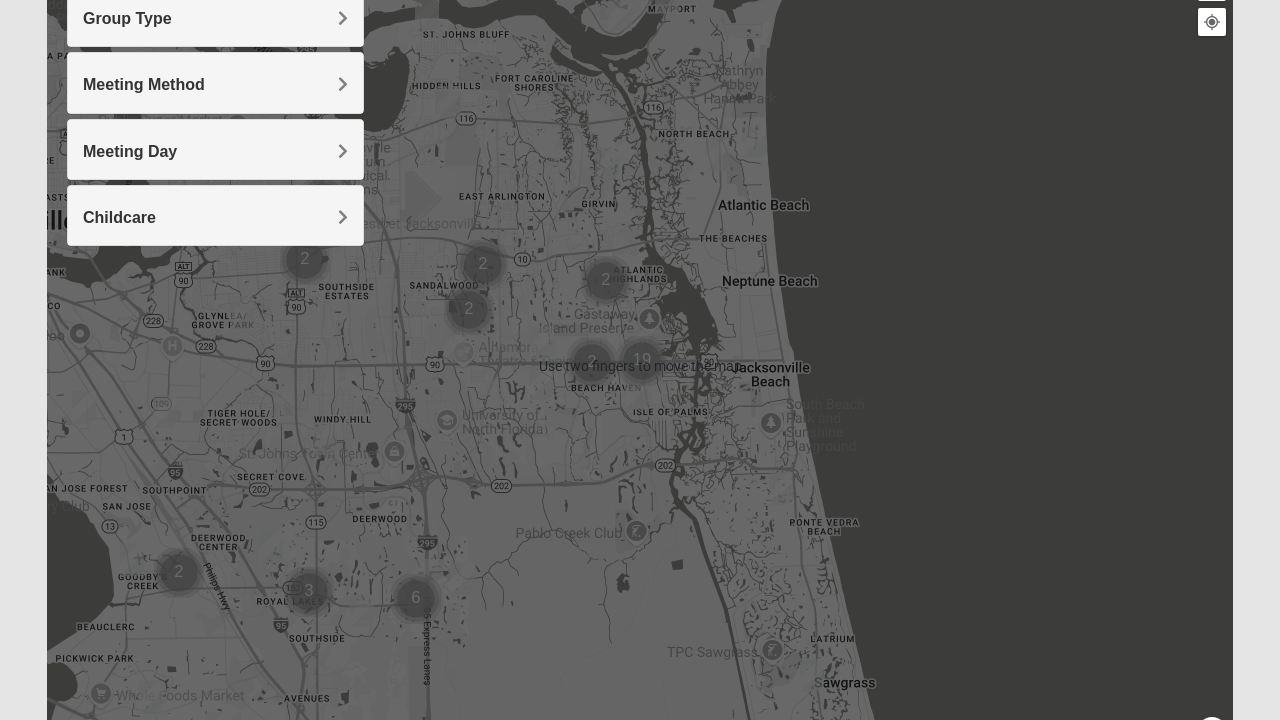 scroll, scrollTop: 263, scrollLeft: 0, axis: vertical 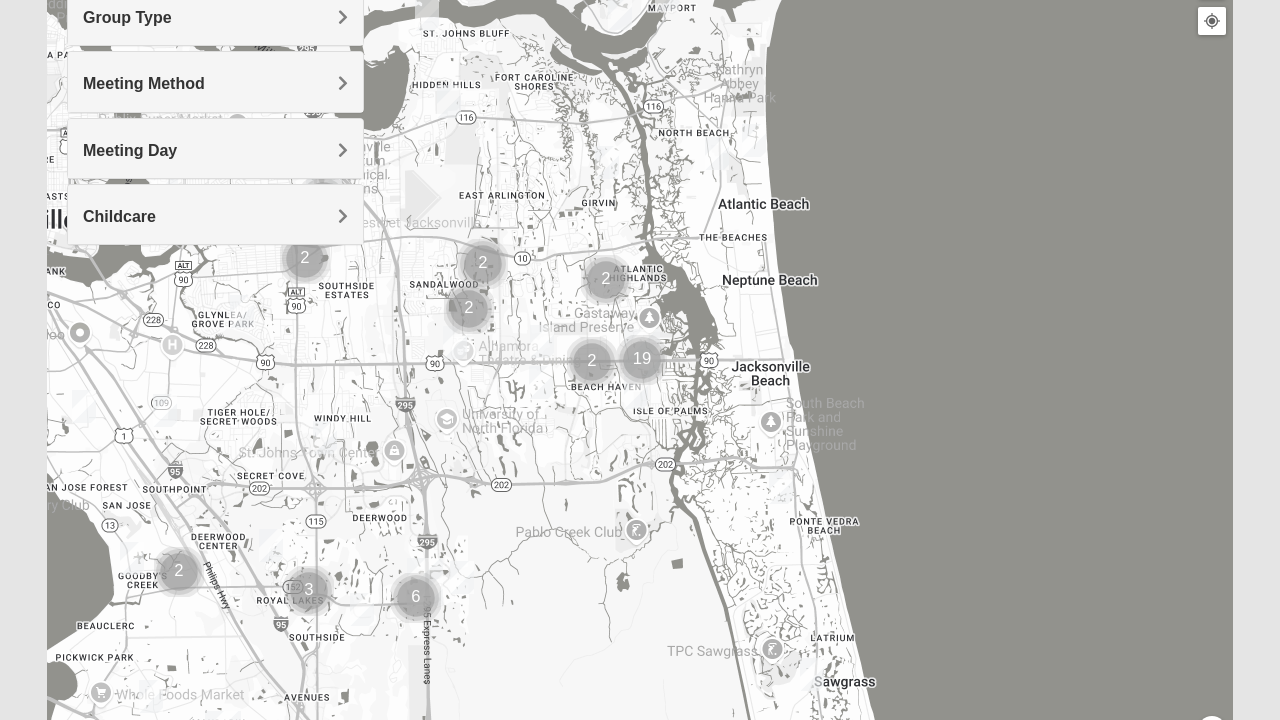 click on "Meeting Day" at bounding box center [215, 148] 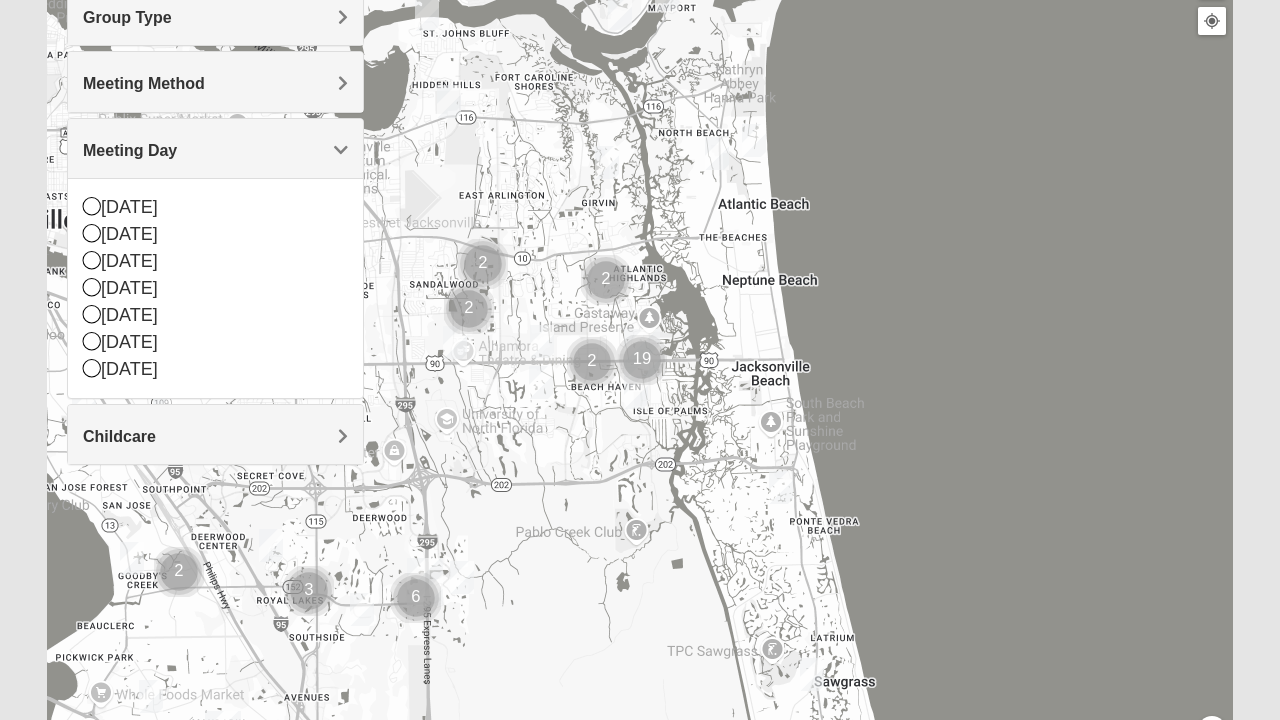 click on "[DATE]" at bounding box center [215, 342] 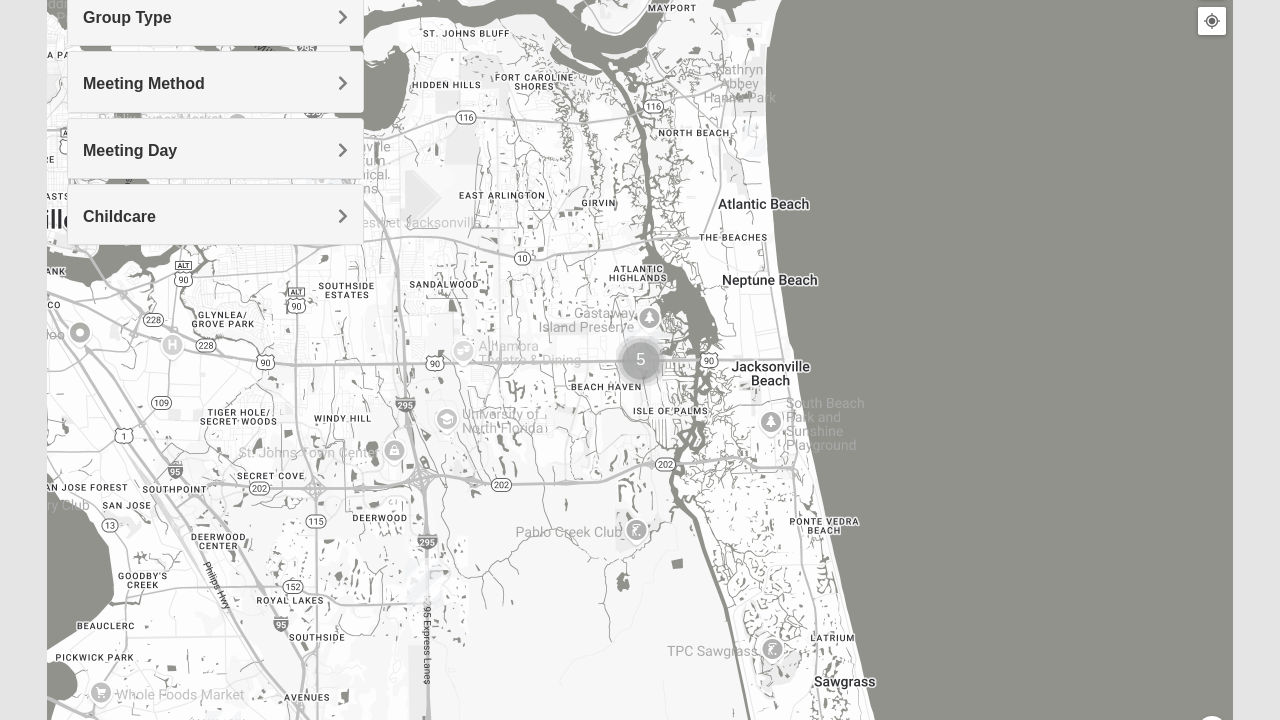 click on "Childcare" at bounding box center (119, 216) 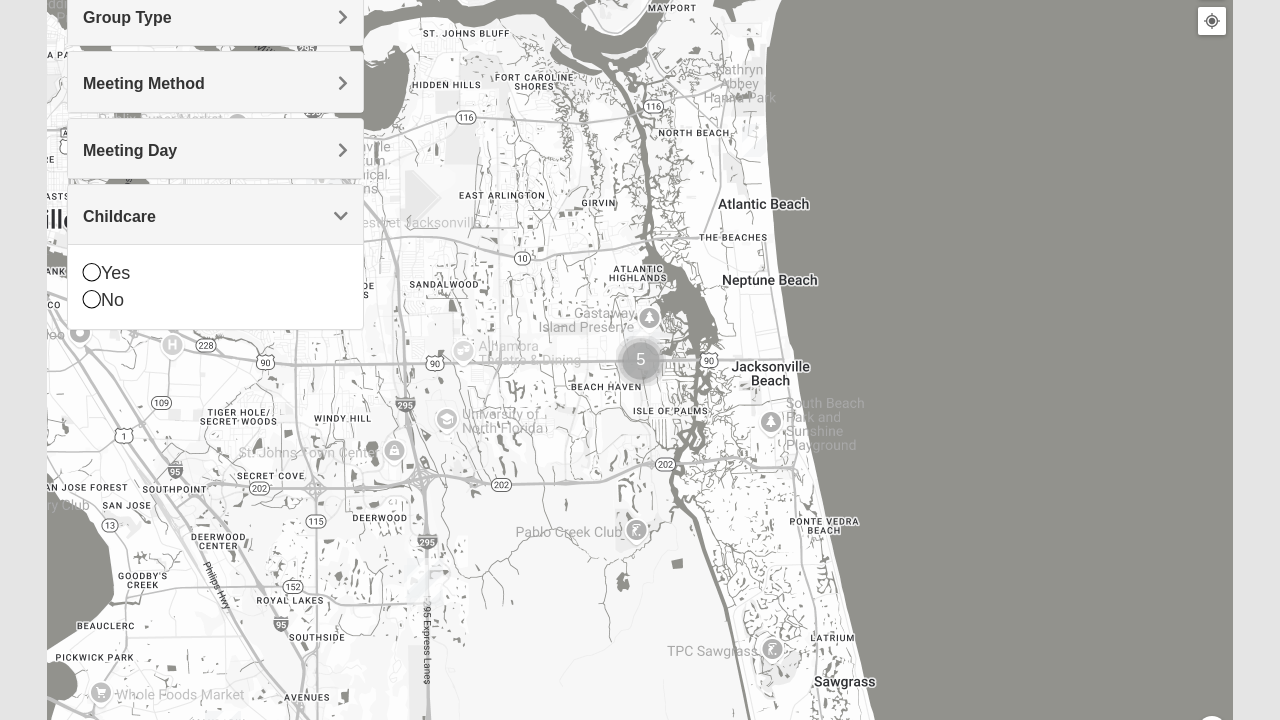 click on "No" at bounding box center [215, 300] 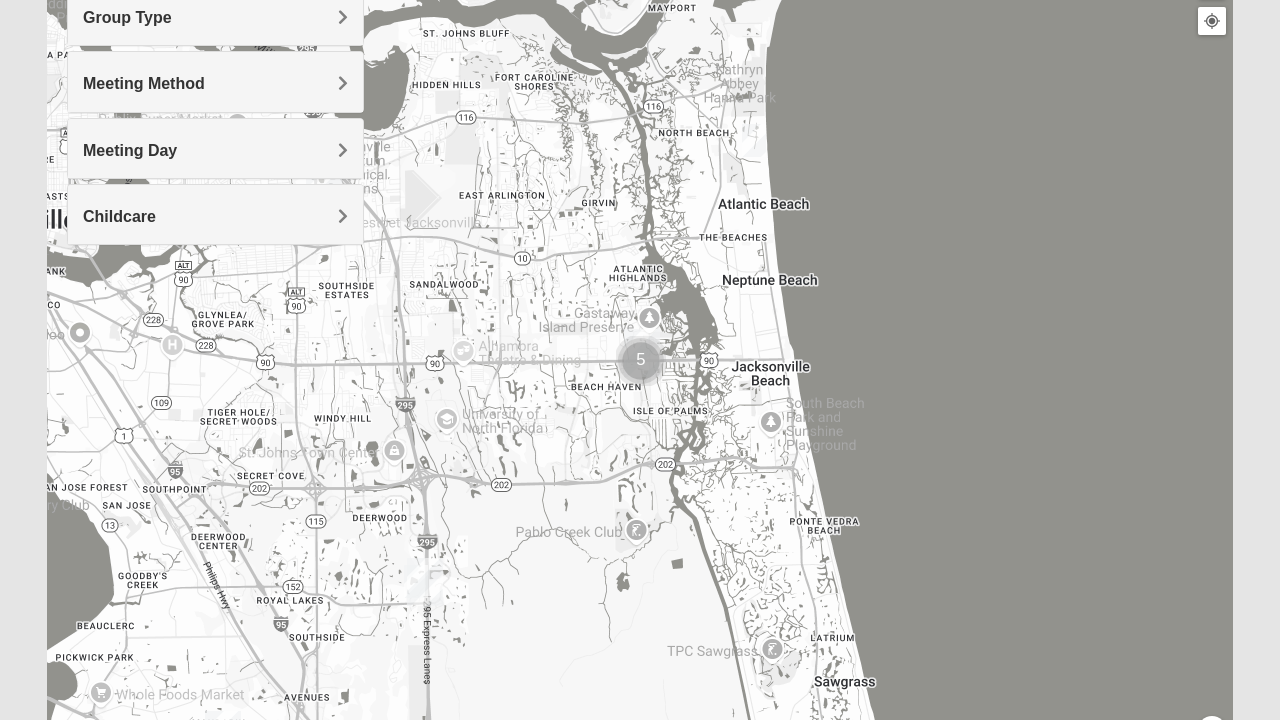 click on "Meeting Method" at bounding box center (215, 83) 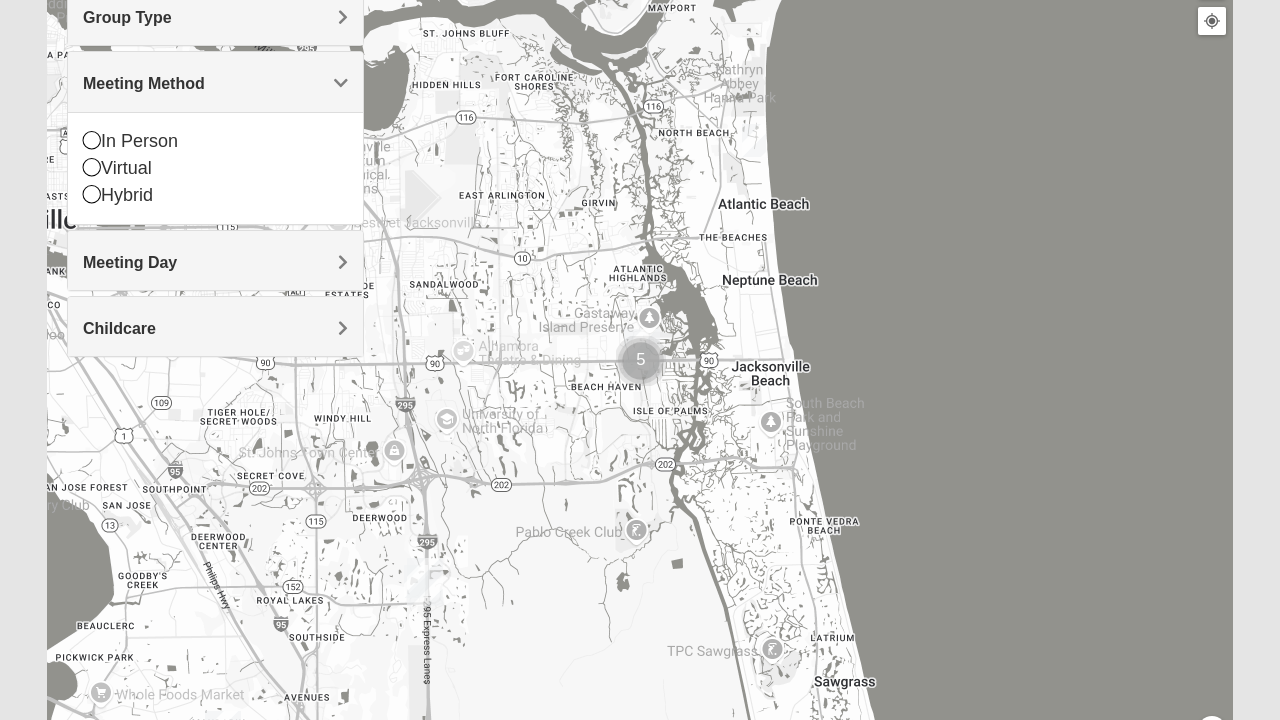 click at bounding box center [92, 140] 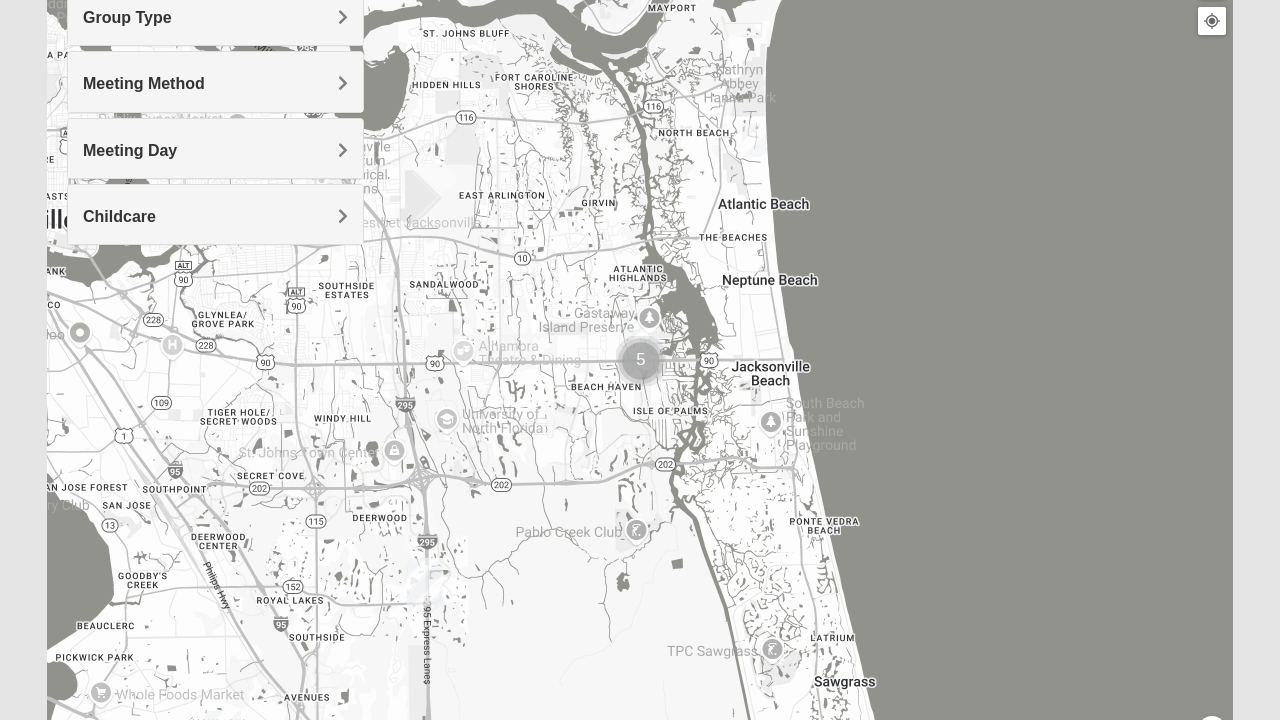 click on "Group Type" at bounding box center [127, 17] 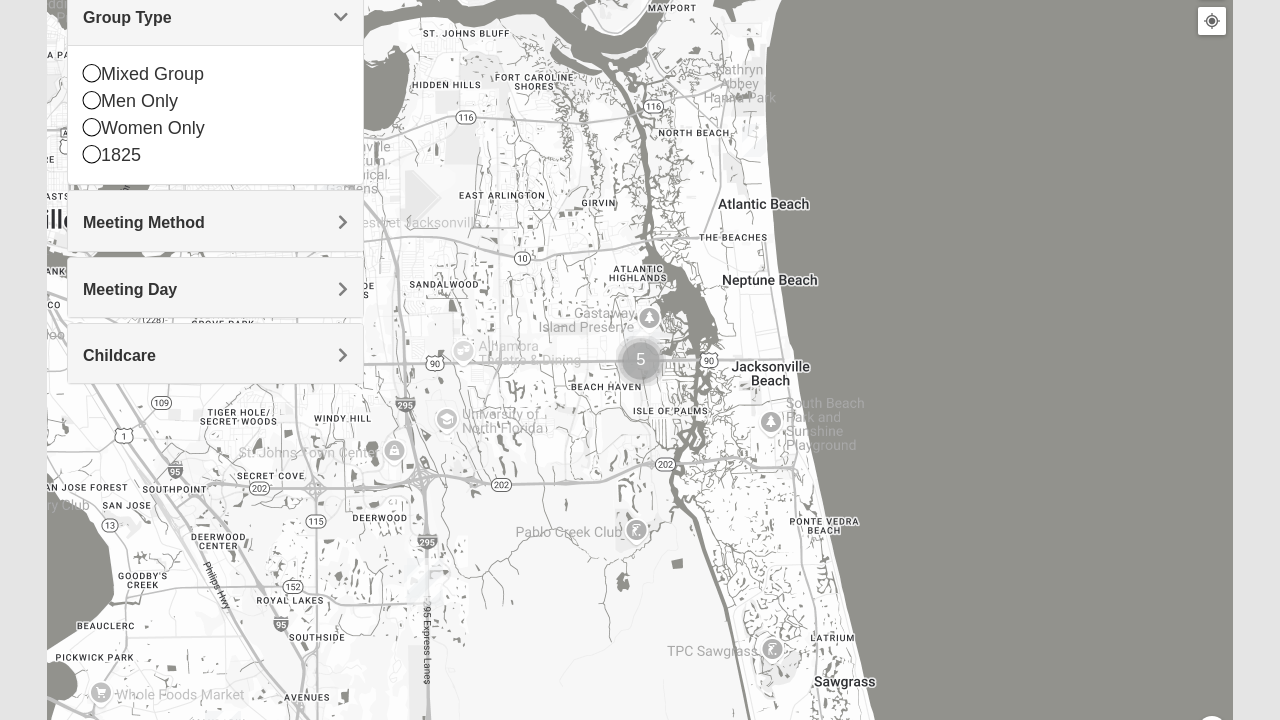 click at bounding box center (92, 100) 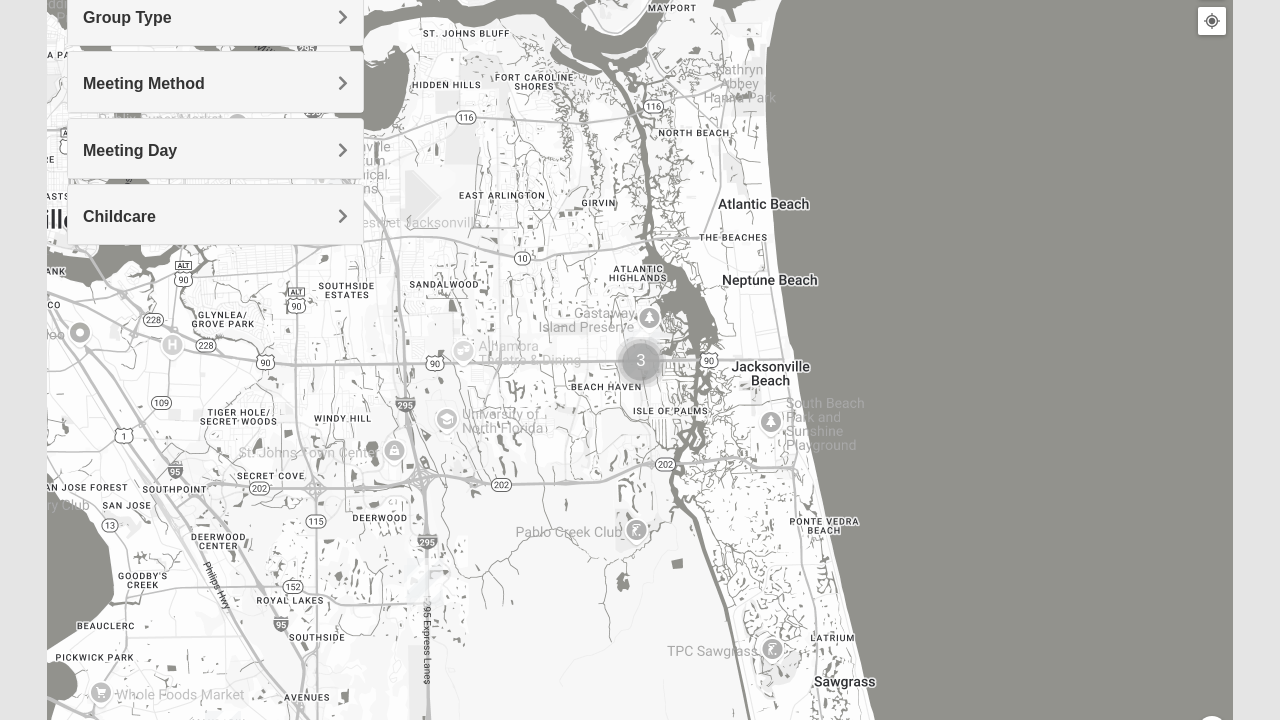 click at bounding box center (641, 362) 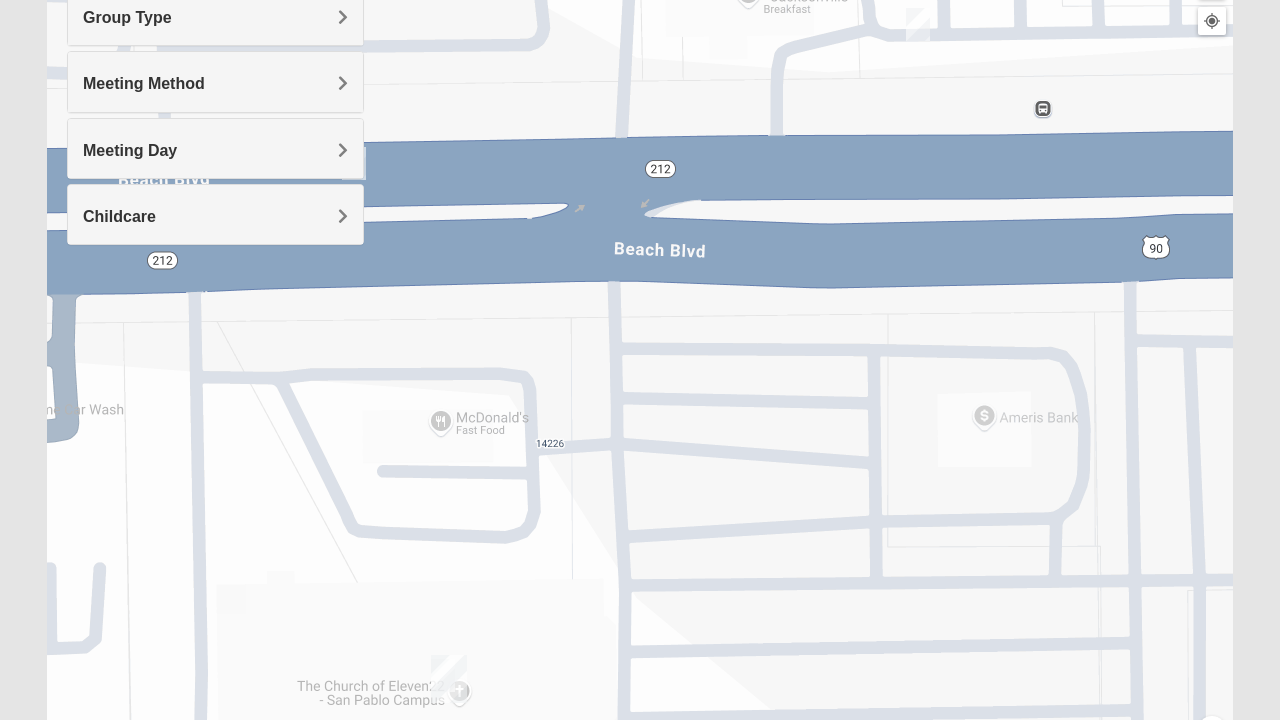 click at bounding box center [449, 679] 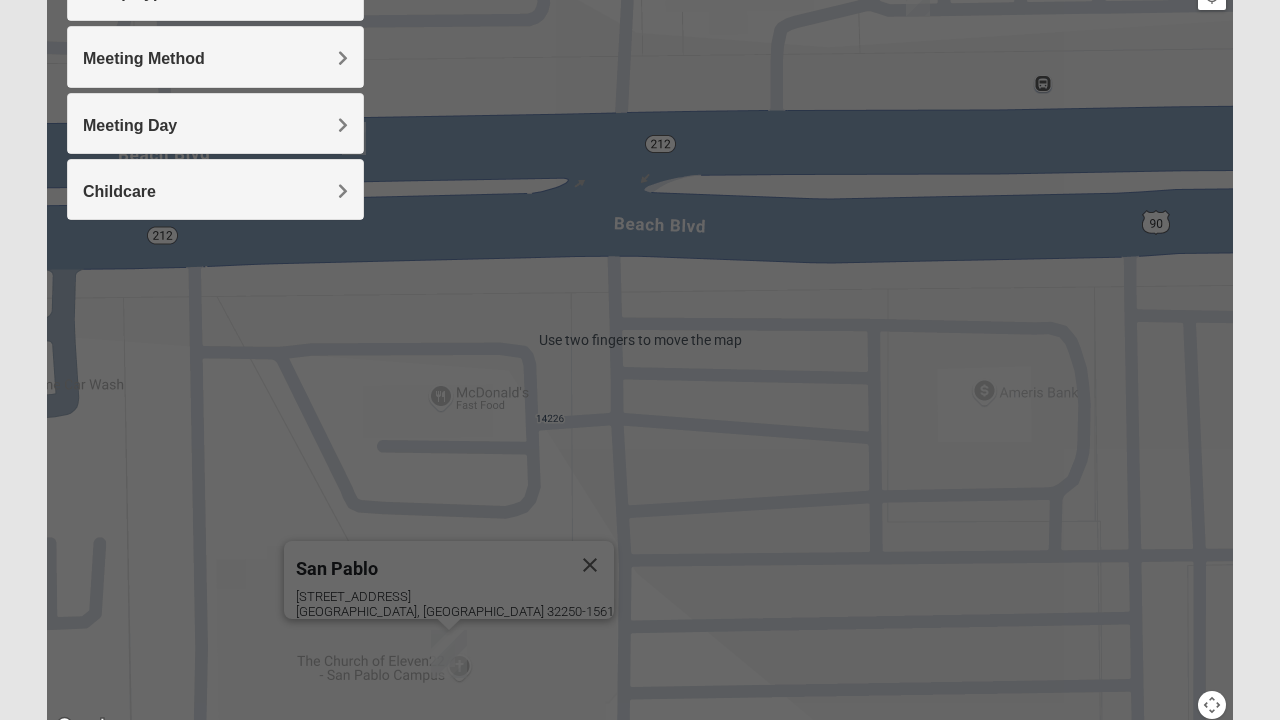 scroll, scrollTop: 381, scrollLeft: 0, axis: vertical 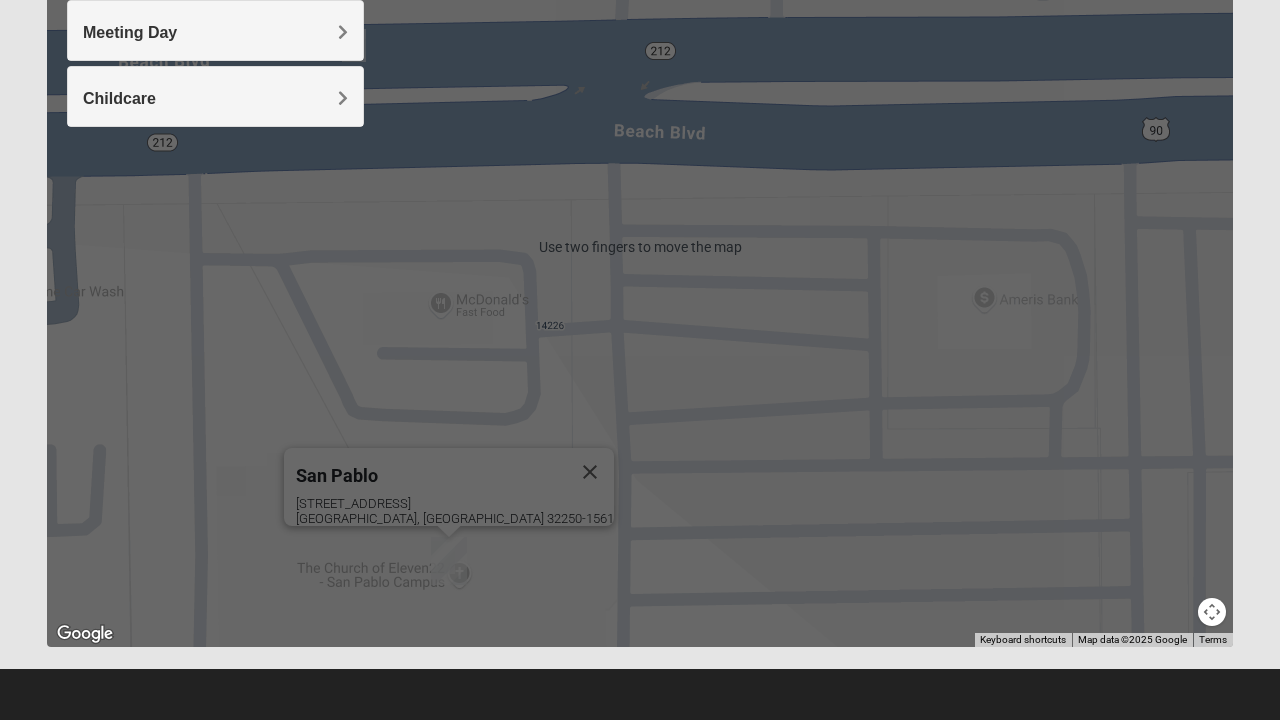 click at bounding box center [449, 561] 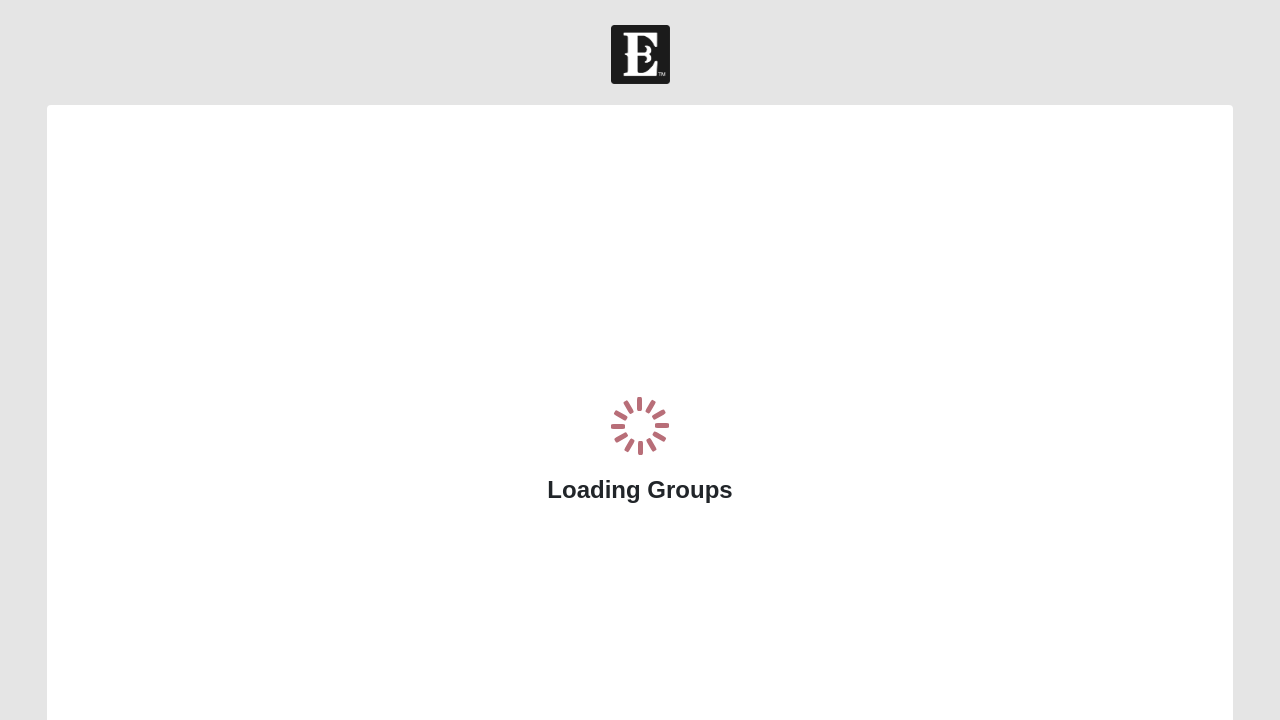 scroll, scrollTop: 0, scrollLeft: 0, axis: both 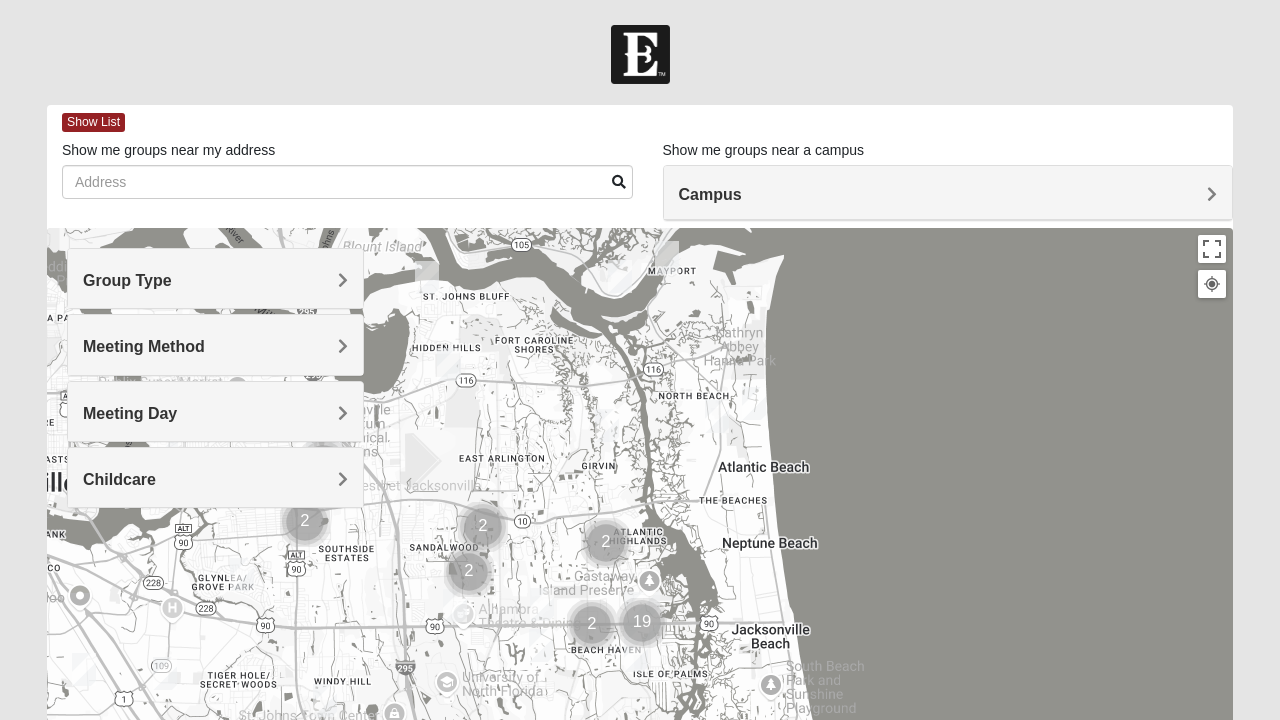 click on "Group Type" at bounding box center [215, 278] 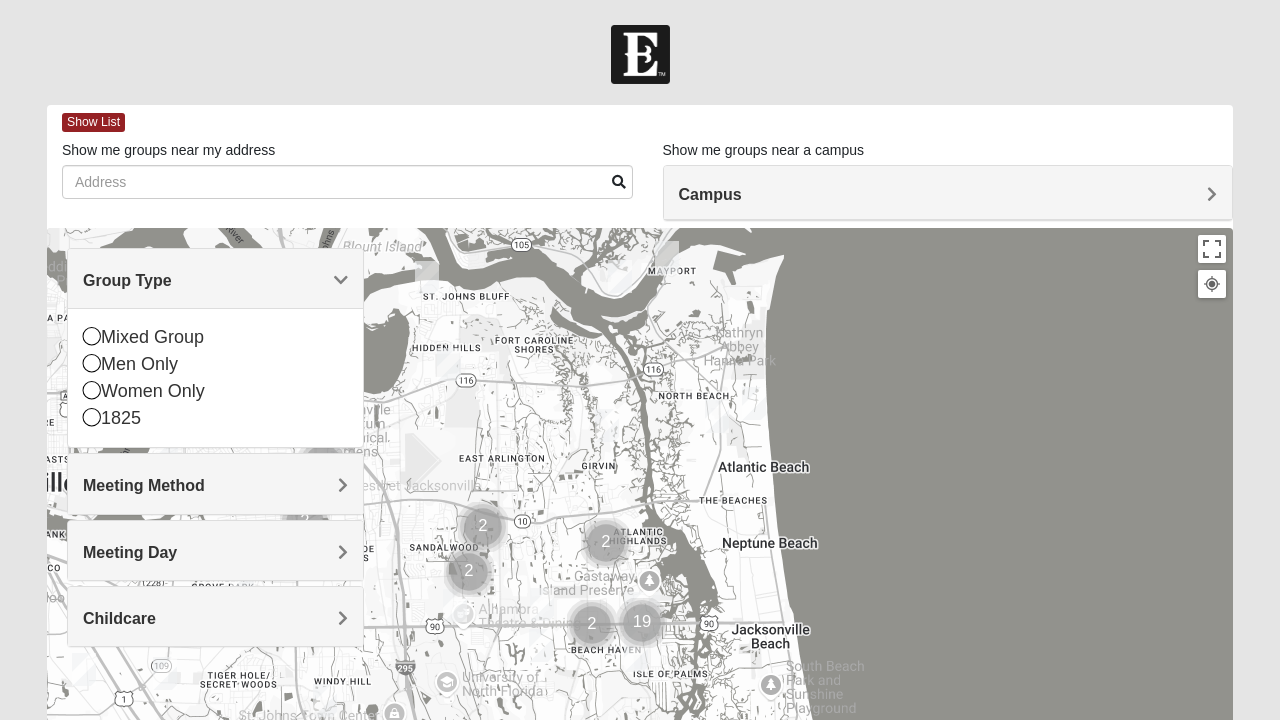click at bounding box center [92, 390] 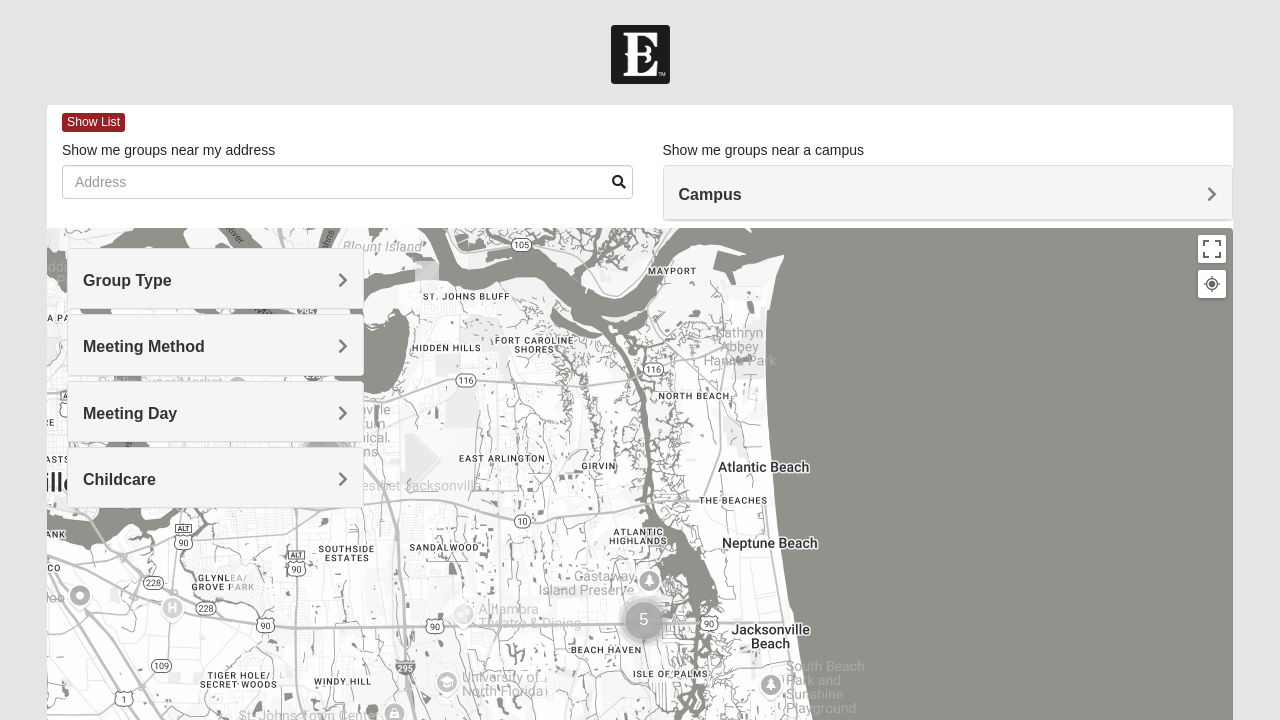 click on "Group Type" at bounding box center (215, 280) 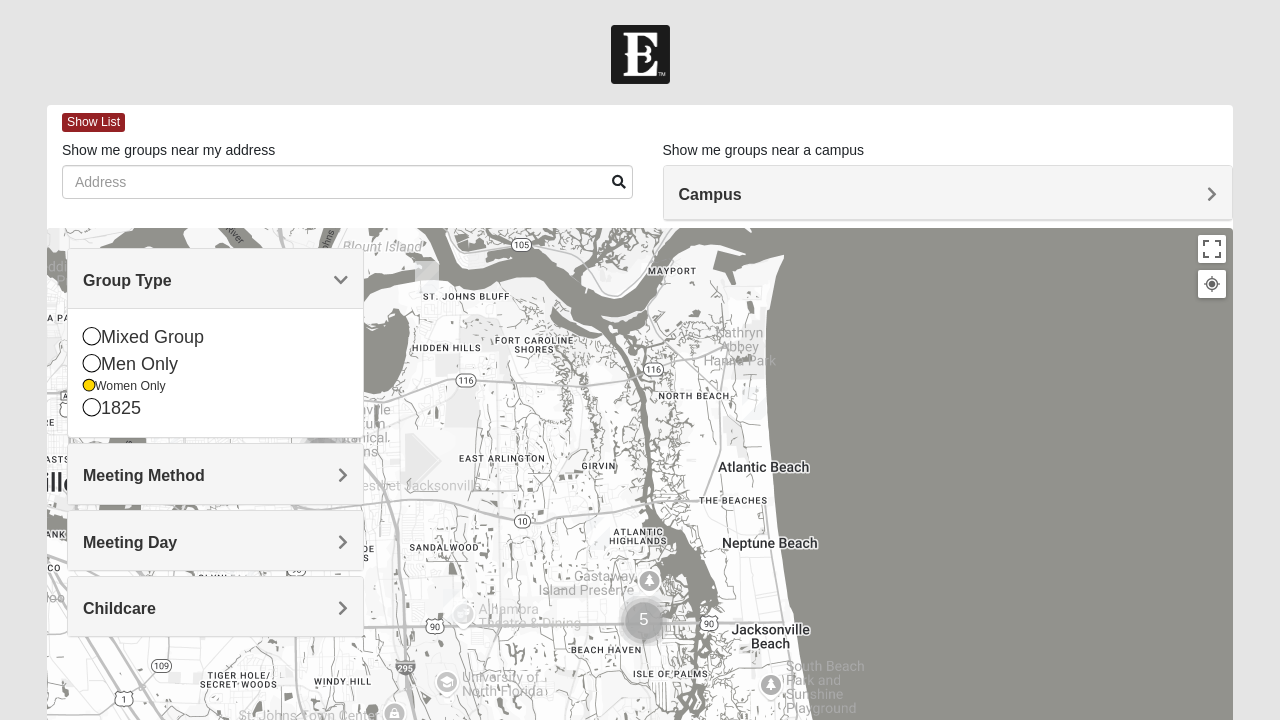 click on "Group Type" at bounding box center [127, 280] 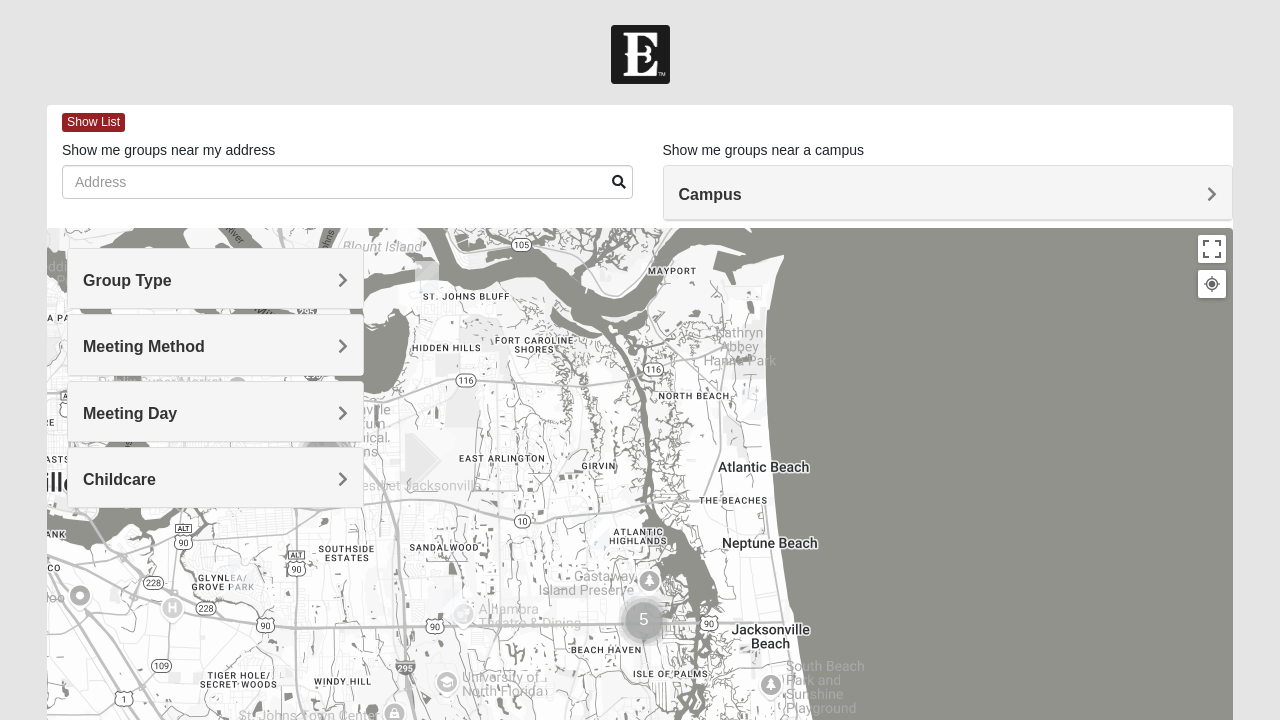 click on "Meeting Method" at bounding box center (144, 346) 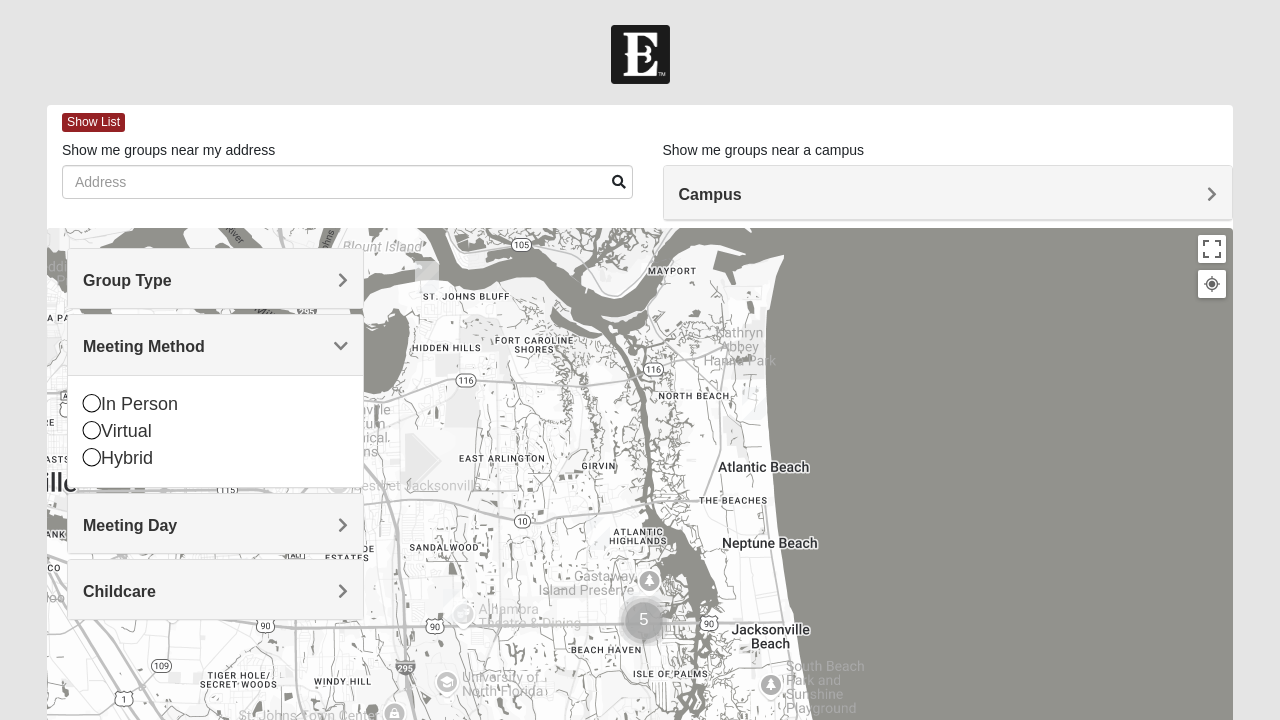 click at bounding box center (92, 403) 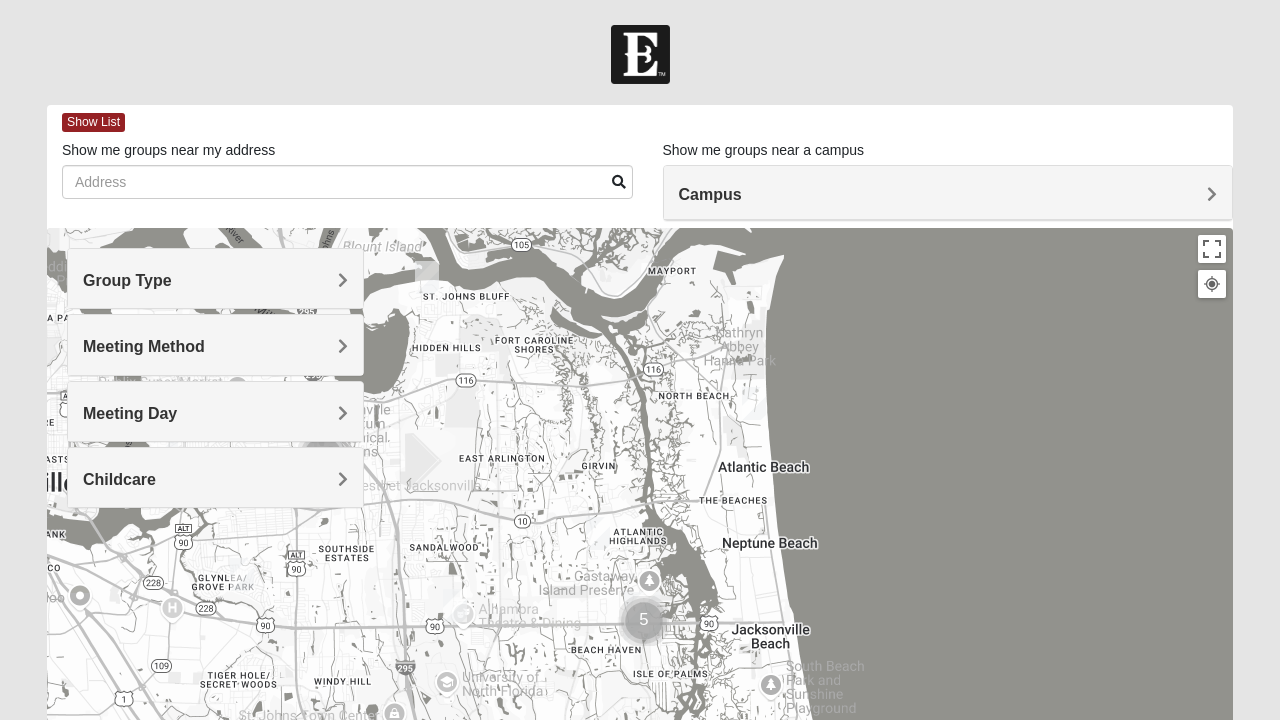 click on "Meeting Day" at bounding box center [130, 413] 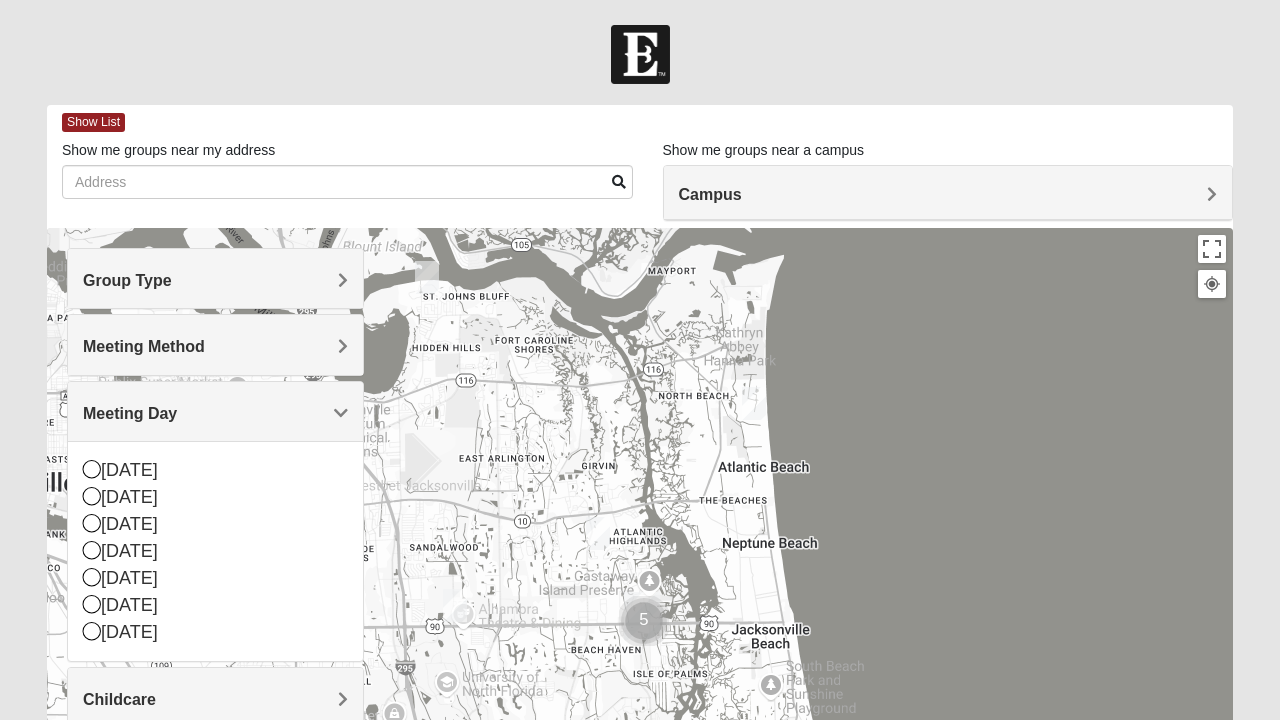 click on "Meeting Day" at bounding box center (215, 413) 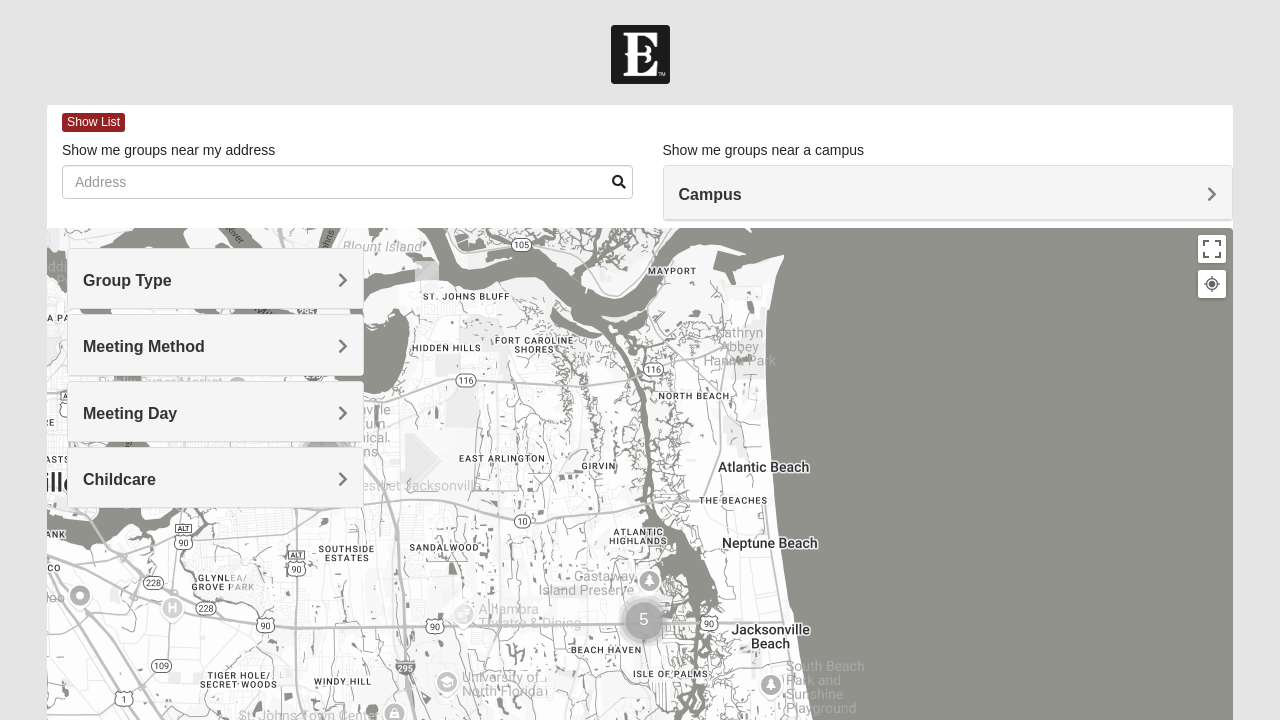 click on "Show List" at bounding box center (93, 122) 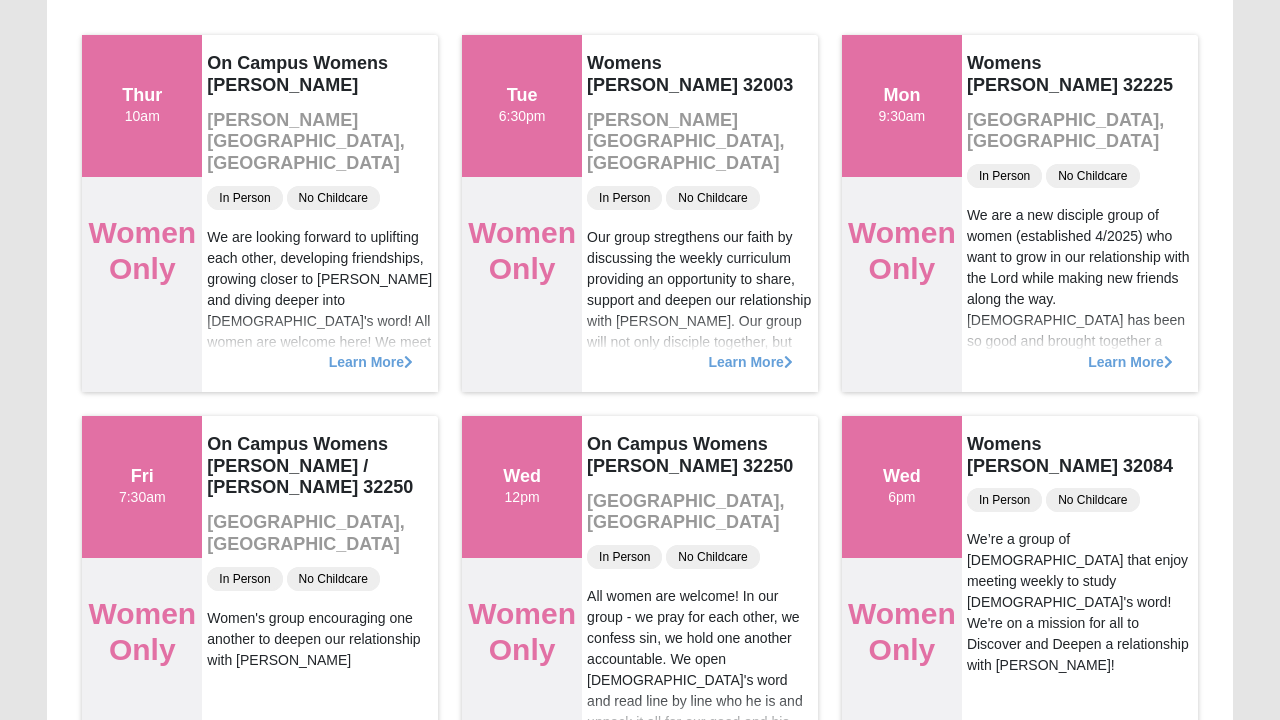scroll, scrollTop: 0, scrollLeft: 0, axis: both 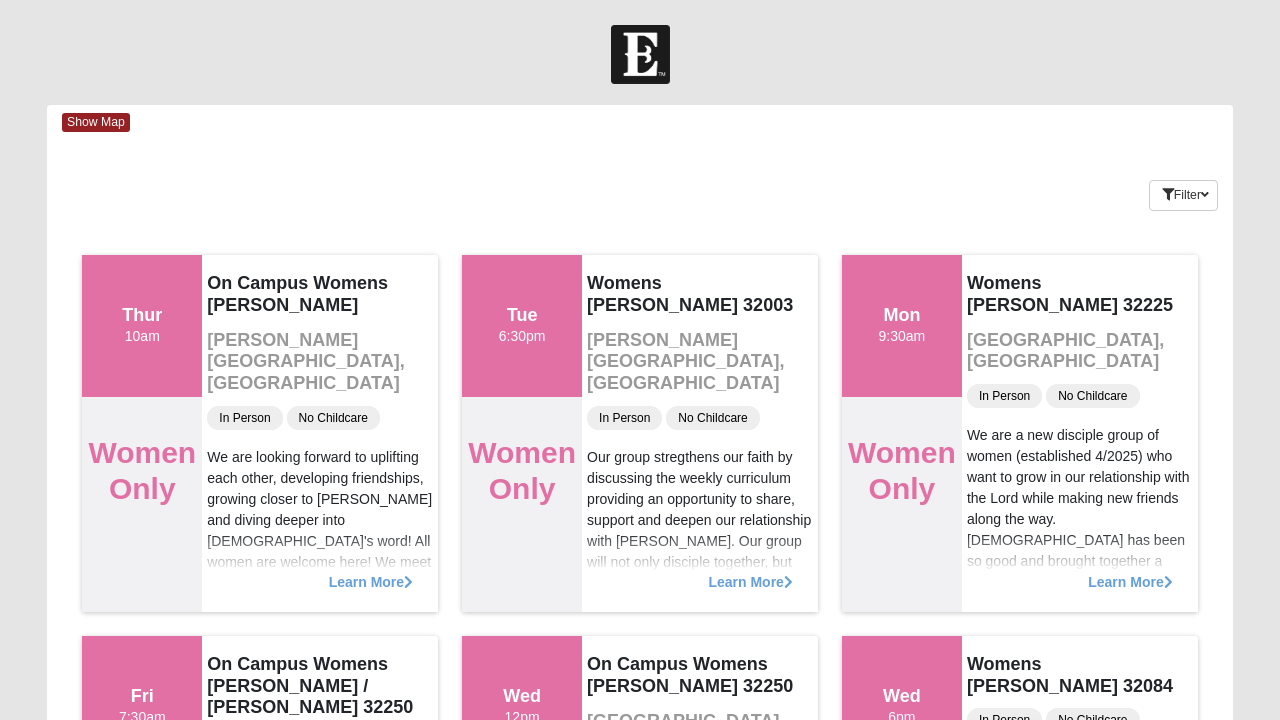click on "Show Map" at bounding box center [96, 122] 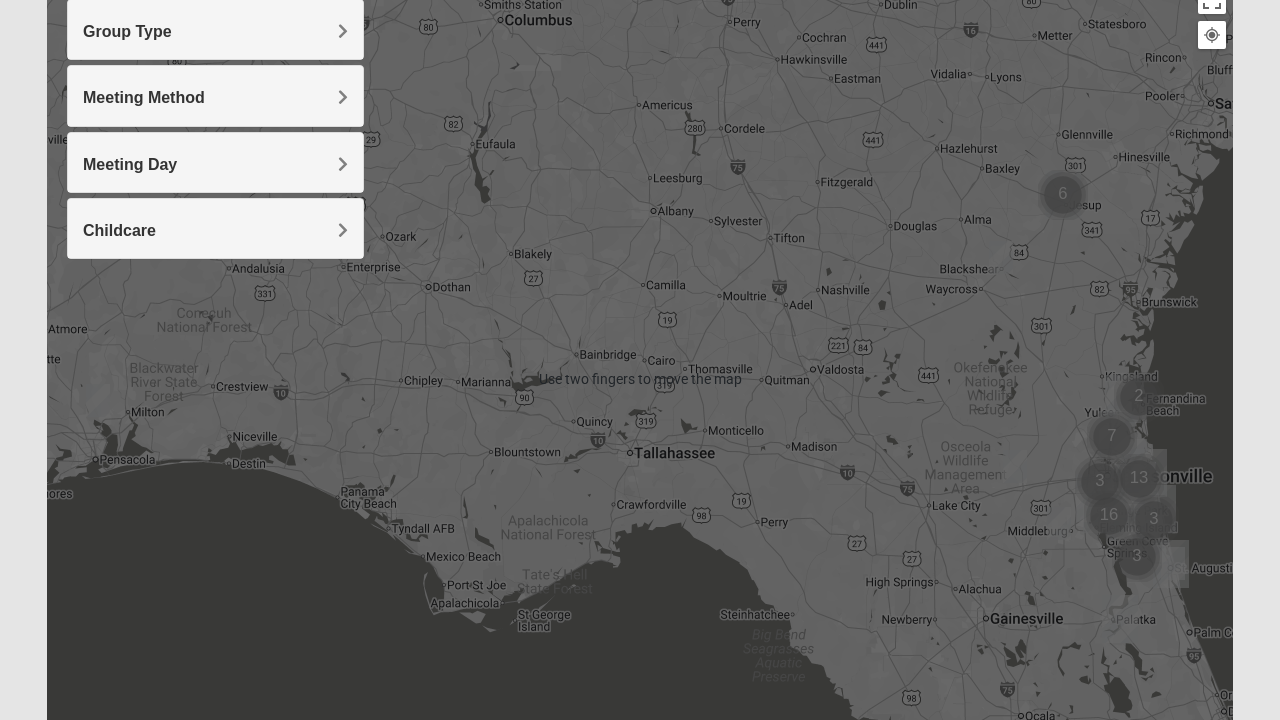 scroll, scrollTop: 250, scrollLeft: 0, axis: vertical 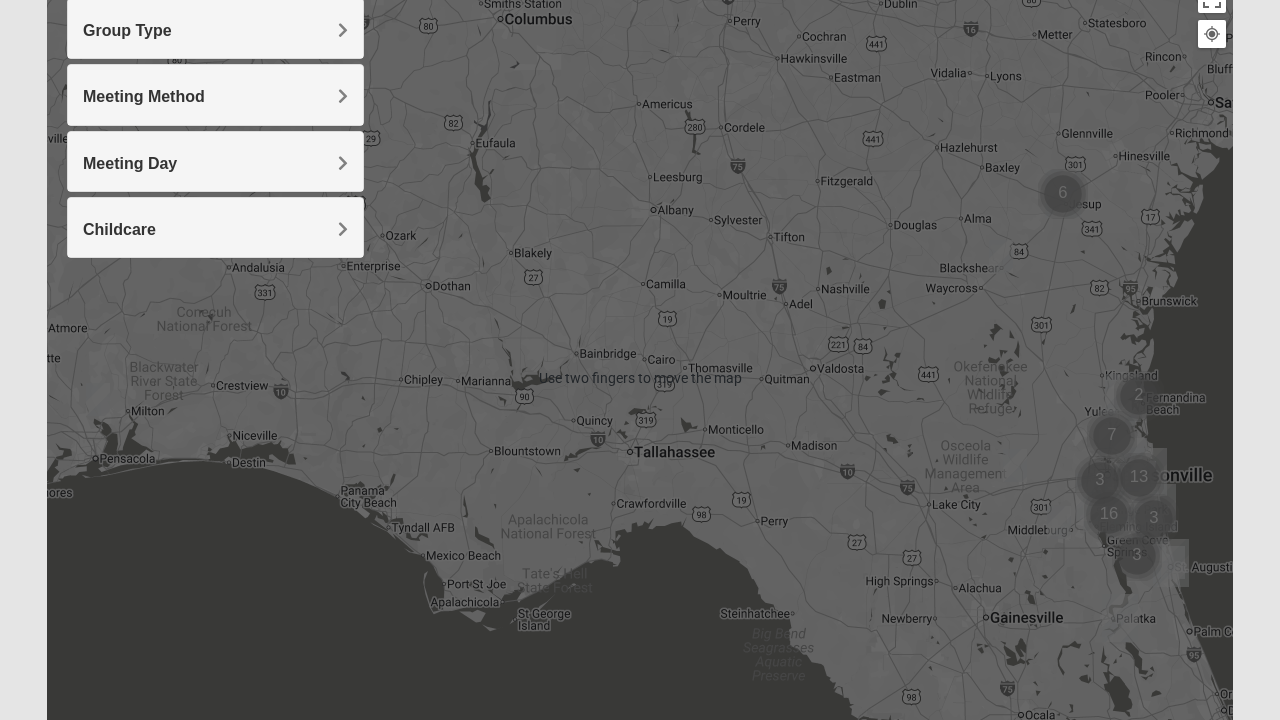 click on "Group Type" at bounding box center [215, 30] 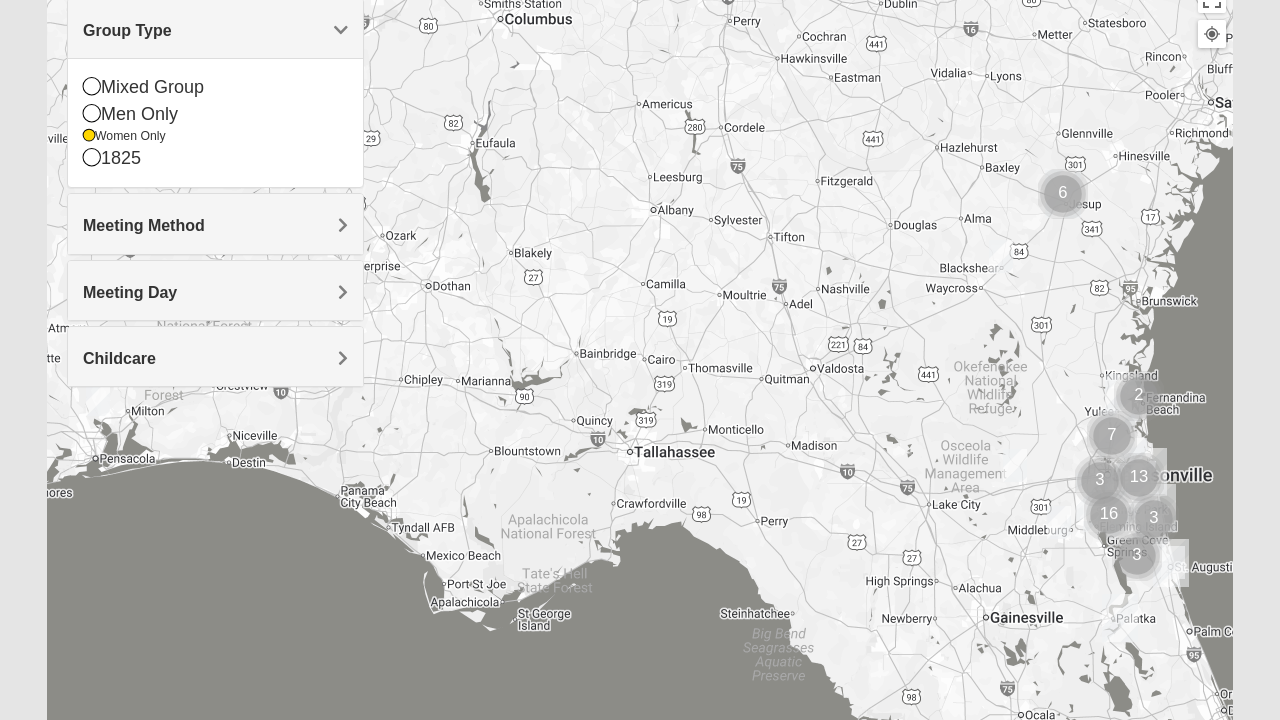 click on "Mixed Group" at bounding box center (215, 87) 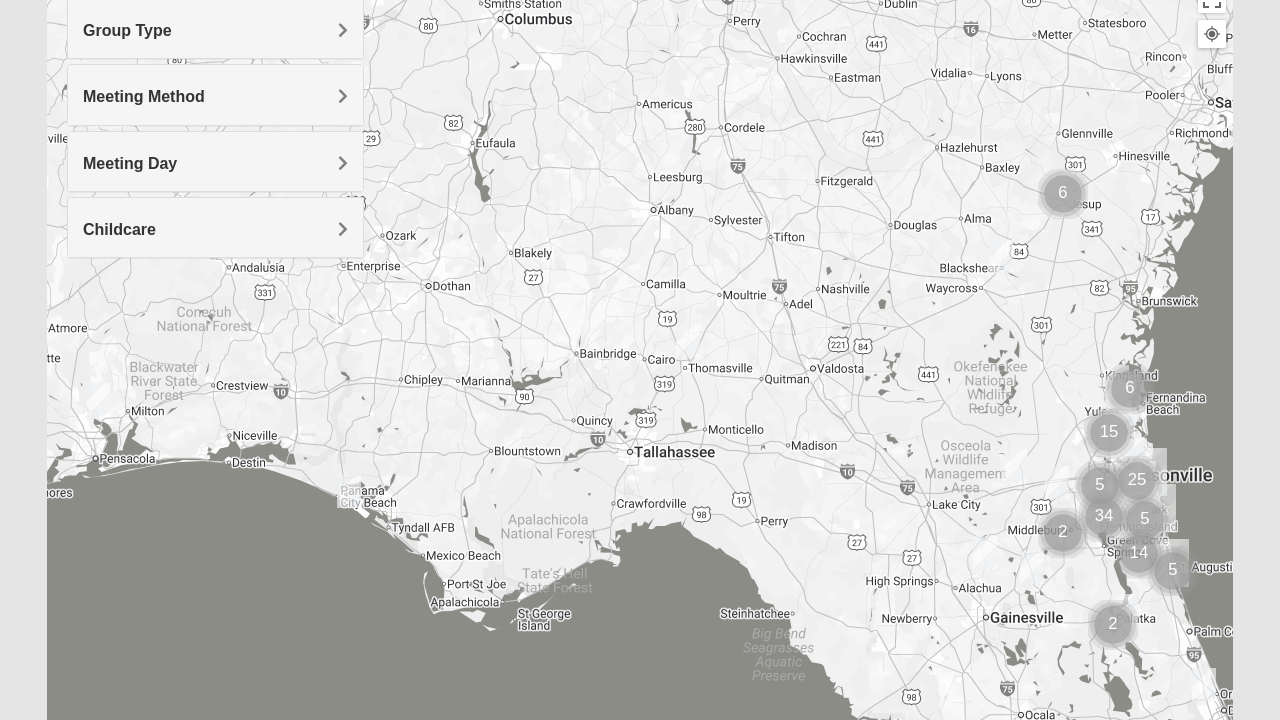 click on "Meeting Day" at bounding box center (215, 163) 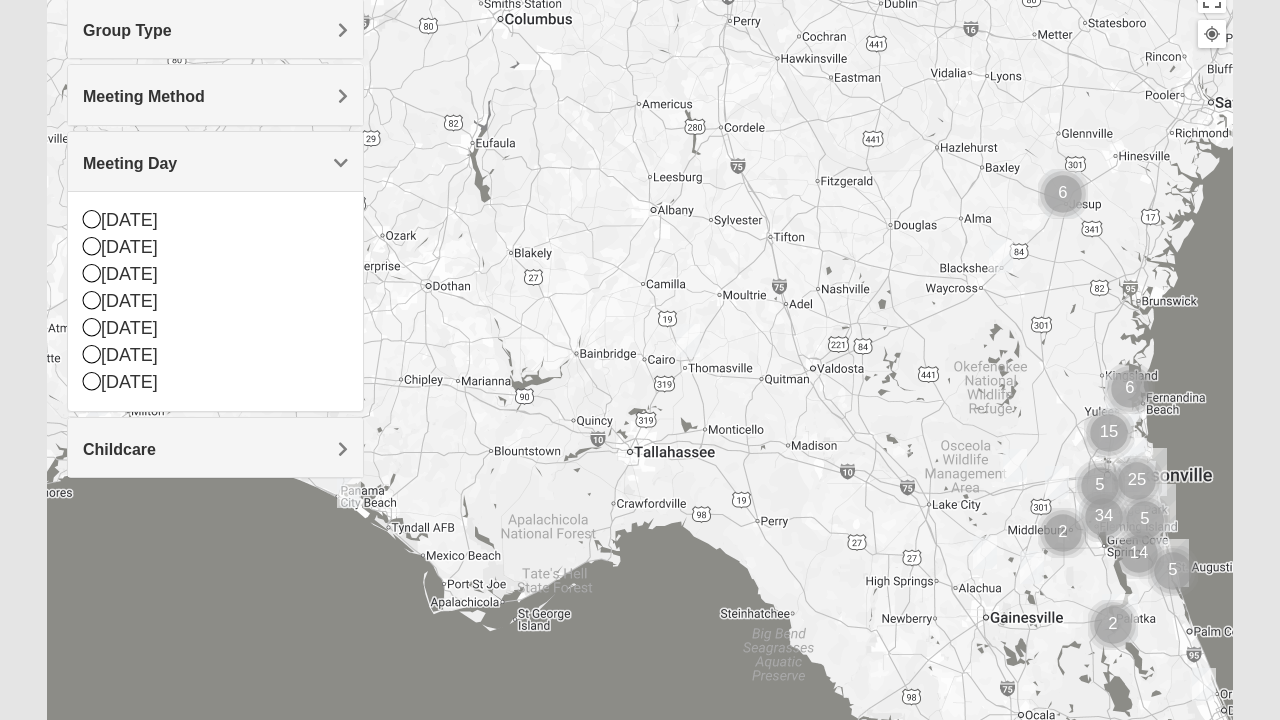 click on "Wednesday" at bounding box center (215, 301) 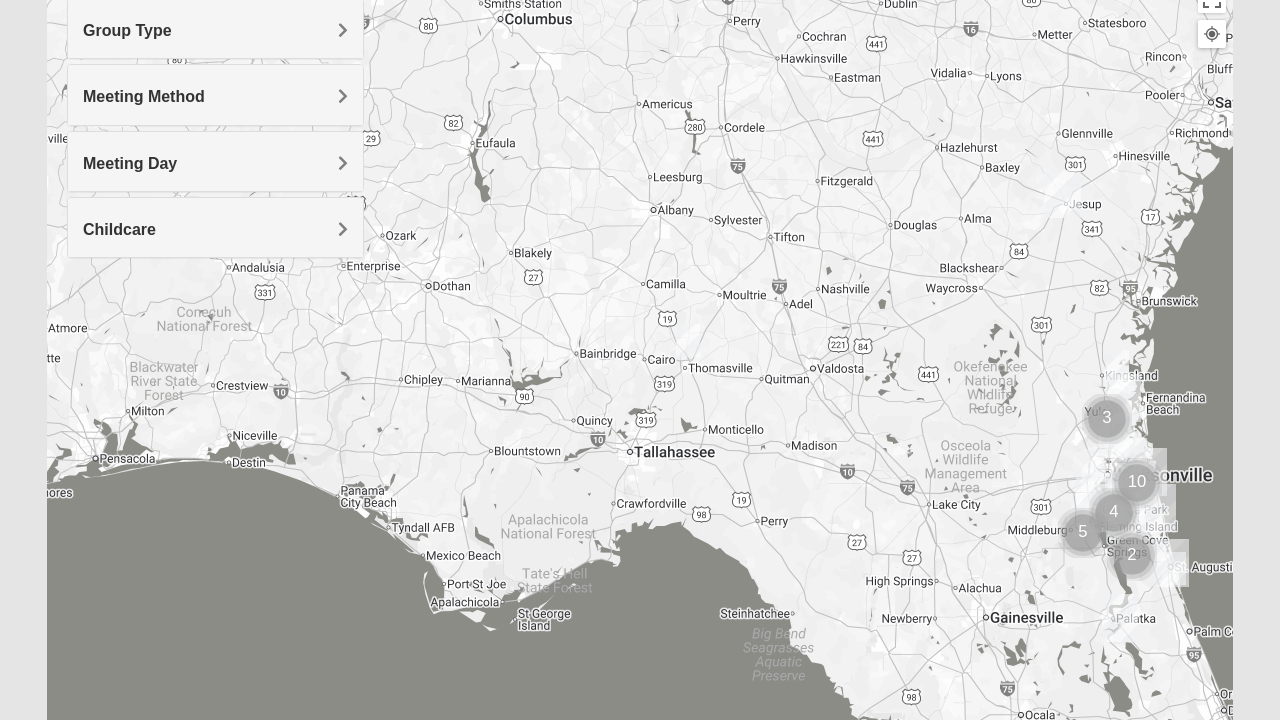 click on "Meeting Day" at bounding box center [215, 161] 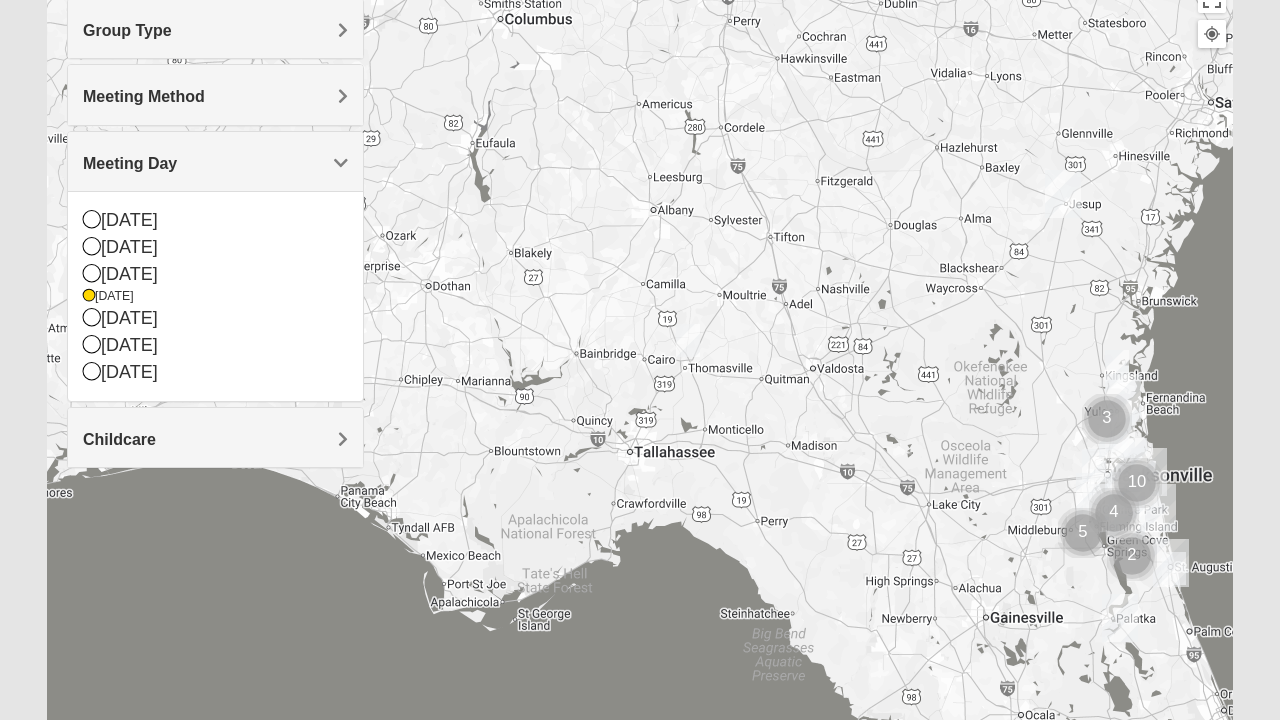 click on "Sunday" at bounding box center [215, 220] 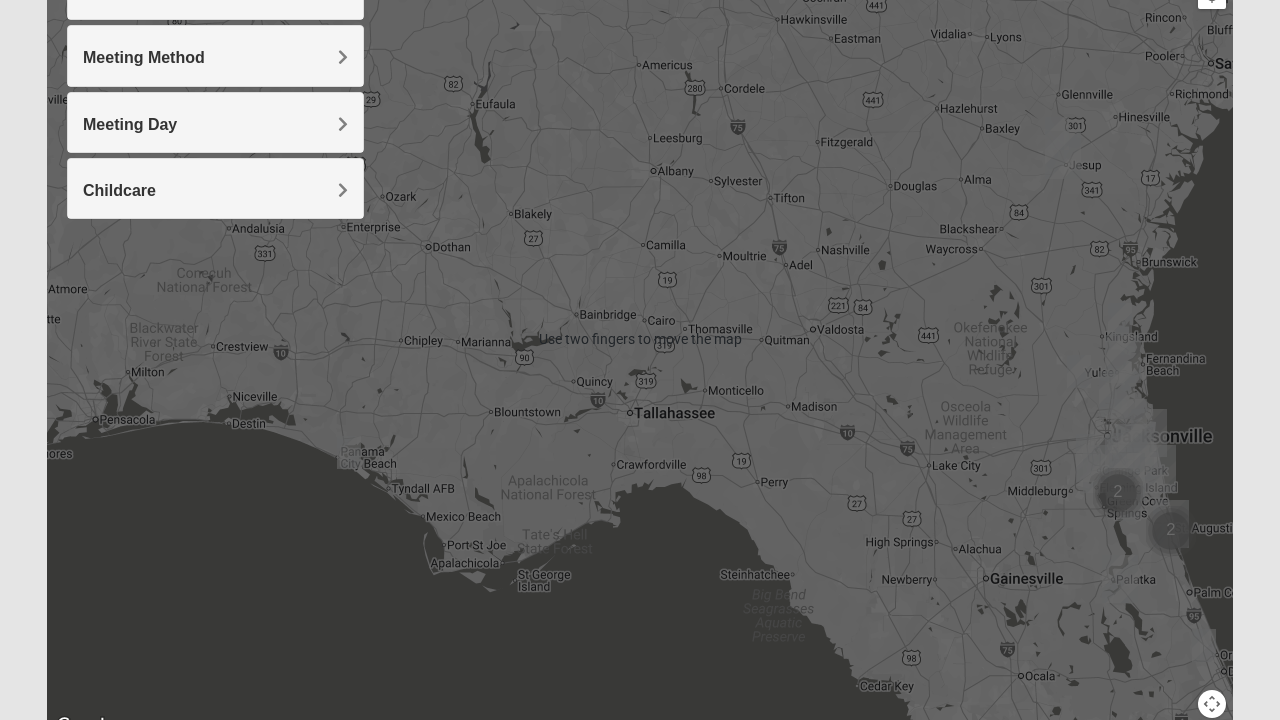 scroll, scrollTop: 298, scrollLeft: 0, axis: vertical 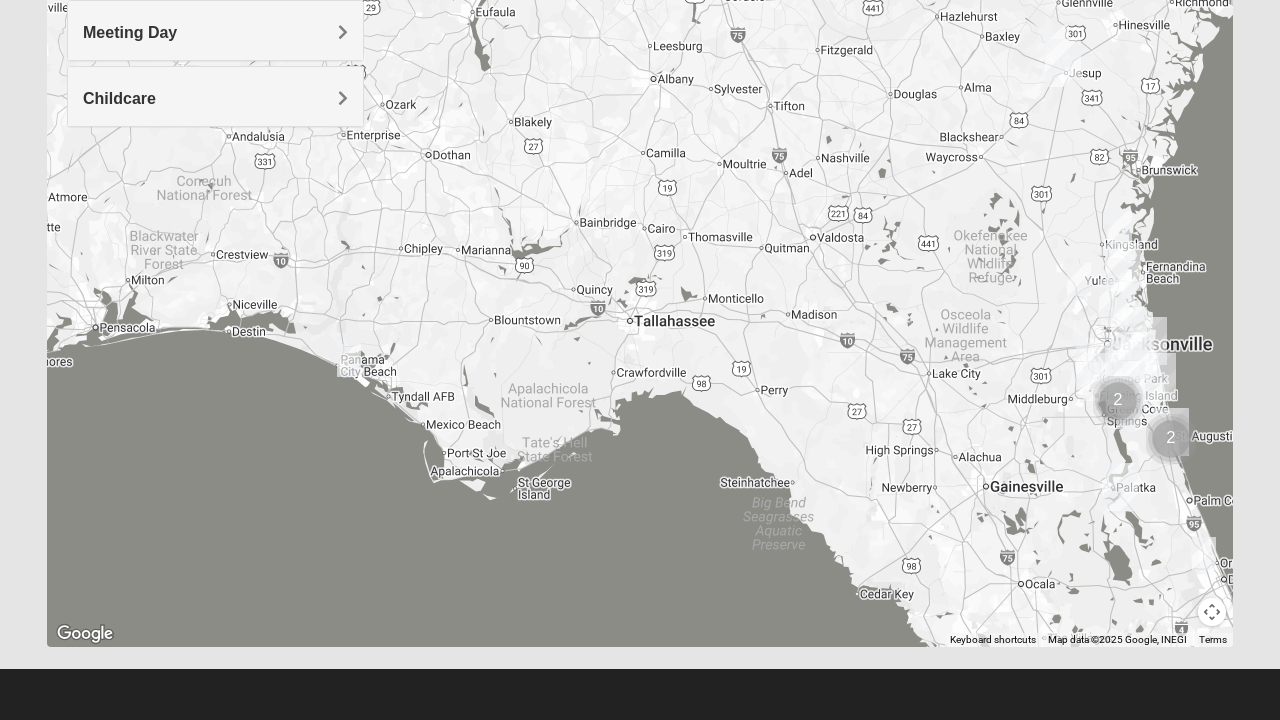 click at bounding box center (1171, 439) 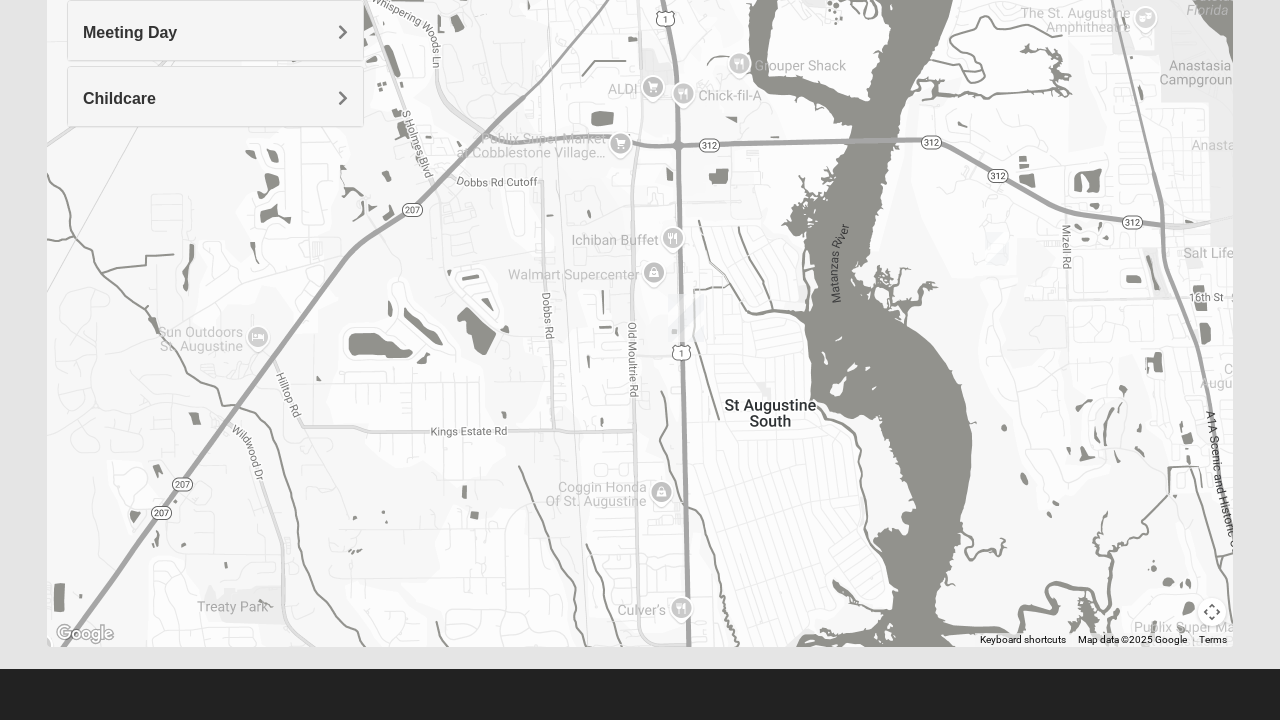 click at bounding box center [686, 318] 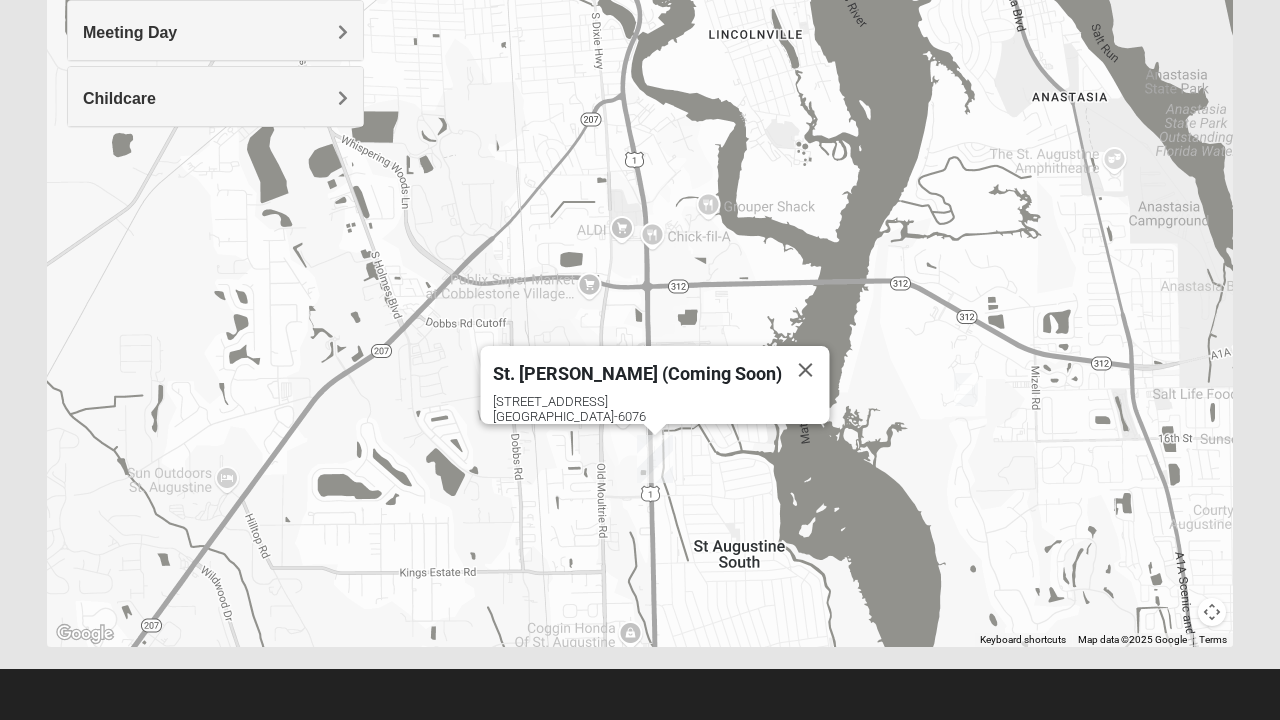 click at bounding box center (966, 389) 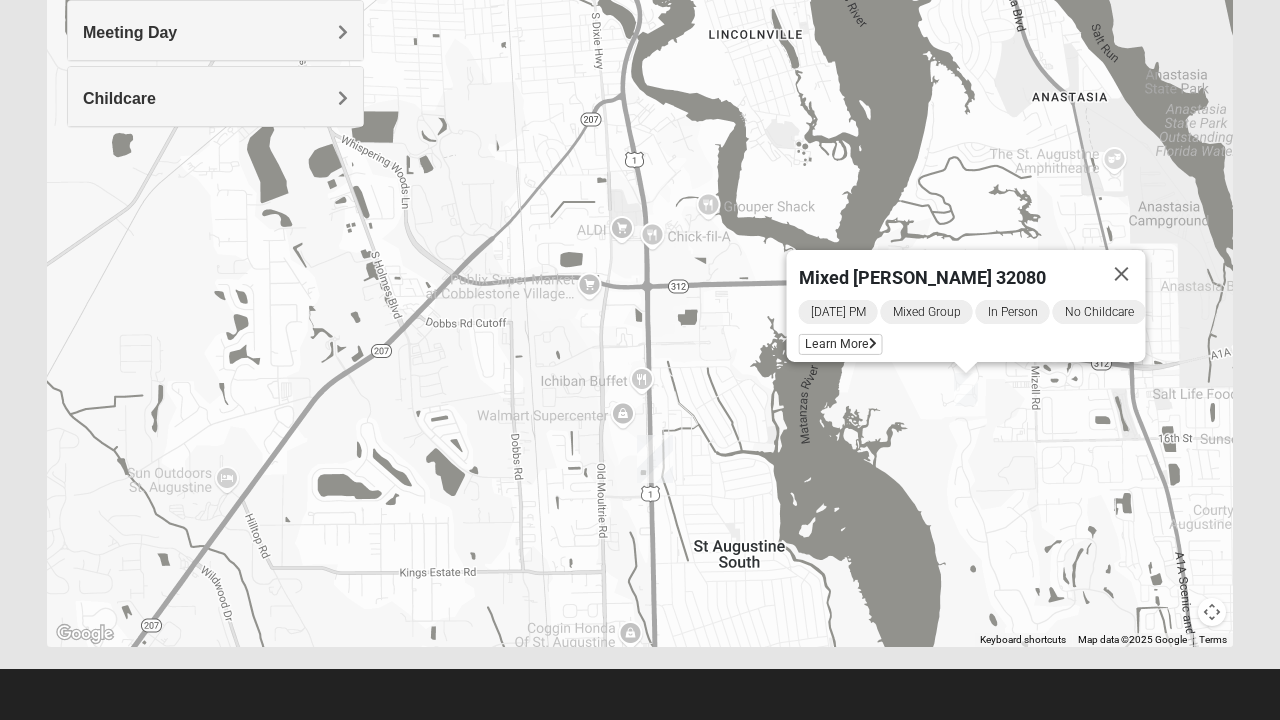click on "Learn More" at bounding box center (841, 344) 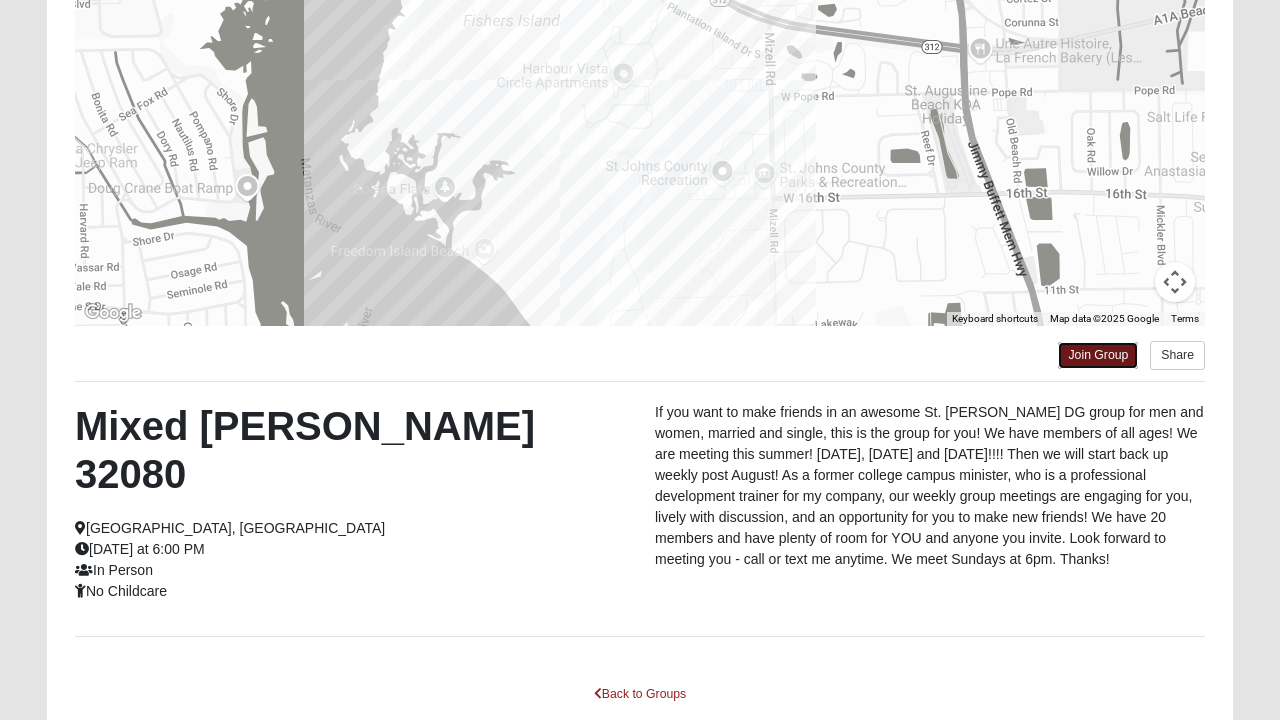 click on "Join Group" at bounding box center (1098, 355) 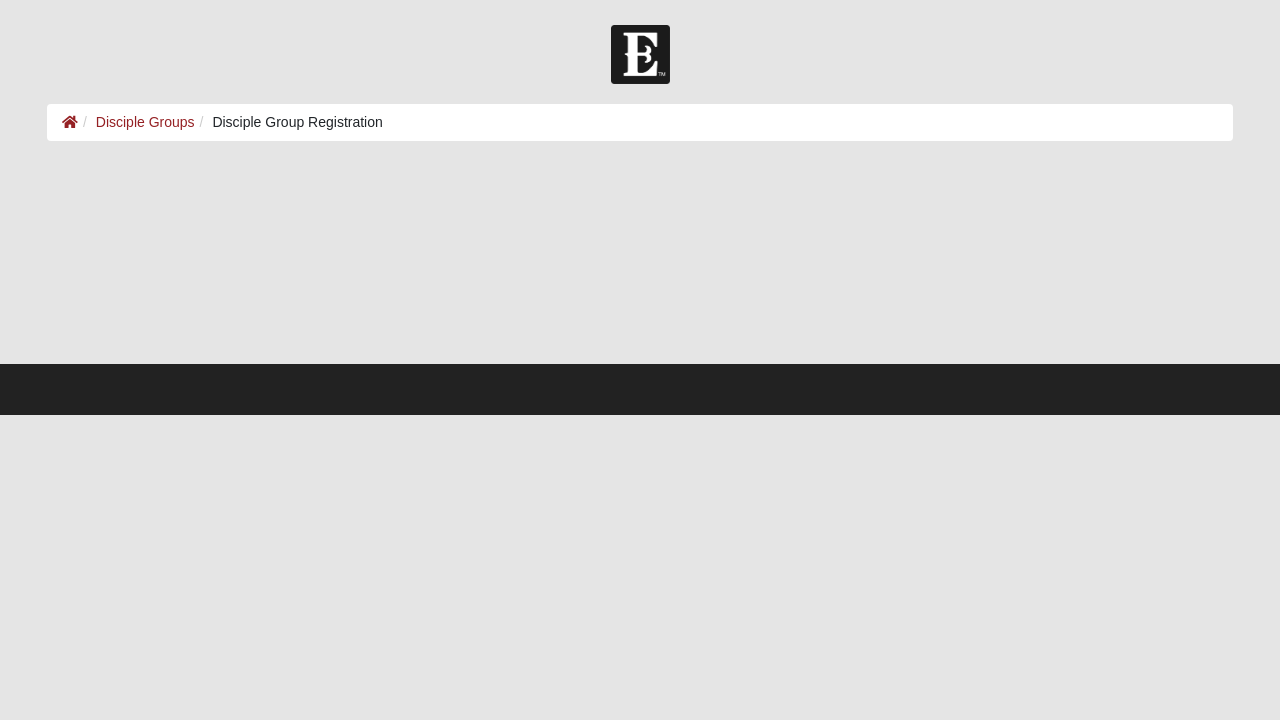 scroll, scrollTop: 0, scrollLeft: 0, axis: both 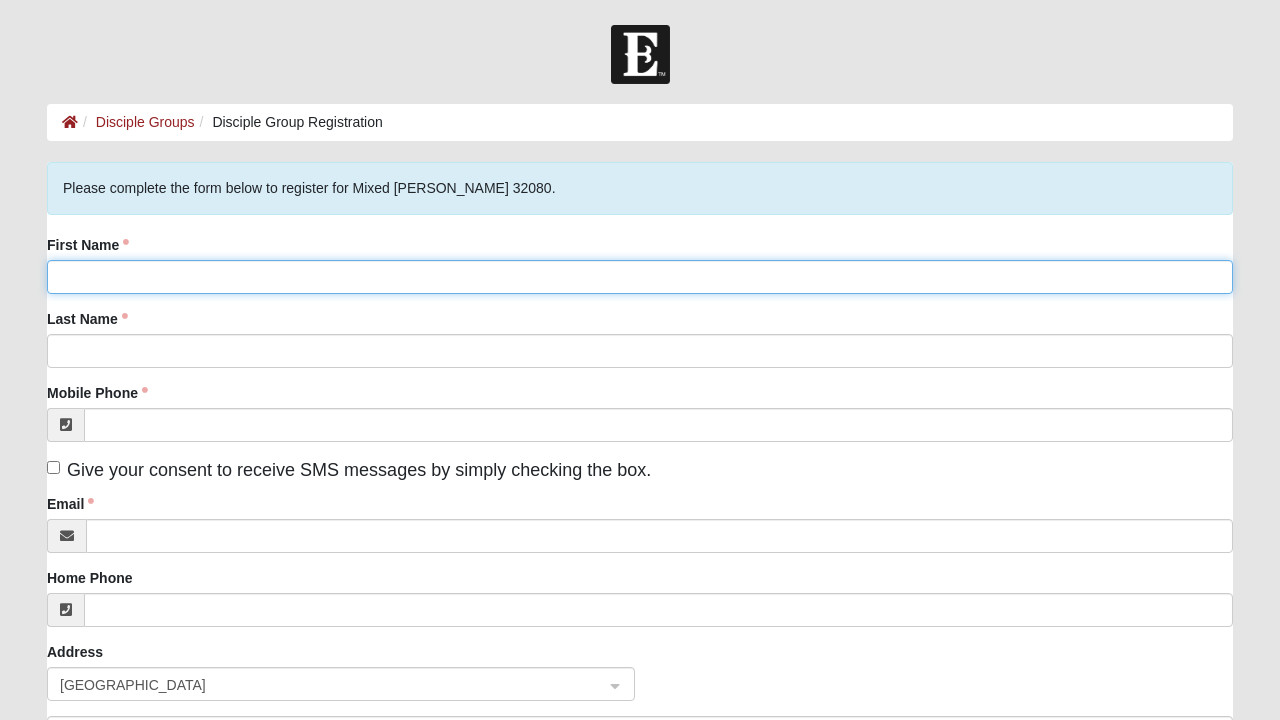click on "First Name" 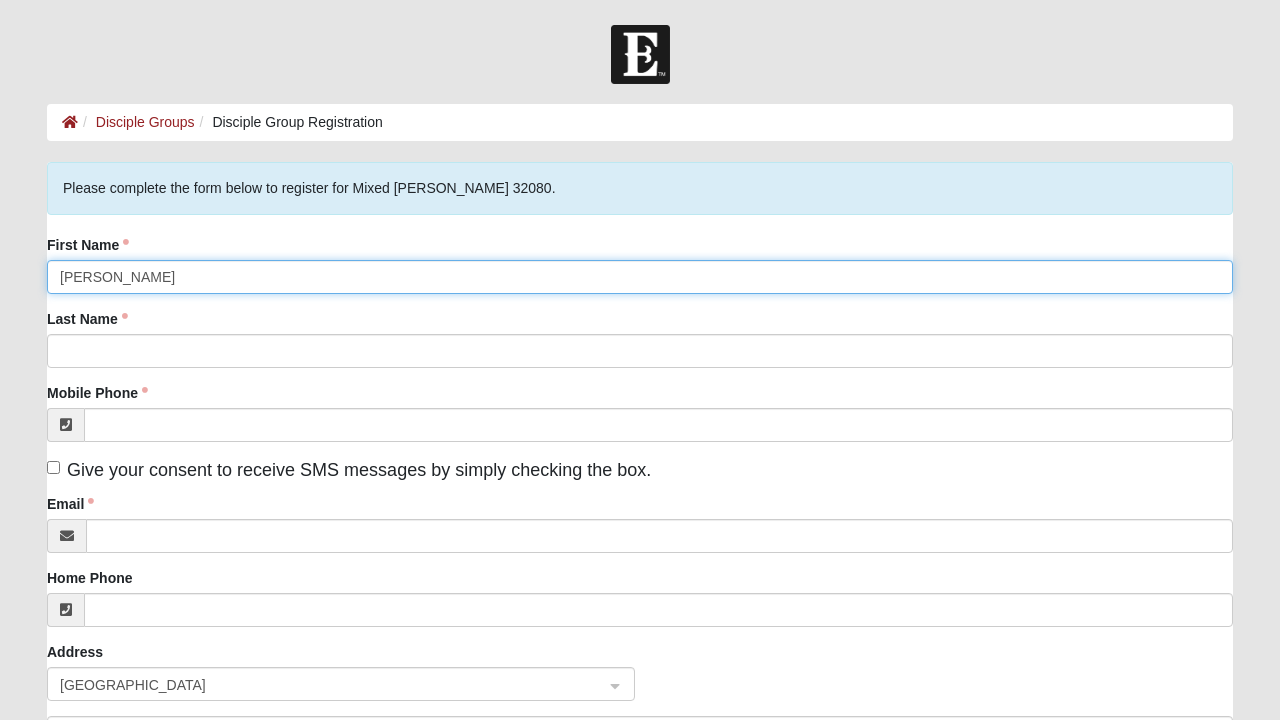 type on "[PERSON_NAME]" 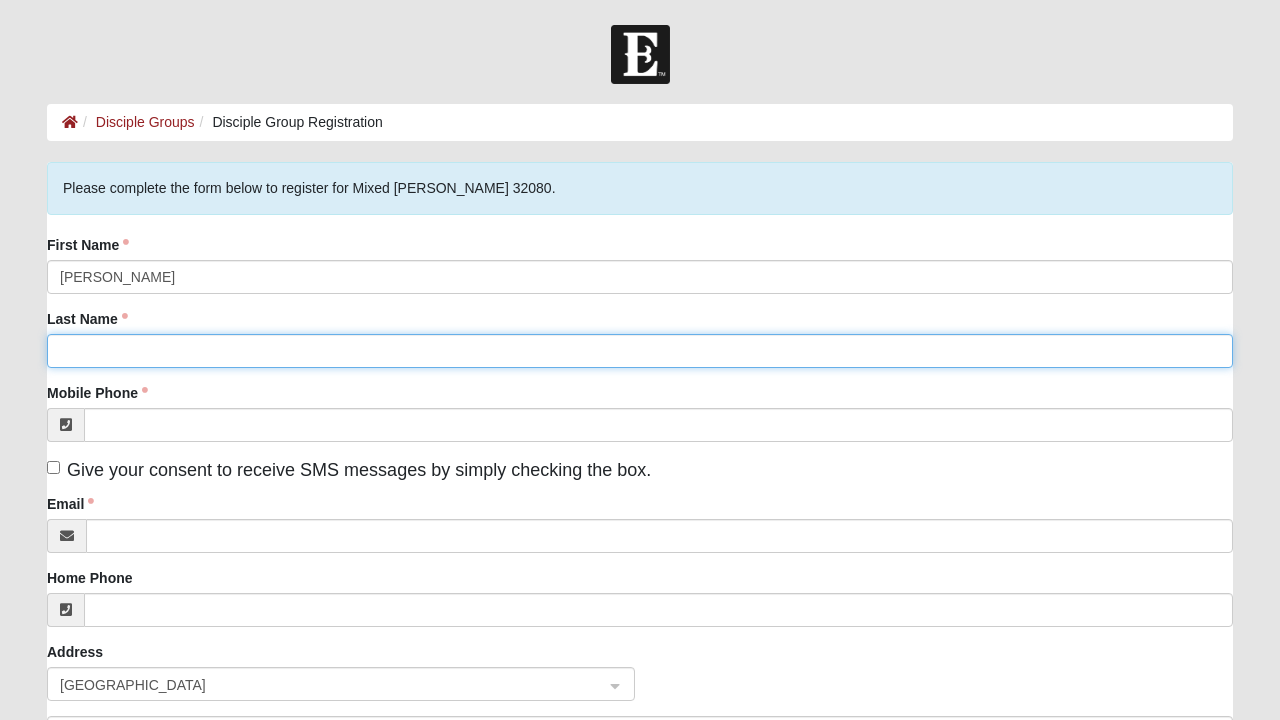 click on "Last Name" 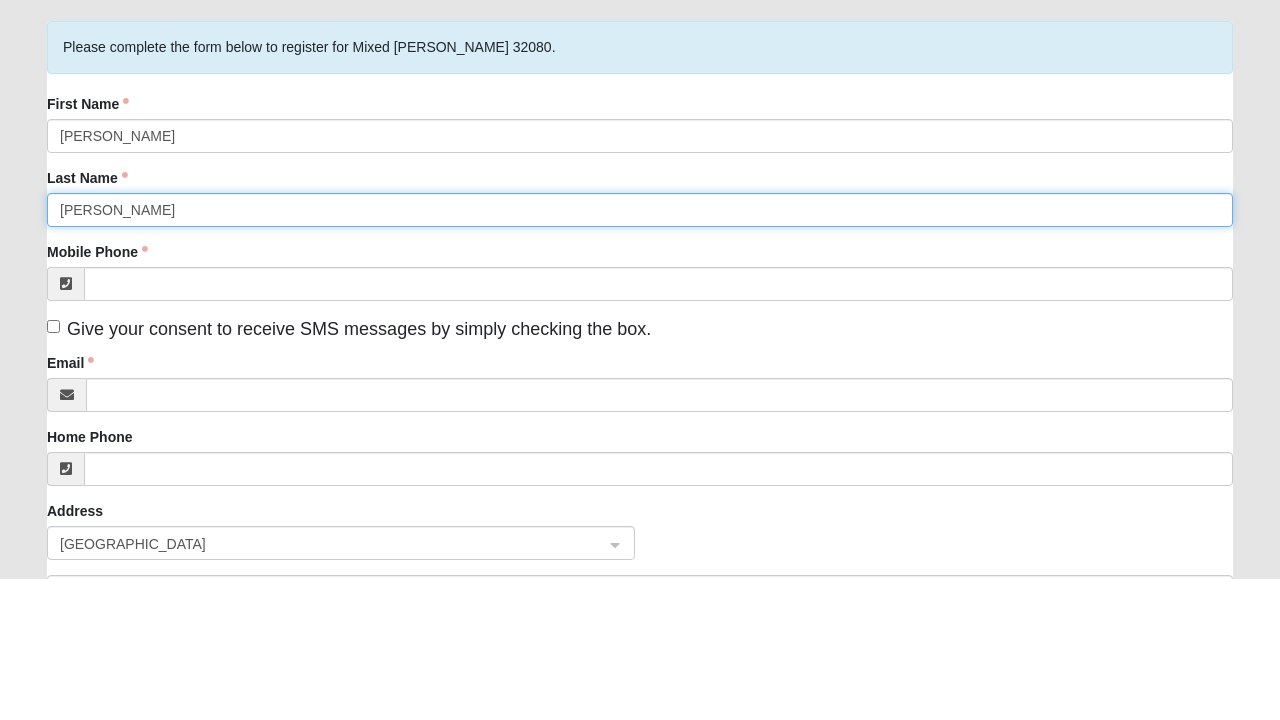 type on "[PERSON_NAME]" 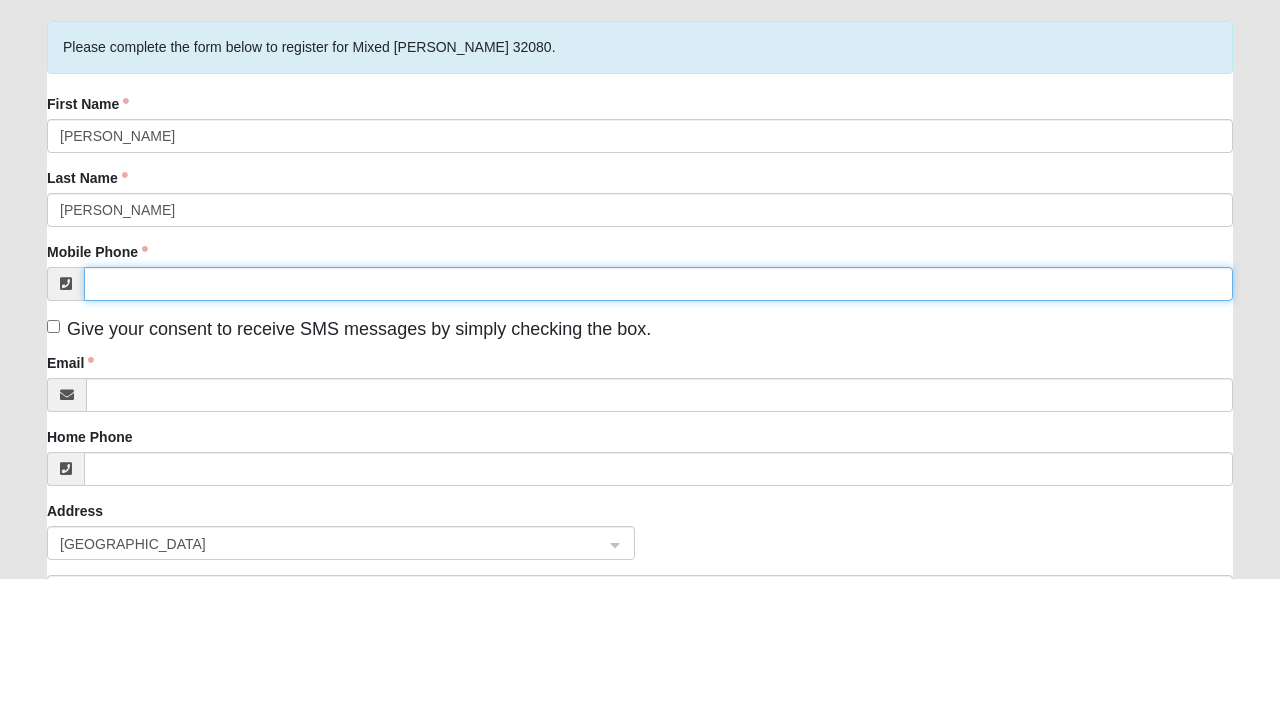 click on "Mobile Phone" at bounding box center [658, 425] 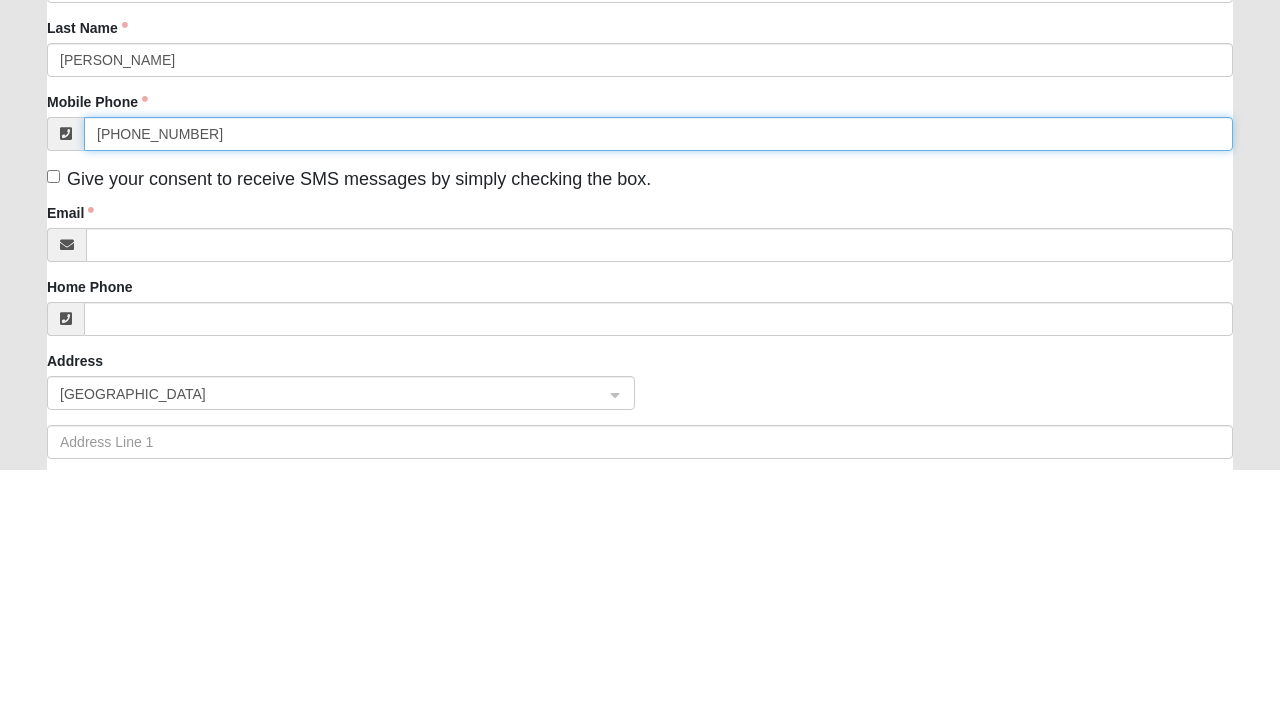 type on "[PHONE_NUMBER]" 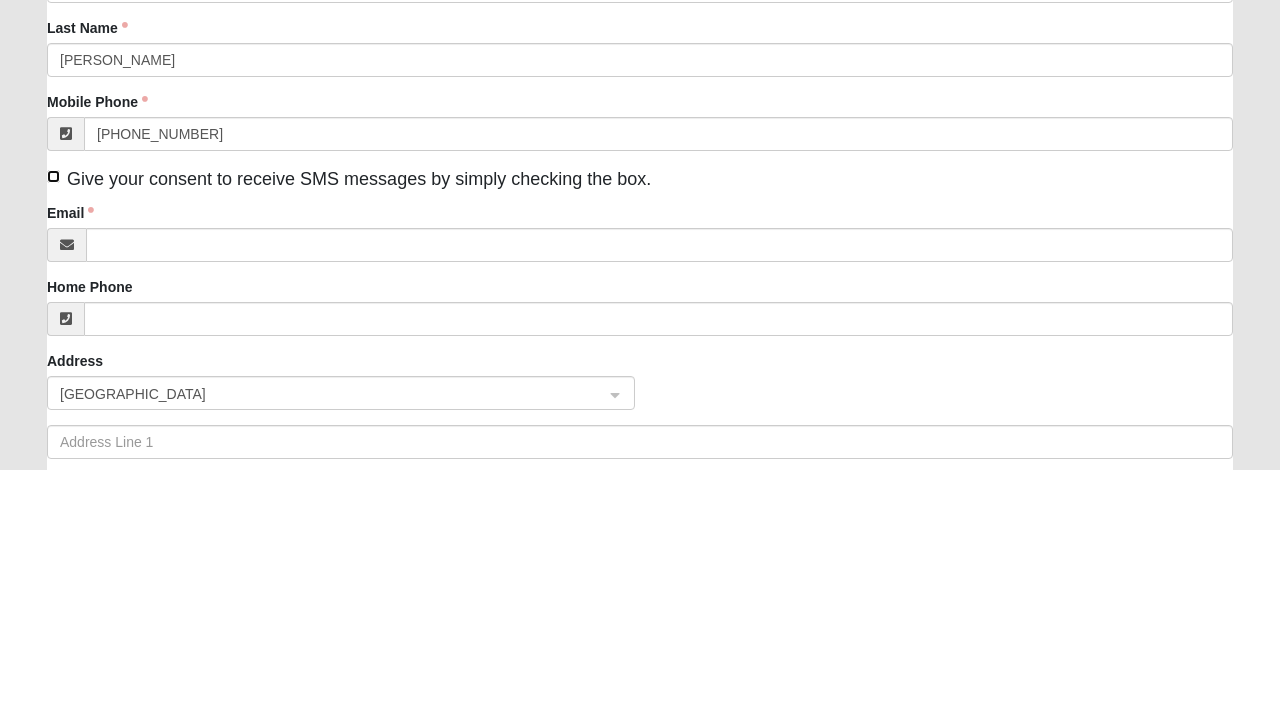 click on "Give your consent to receive SMS messages by simply checking the box." at bounding box center [53, 427] 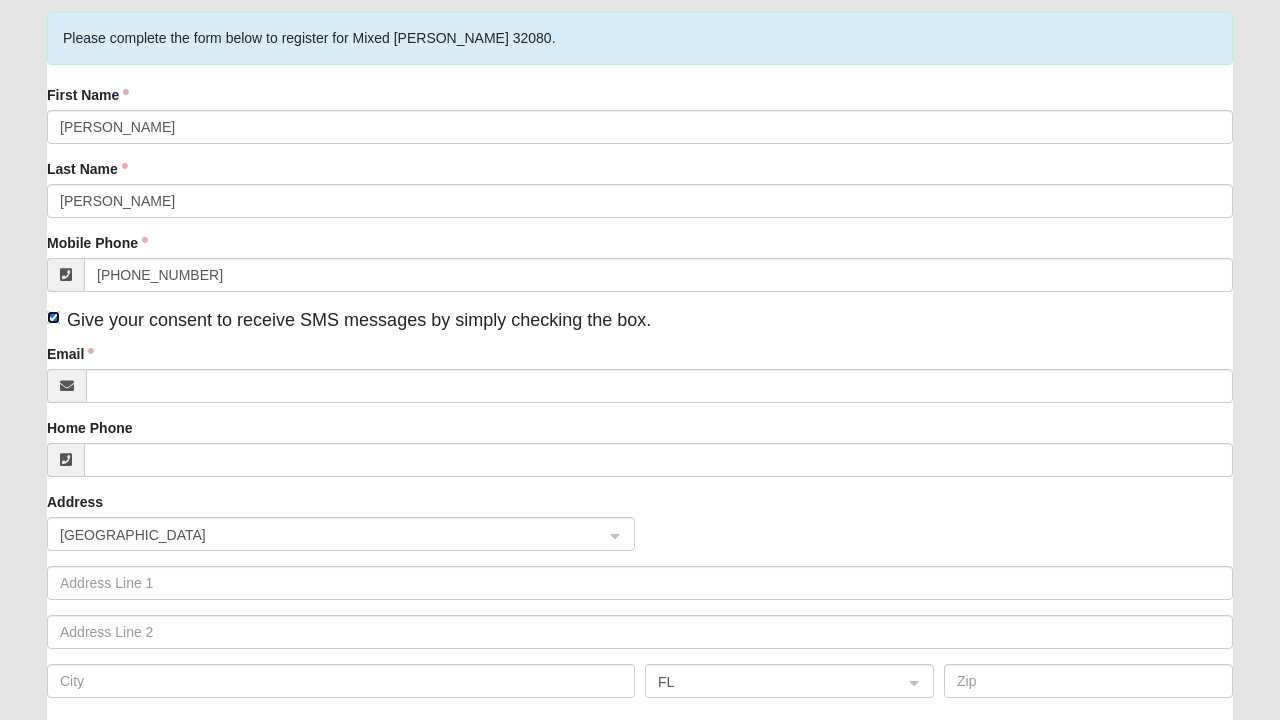 scroll, scrollTop: 154, scrollLeft: 0, axis: vertical 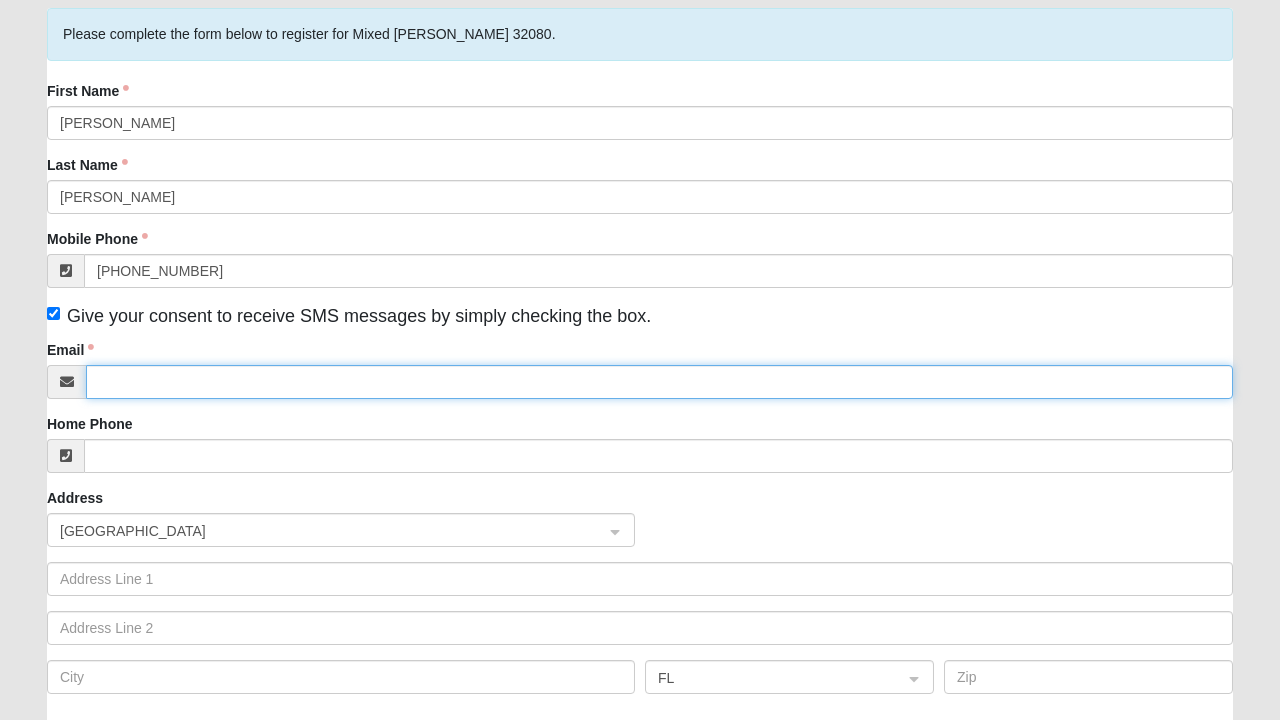 click on "Email" at bounding box center [659, 382] 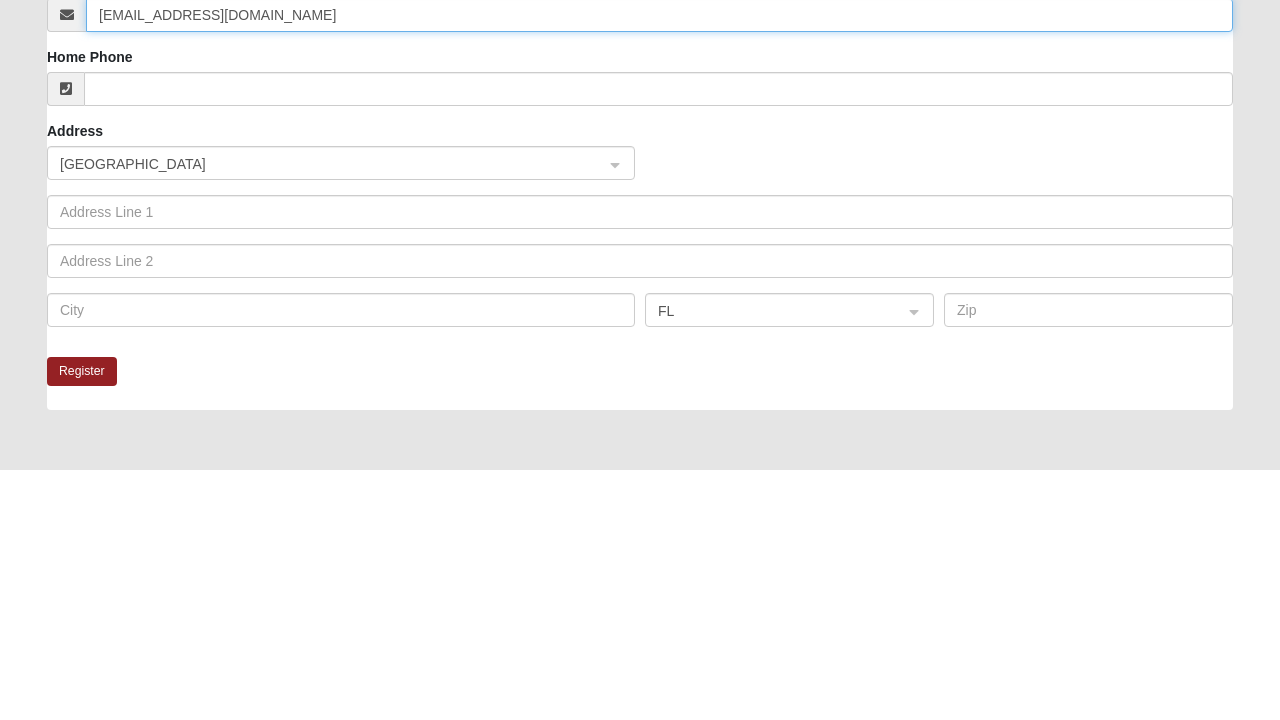 scroll, scrollTop: 271, scrollLeft: 0, axis: vertical 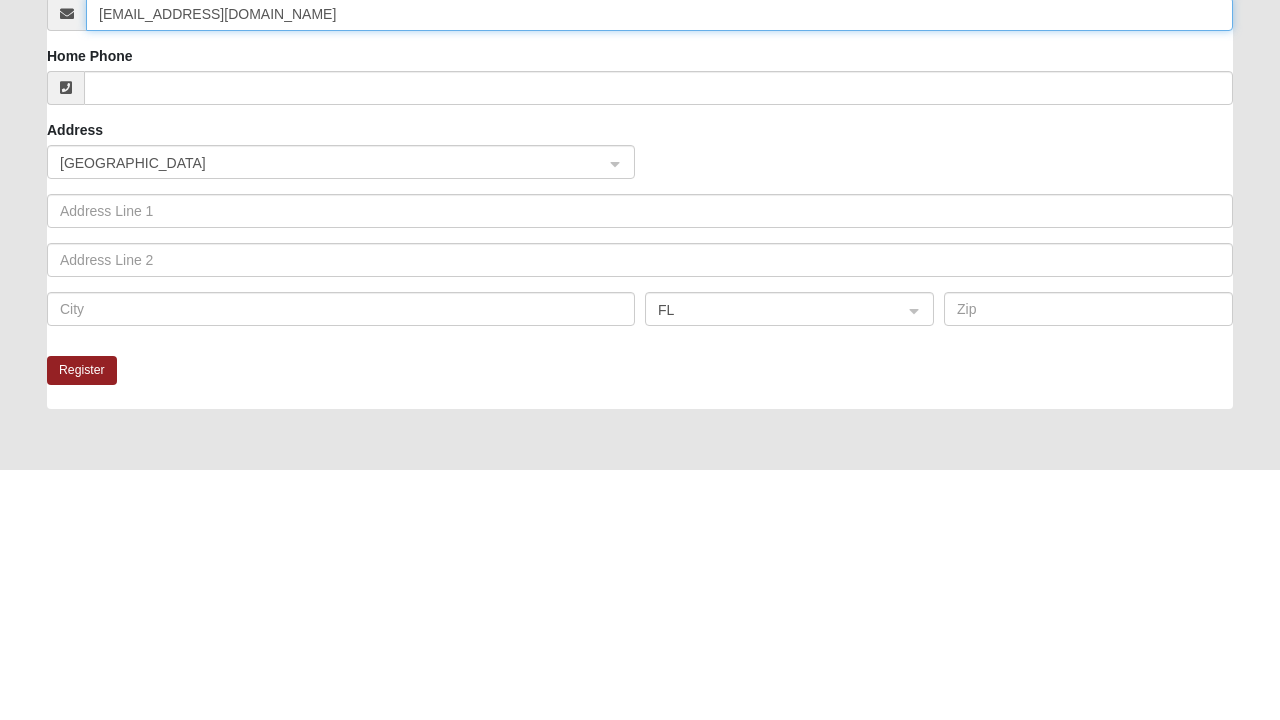 type on "[EMAIL_ADDRESS][DOMAIN_NAME]" 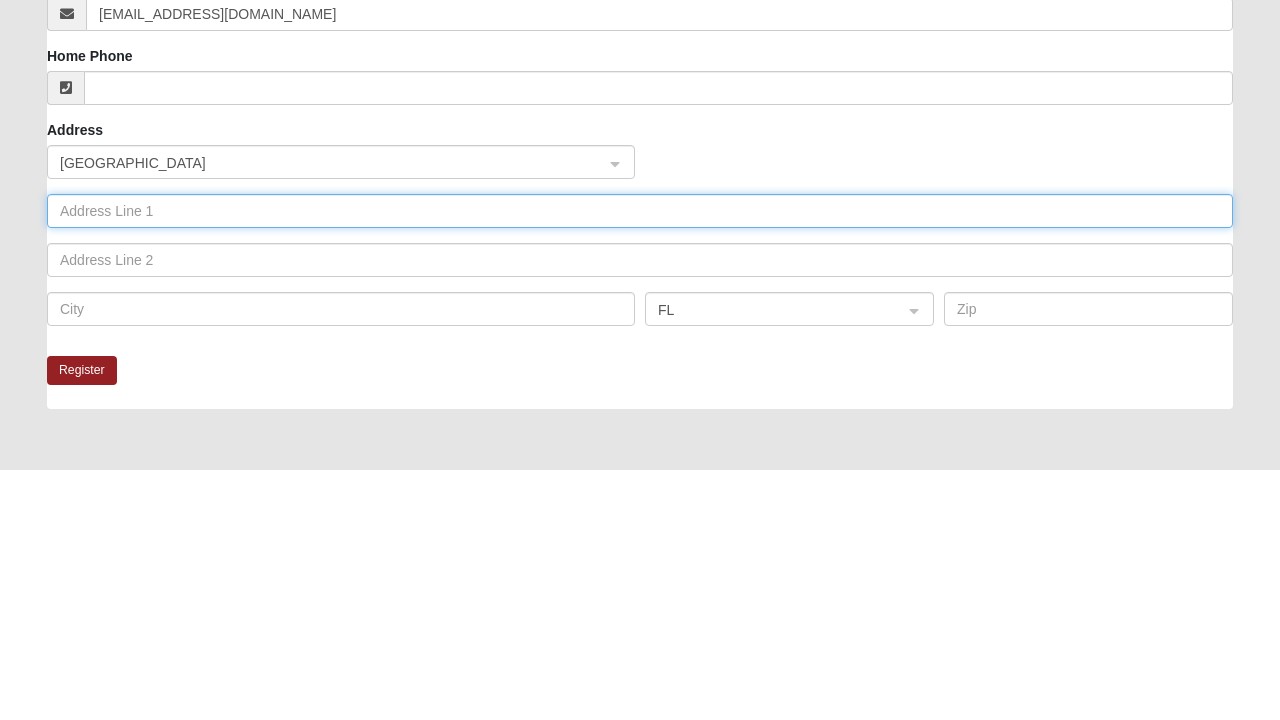 click 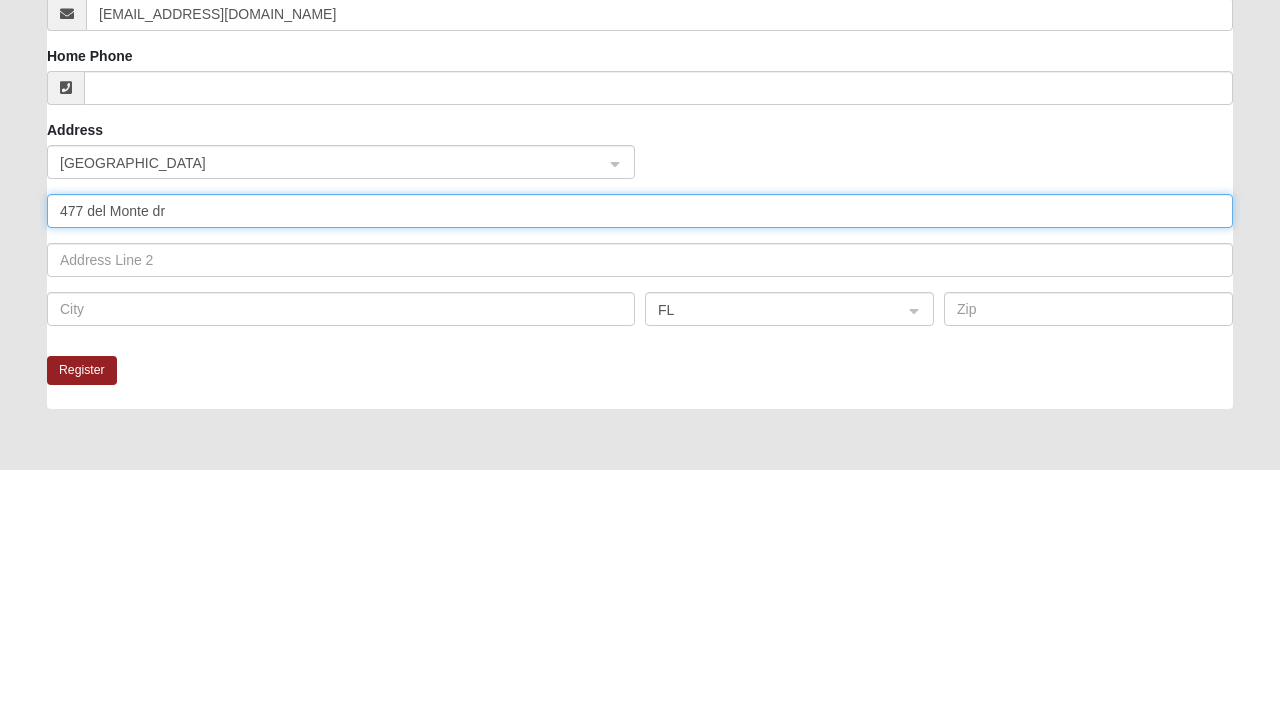 type on "477 del Monte dr" 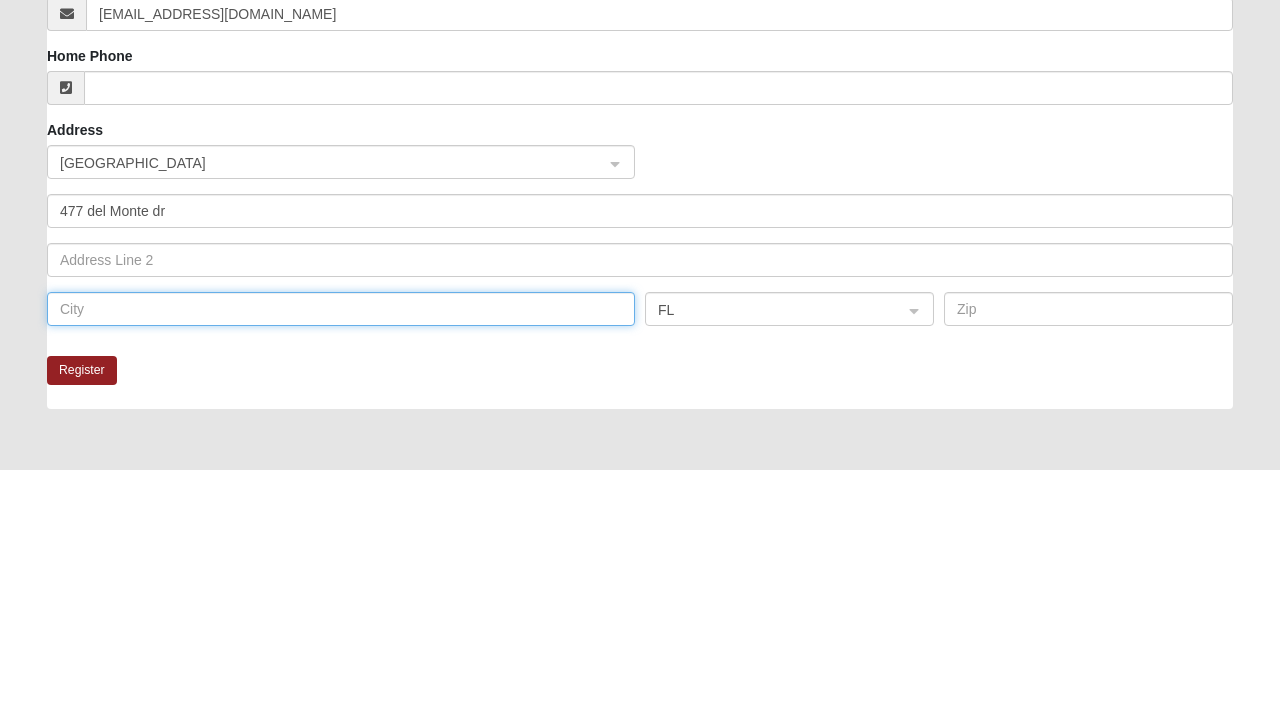 click 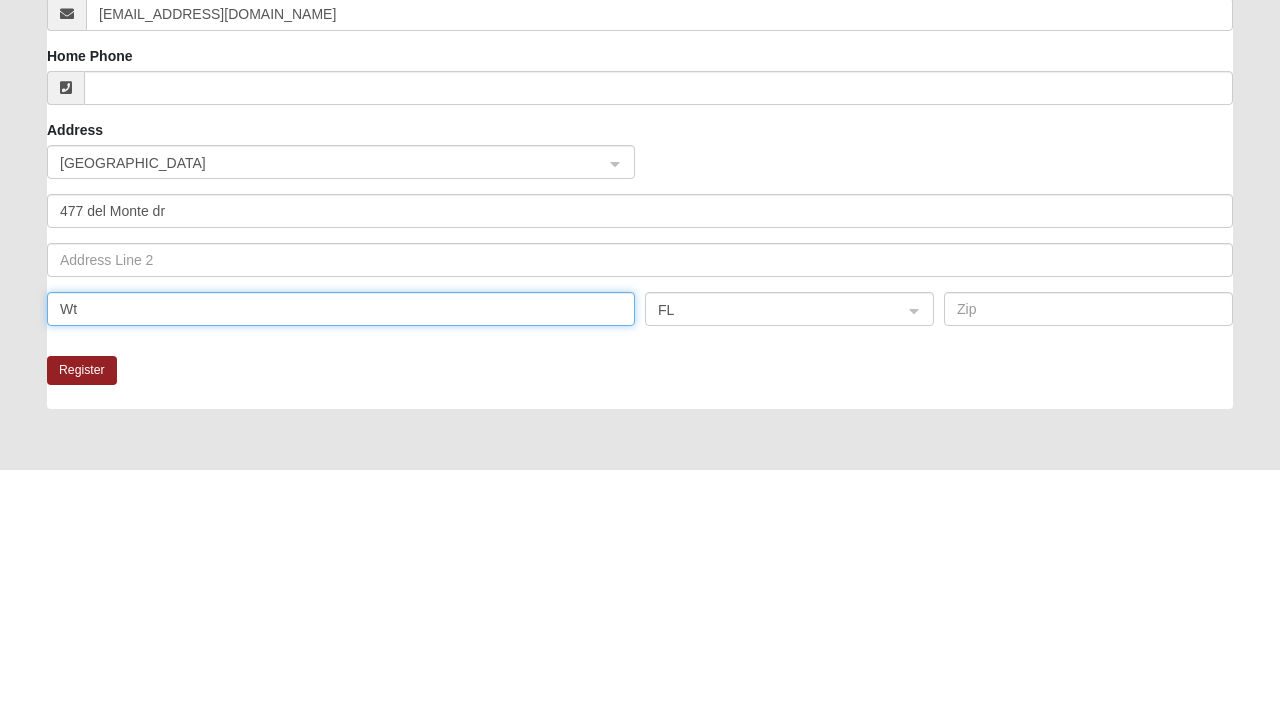 type on "W" 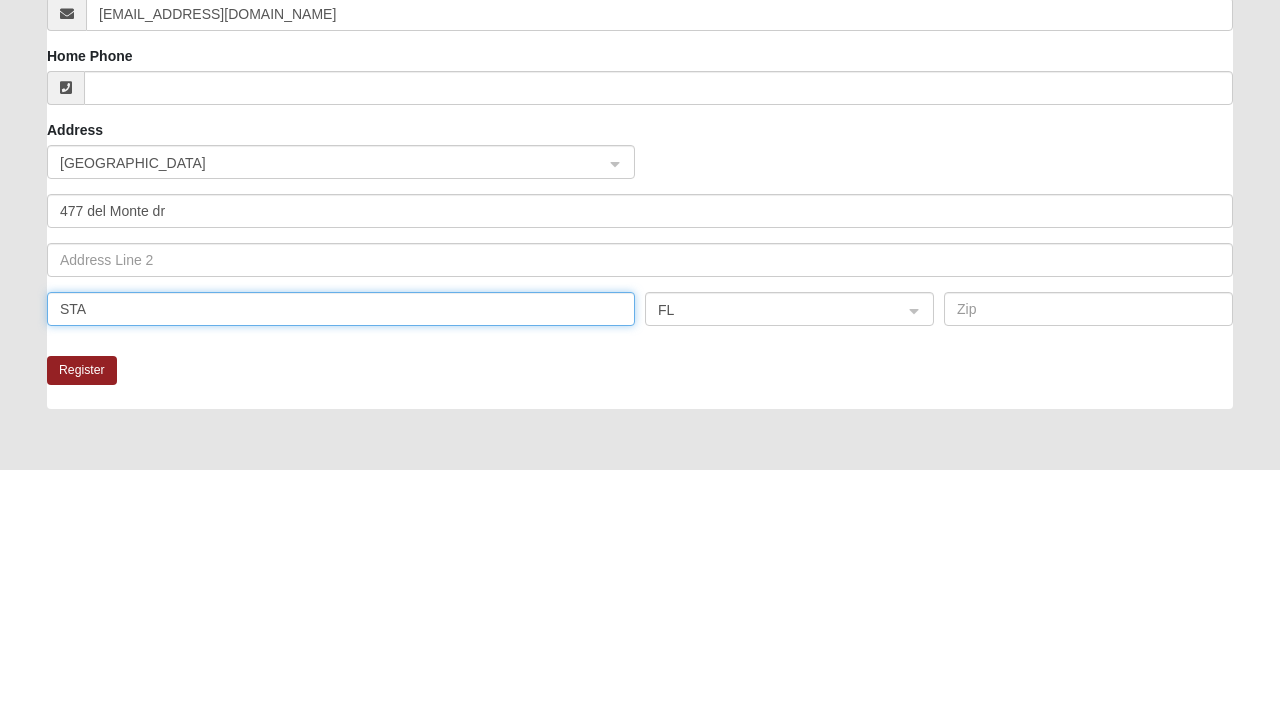 type on "STA" 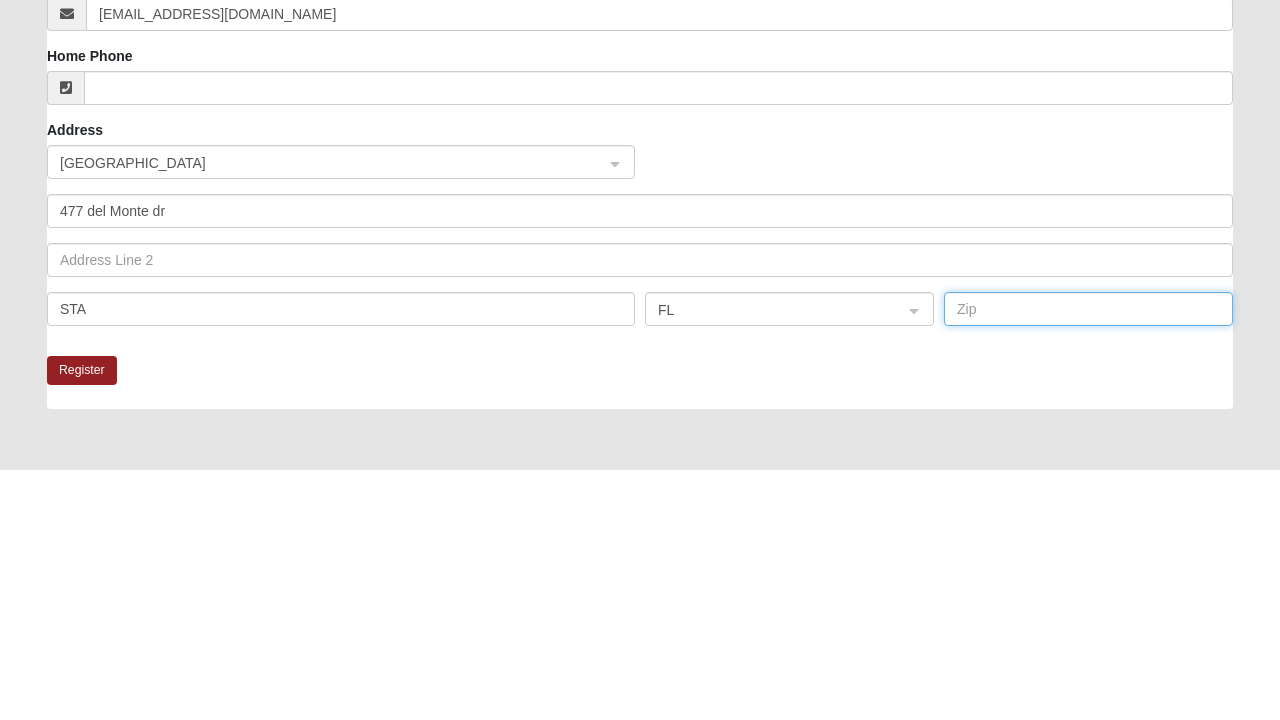 click 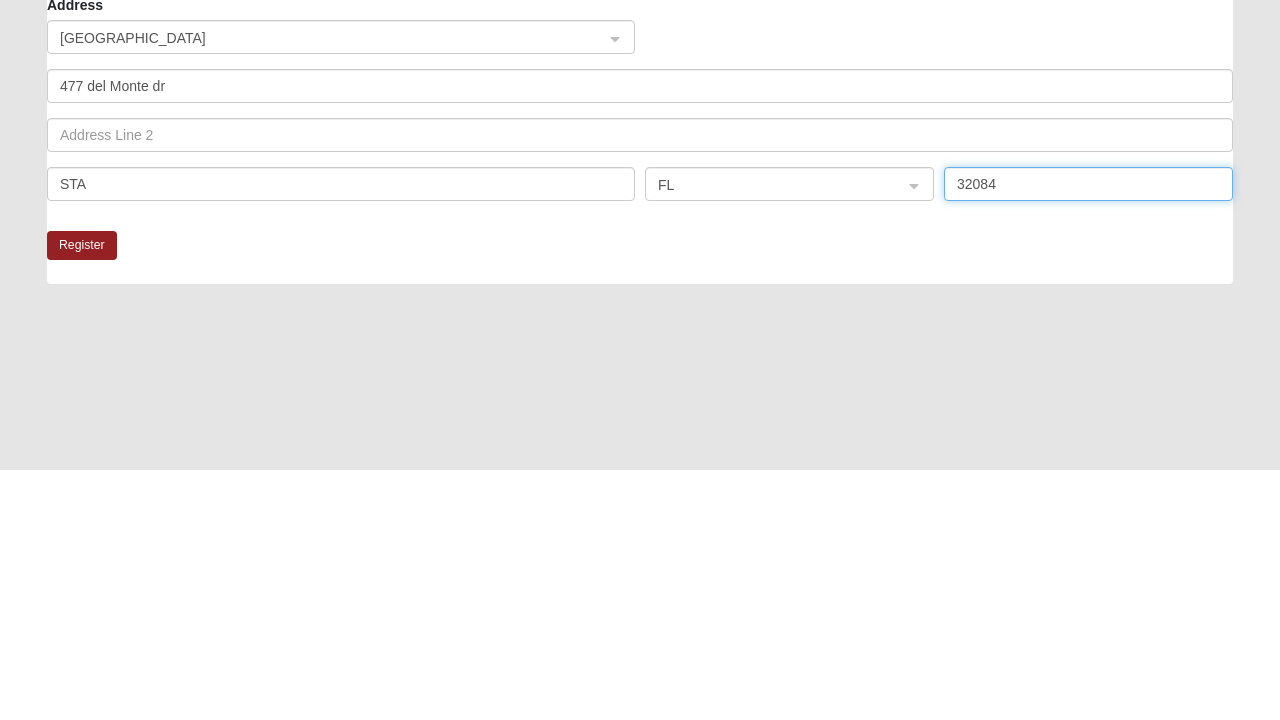 scroll, scrollTop: 398, scrollLeft: 0, axis: vertical 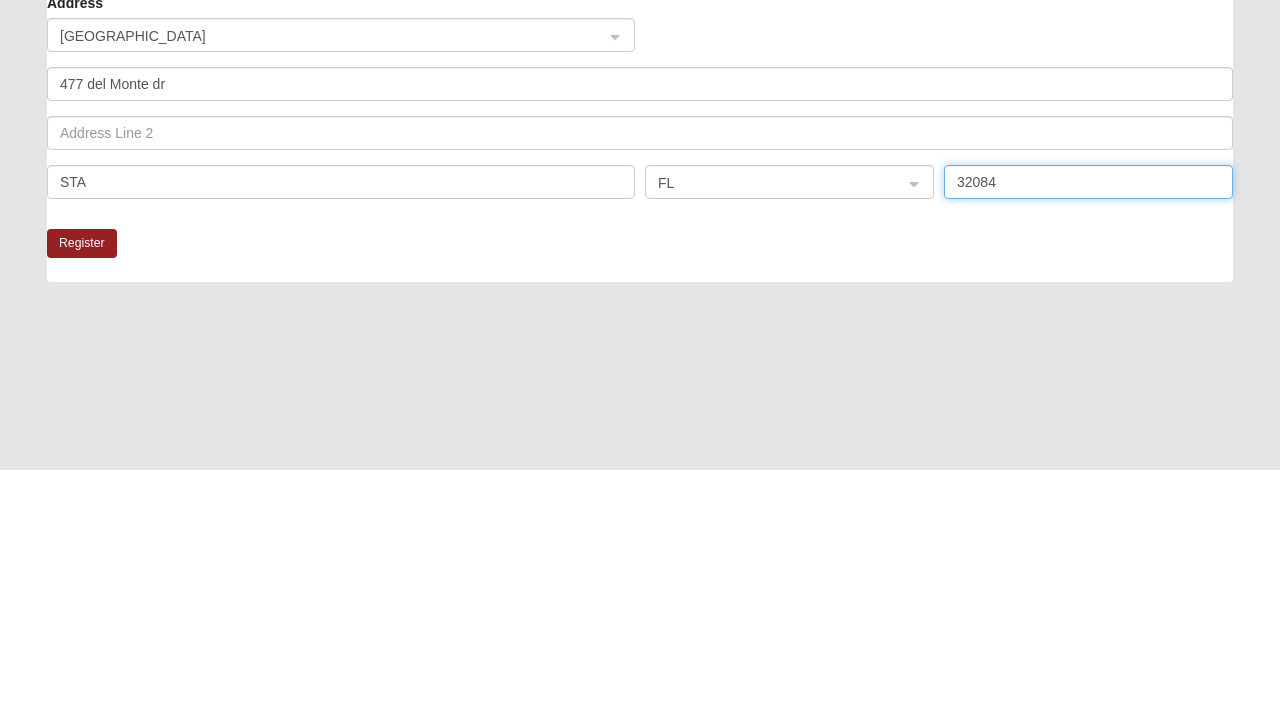type on "32084" 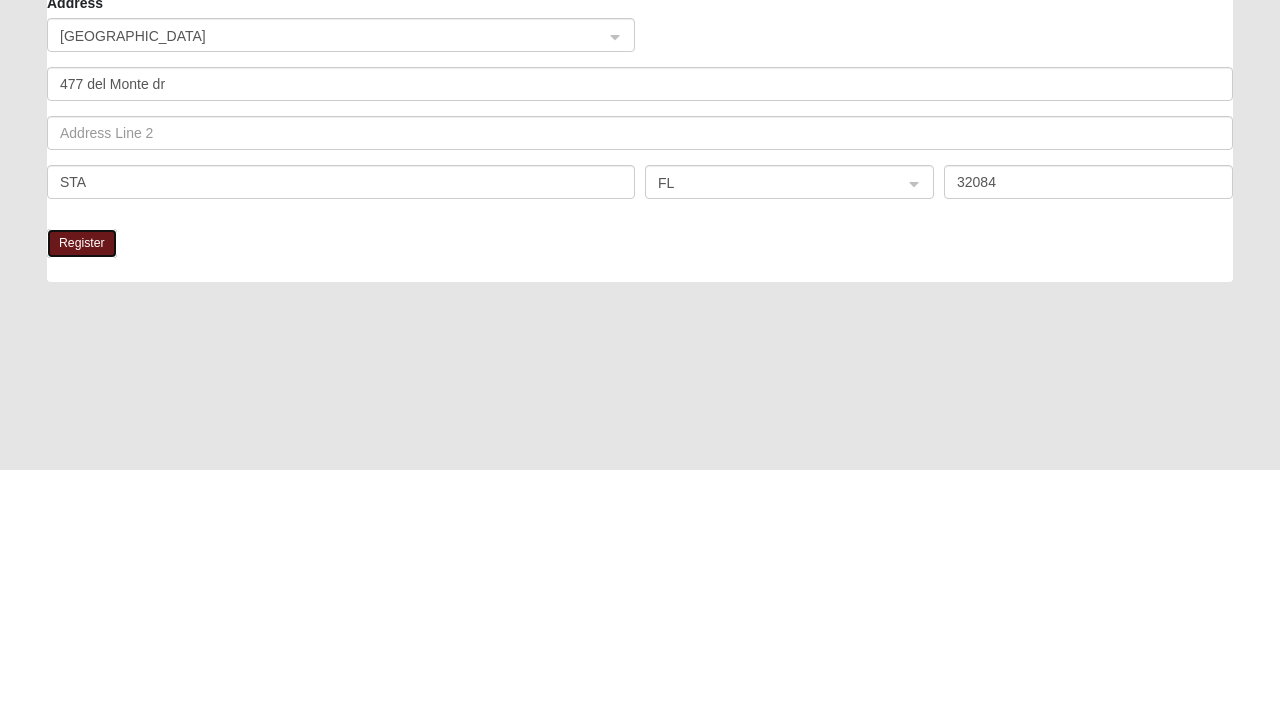 click on "Register" 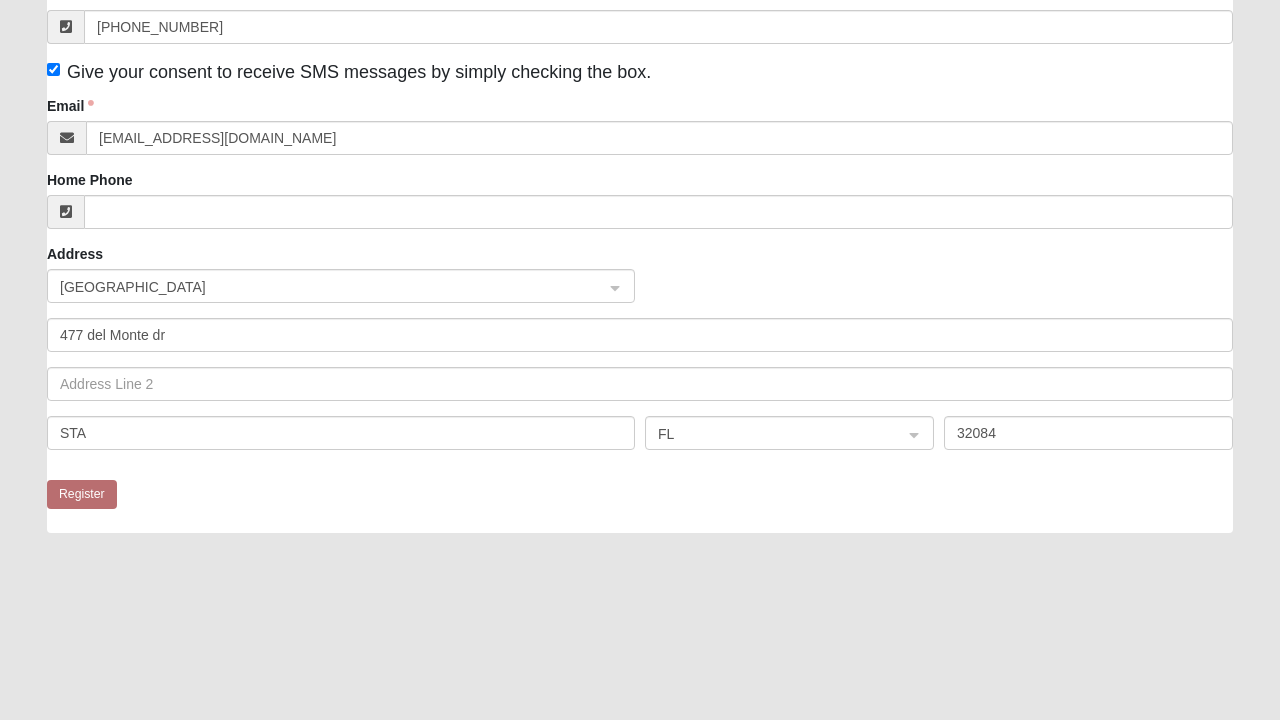scroll, scrollTop: 0, scrollLeft: 0, axis: both 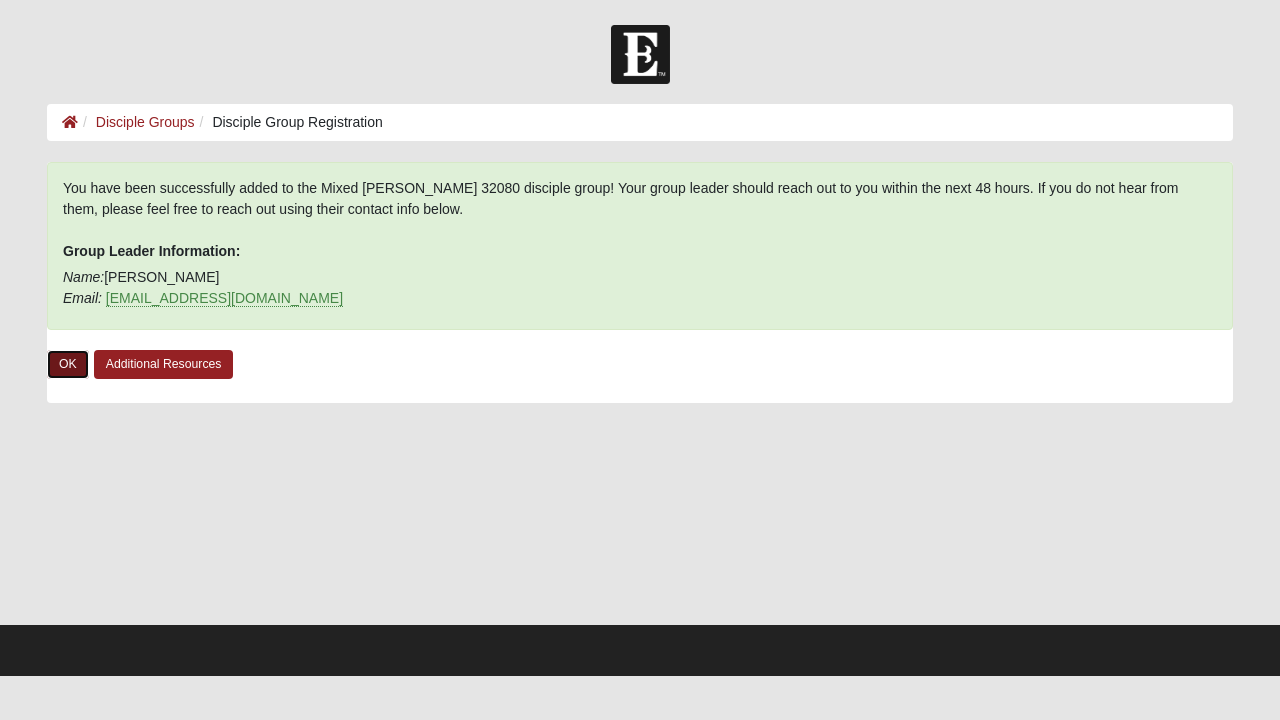 click on "OK" at bounding box center (68, 364) 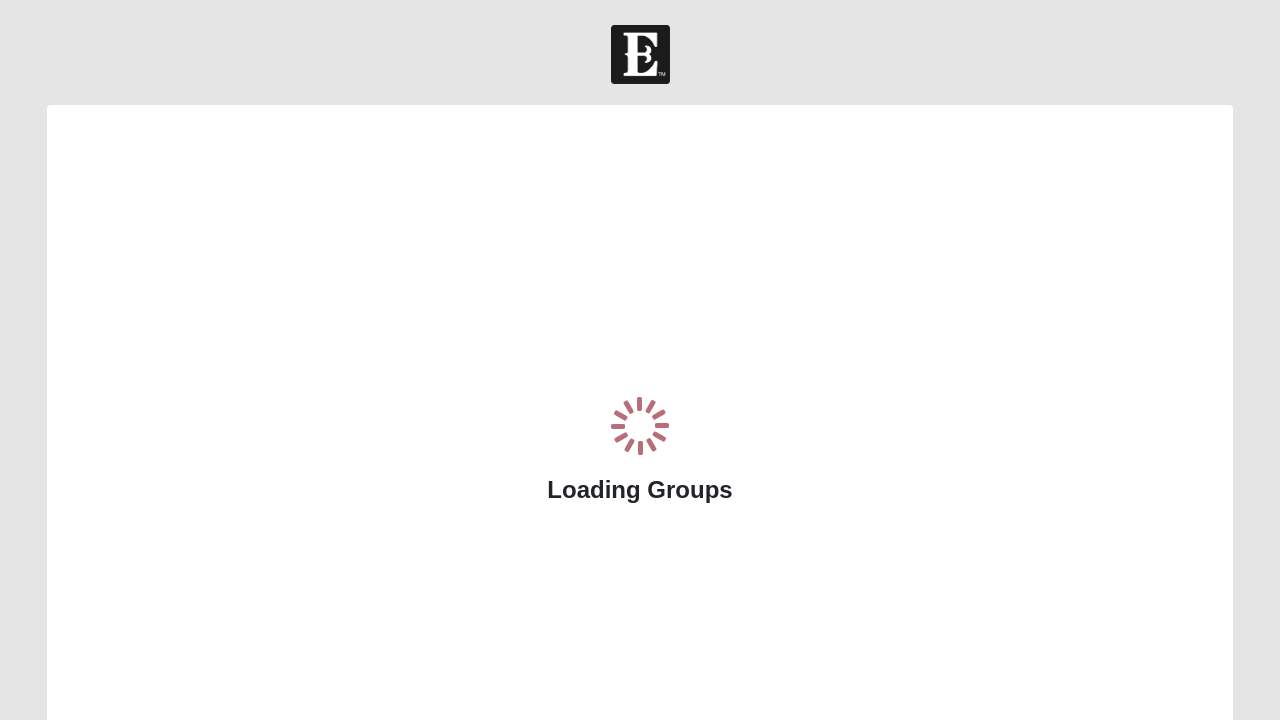 scroll, scrollTop: 0, scrollLeft: 0, axis: both 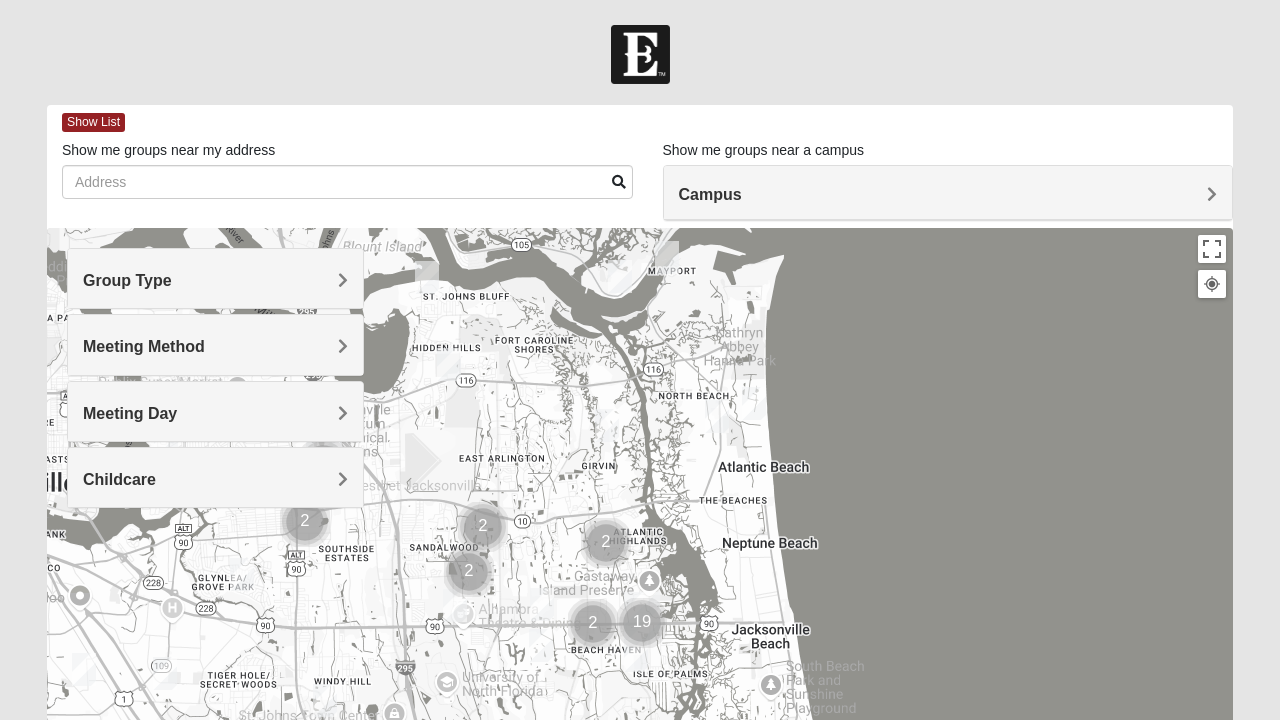 click on "Campus" at bounding box center [948, 194] 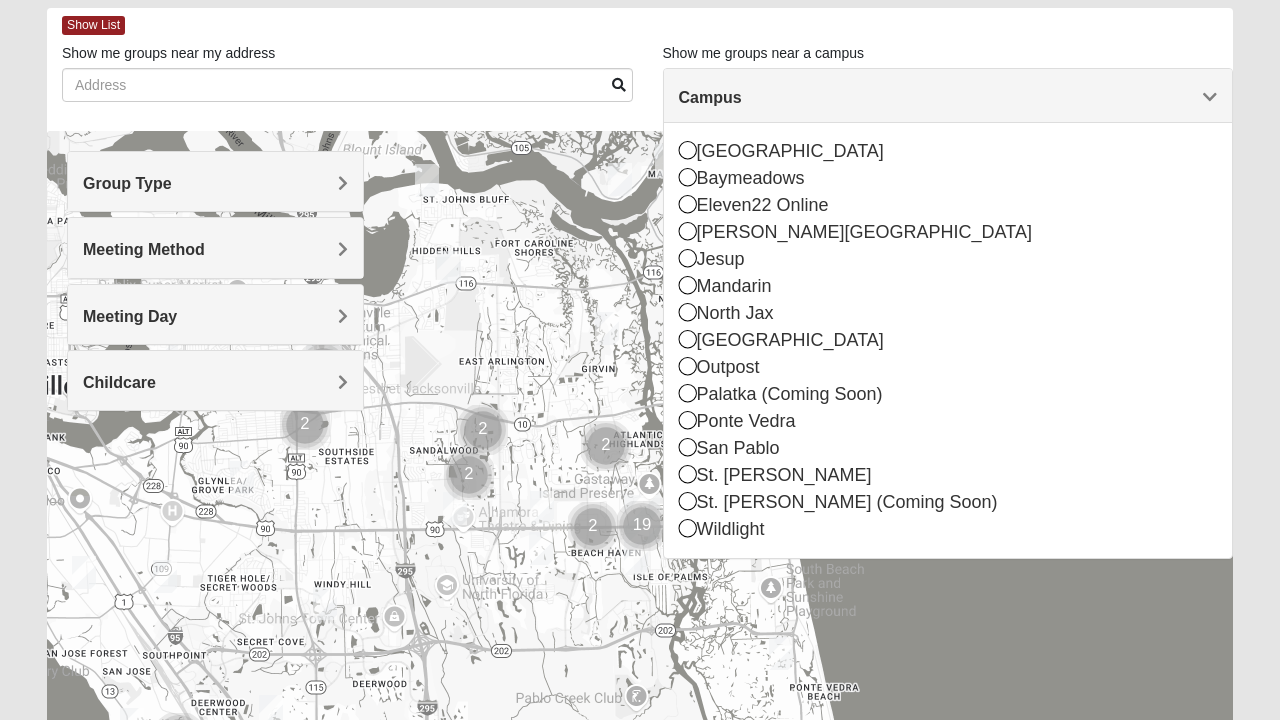 scroll, scrollTop: 98, scrollLeft: 0, axis: vertical 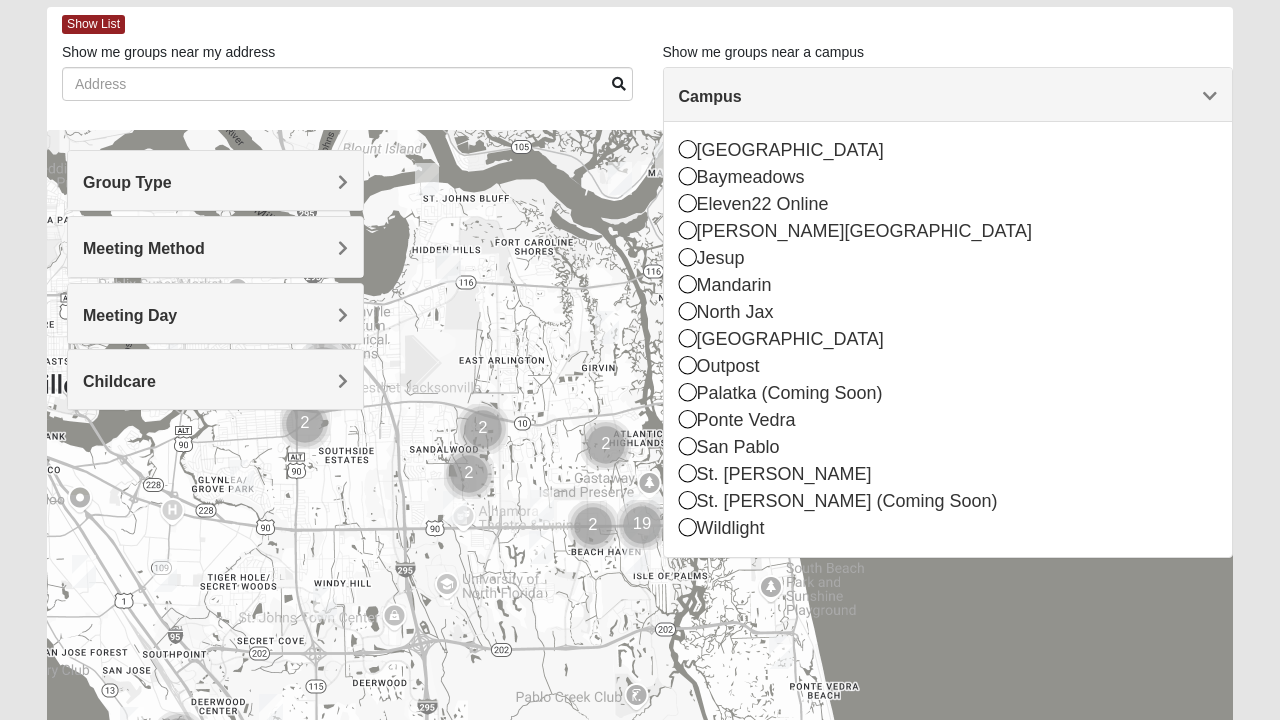 click on "North Jax" at bounding box center [948, 312] 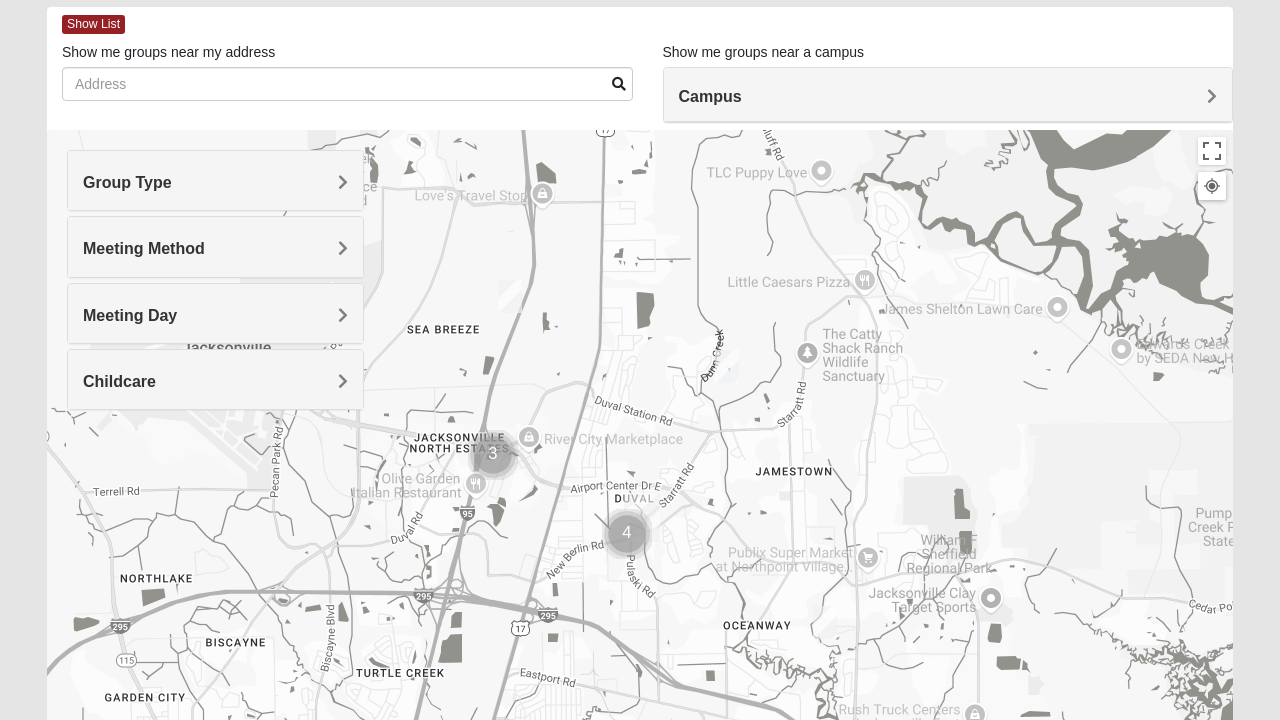 click on "Campus" at bounding box center [948, 95] 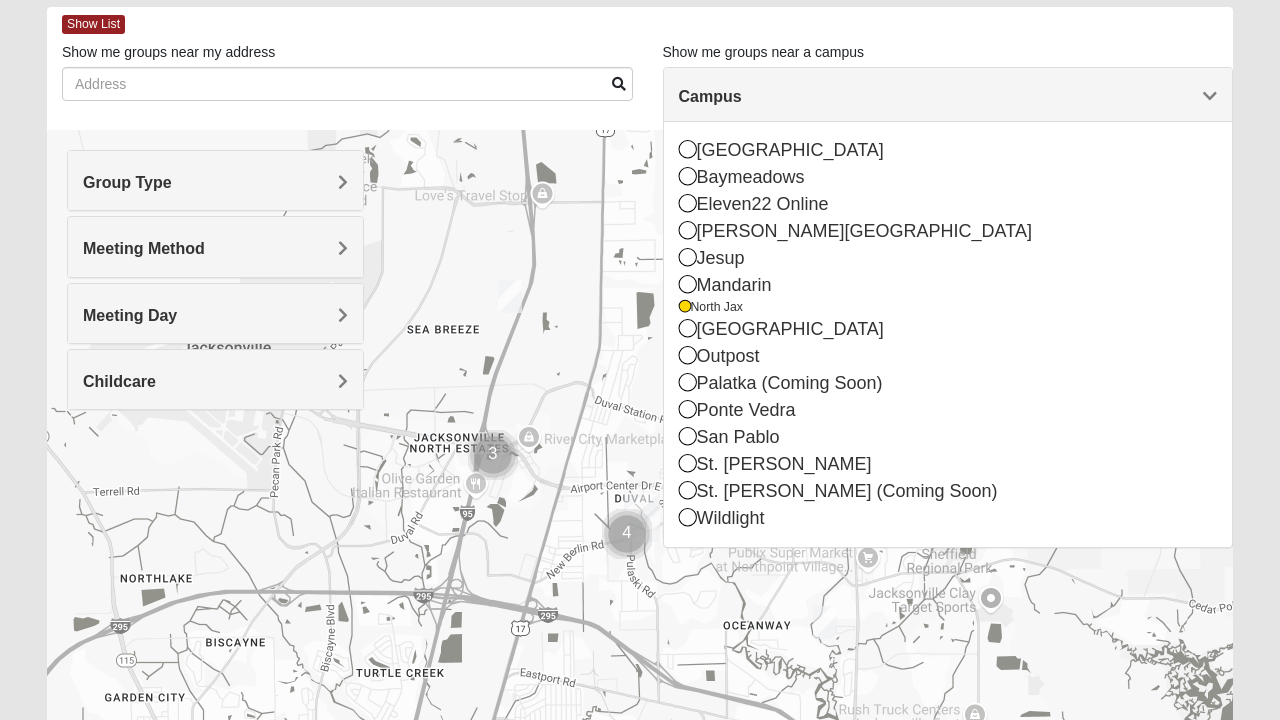 click on "North Jax" at bounding box center [948, 307] 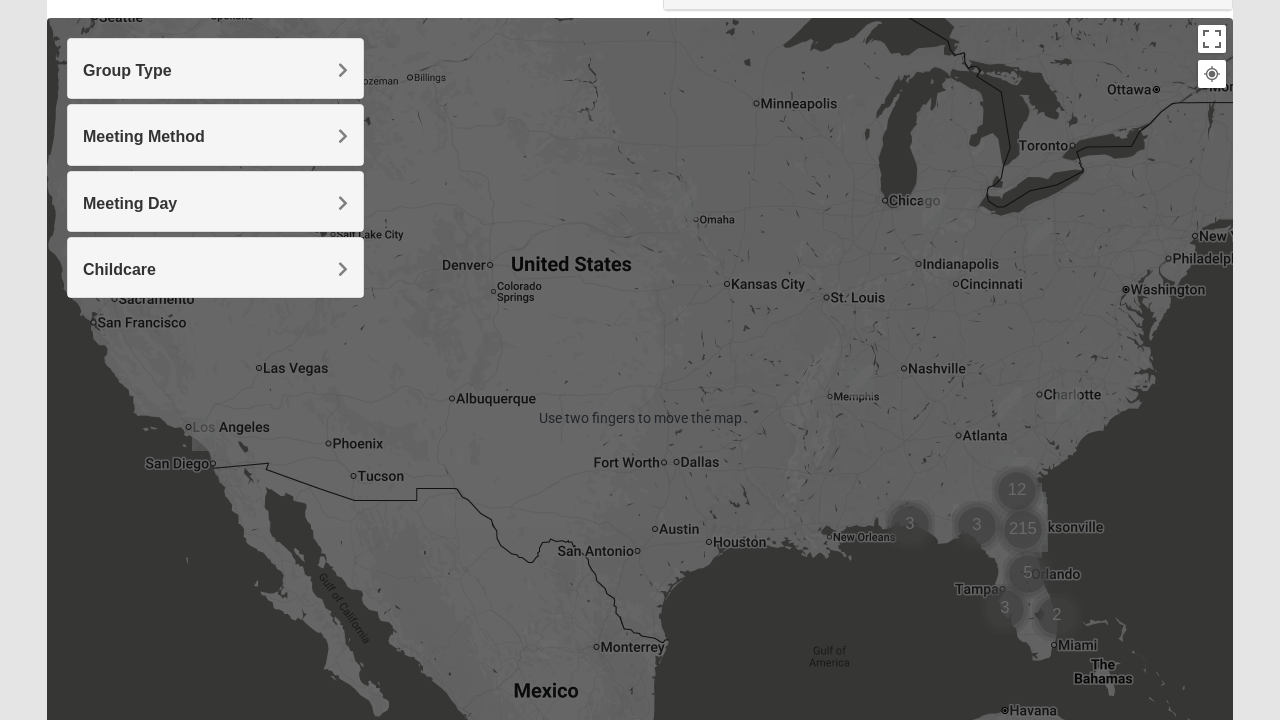scroll, scrollTop: 236, scrollLeft: 0, axis: vertical 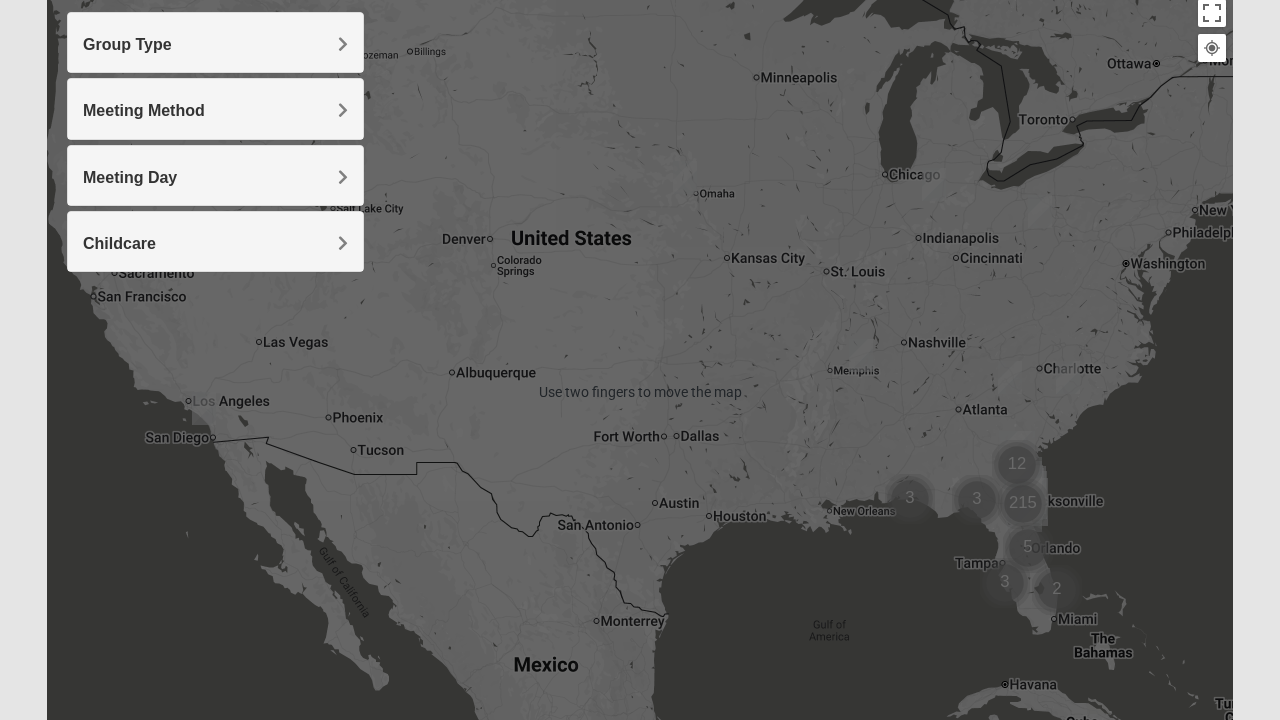 click at bounding box center (640, 392) 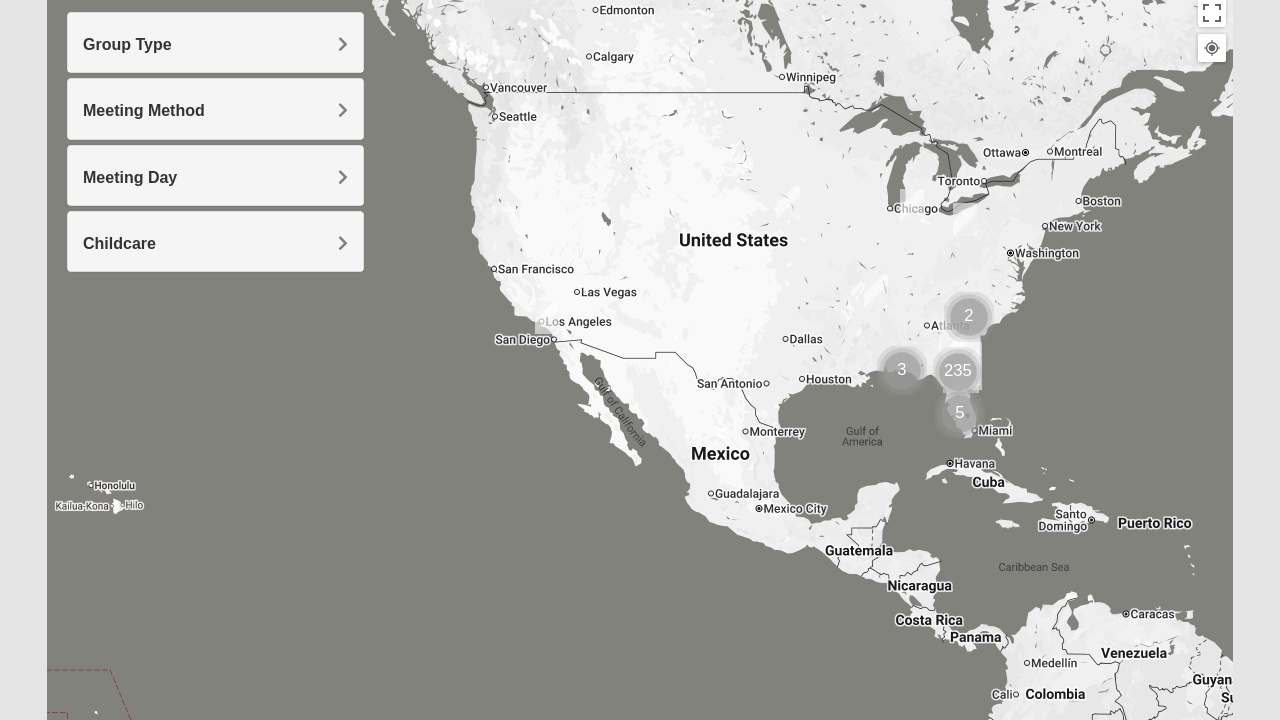 click at bounding box center [912, 205] 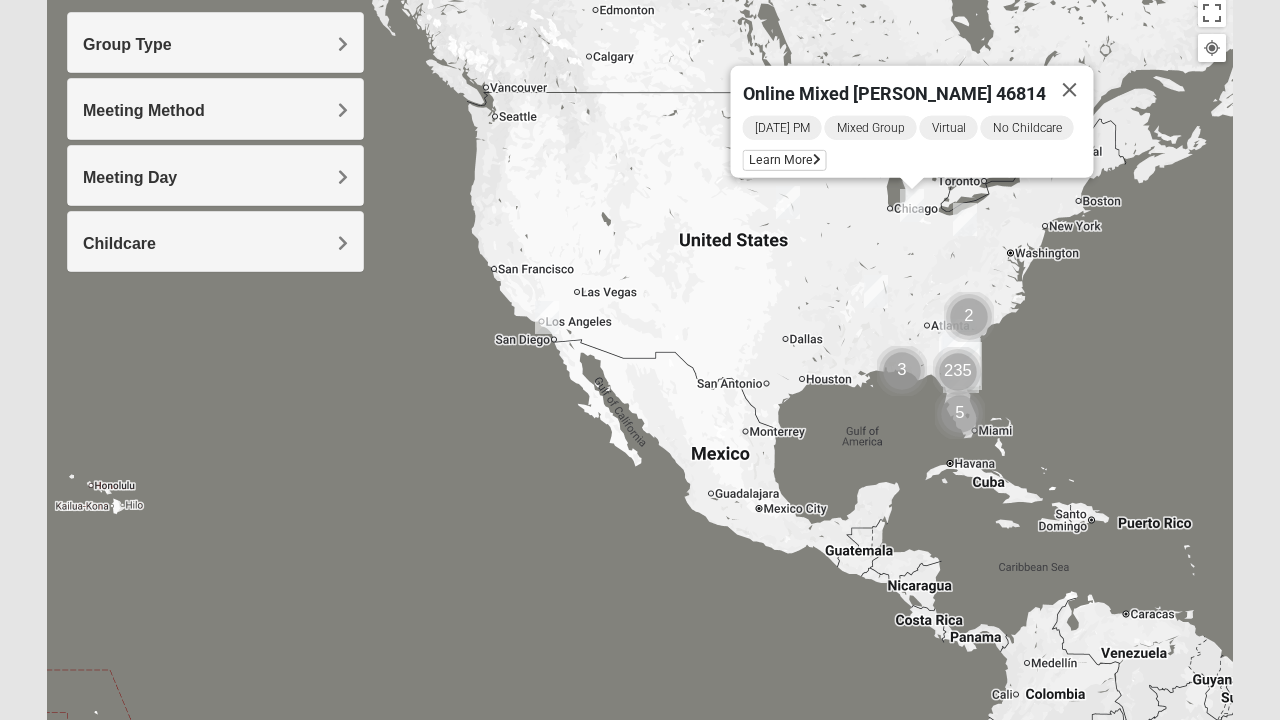 click on "Group Type" at bounding box center [215, 44] 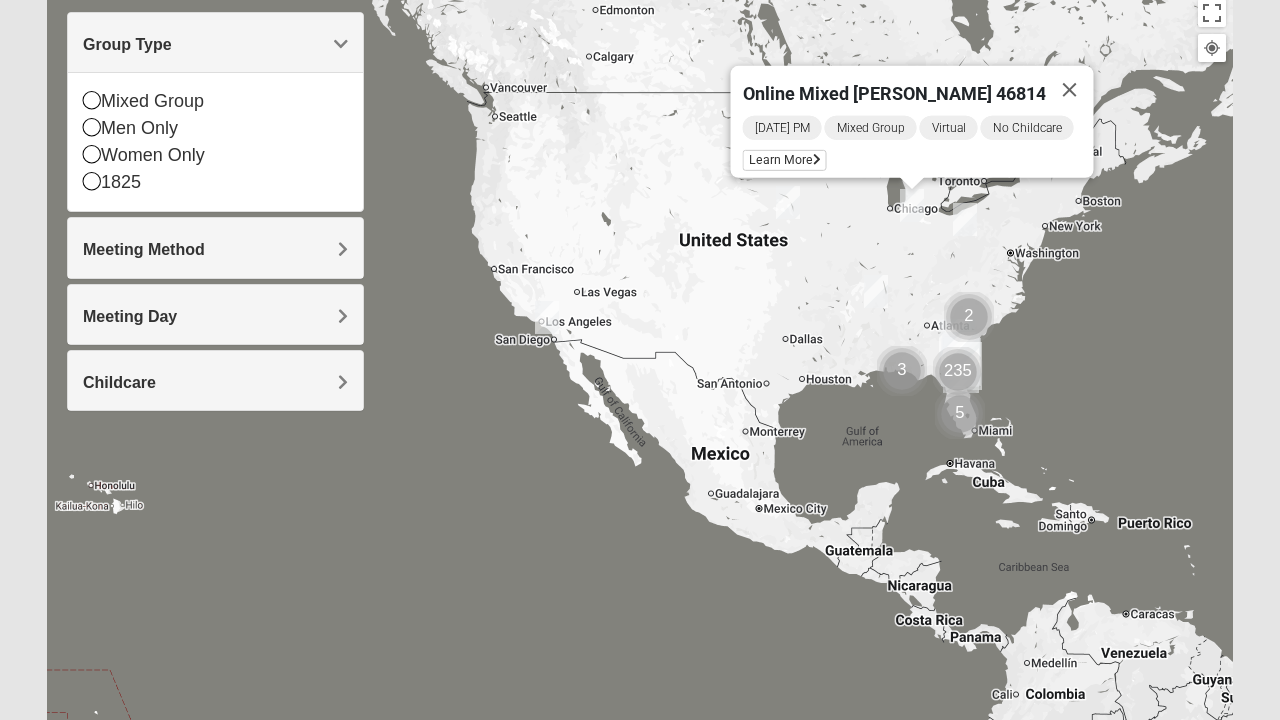 click on "Meeting Method" at bounding box center (215, 249) 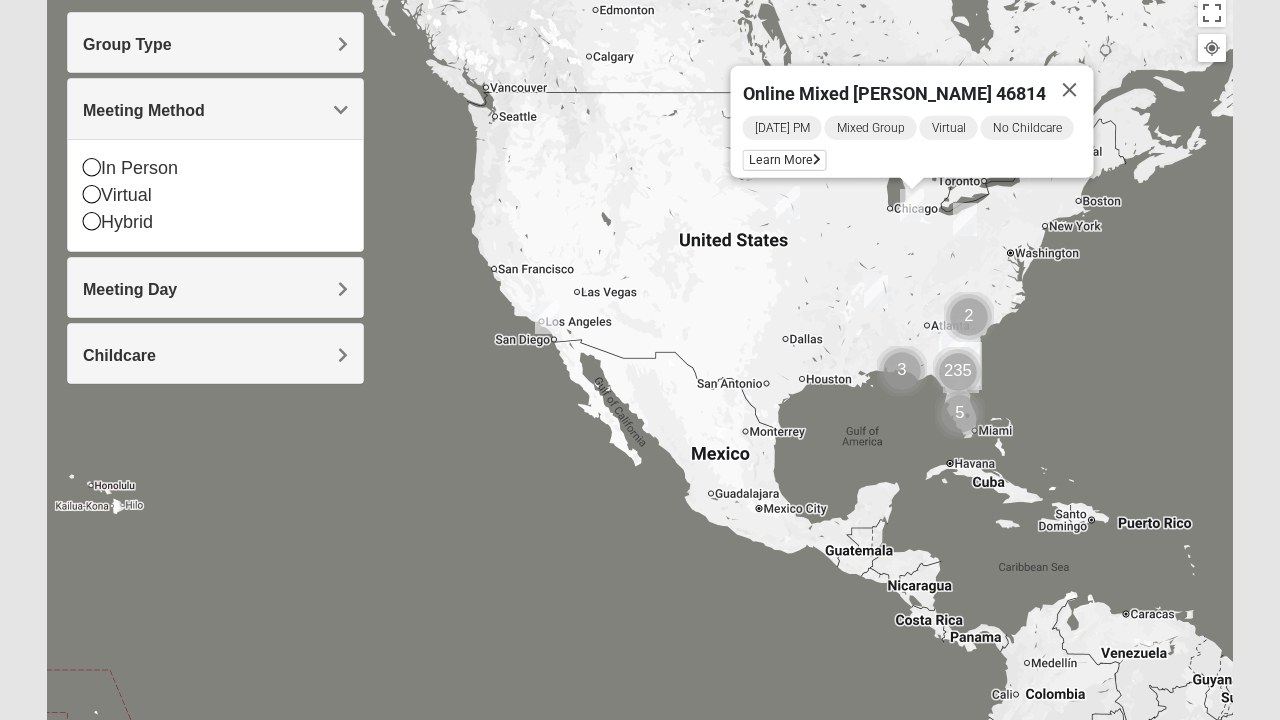 click on "Meeting Day" at bounding box center [215, 289] 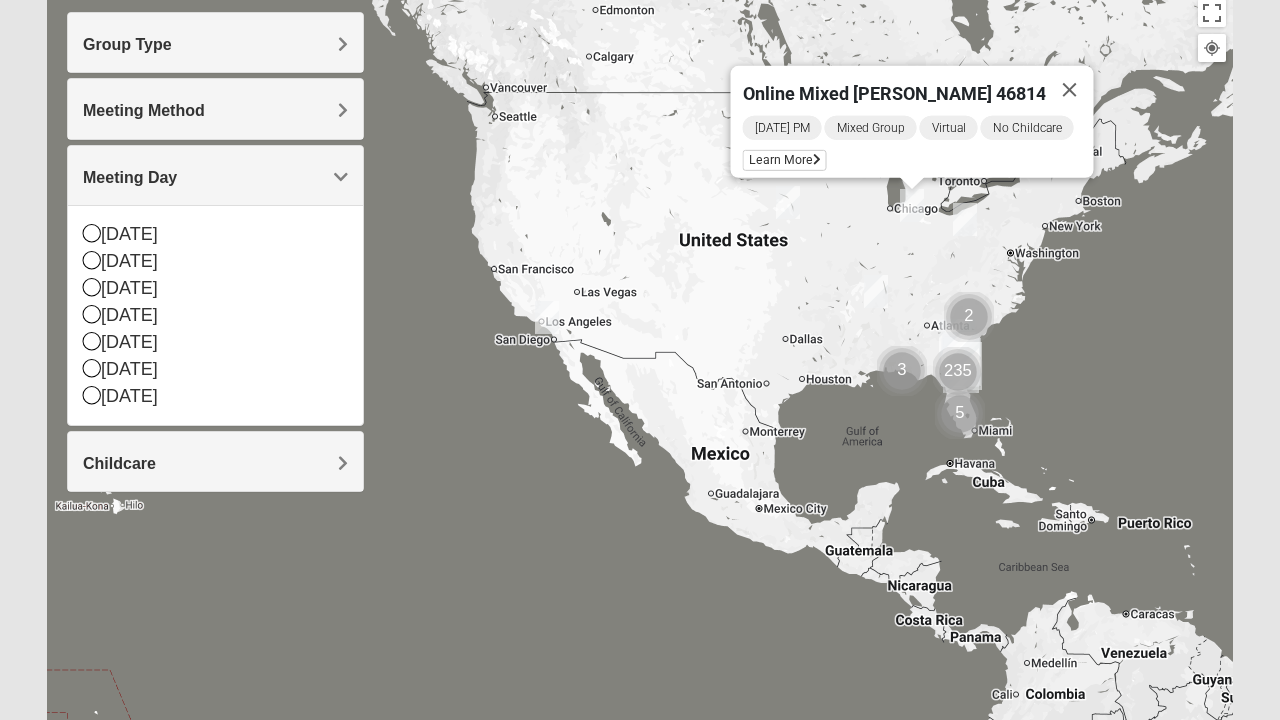 click on "Childcare" at bounding box center [215, 463] 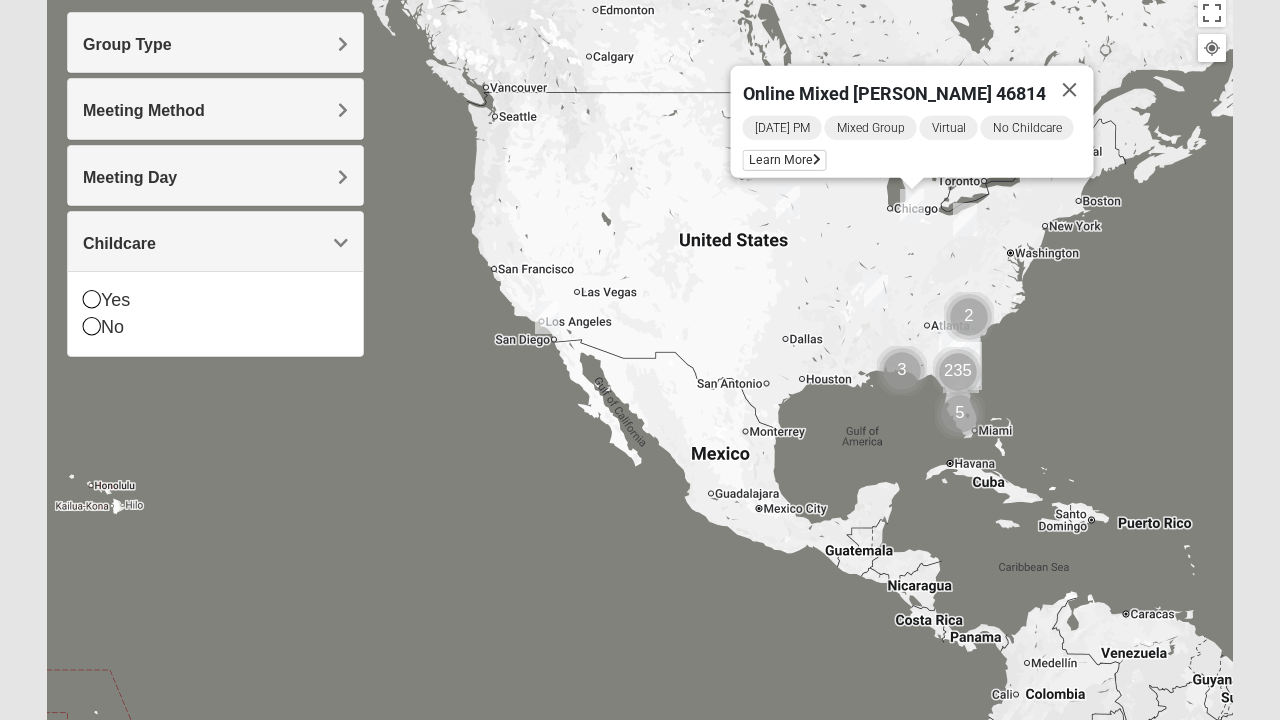 click at bounding box center [1070, 90] 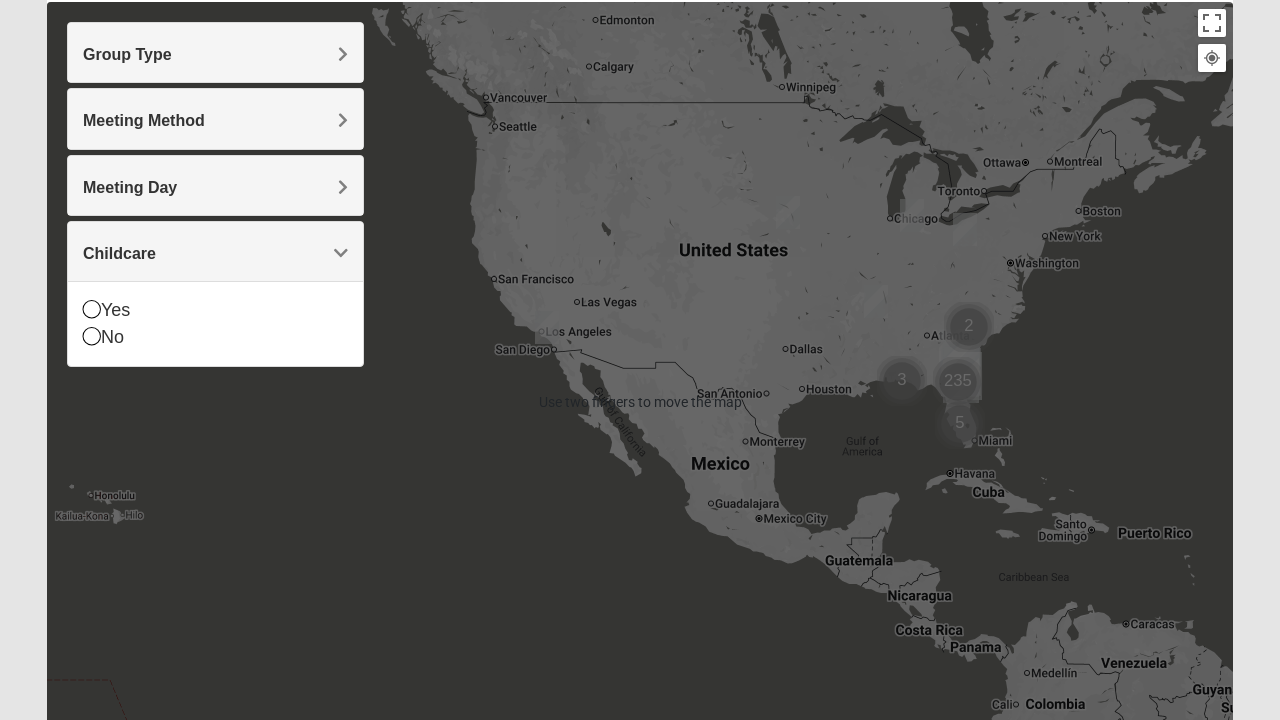 scroll, scrollTop: 226, scrollLeft: 0, axis: vertical 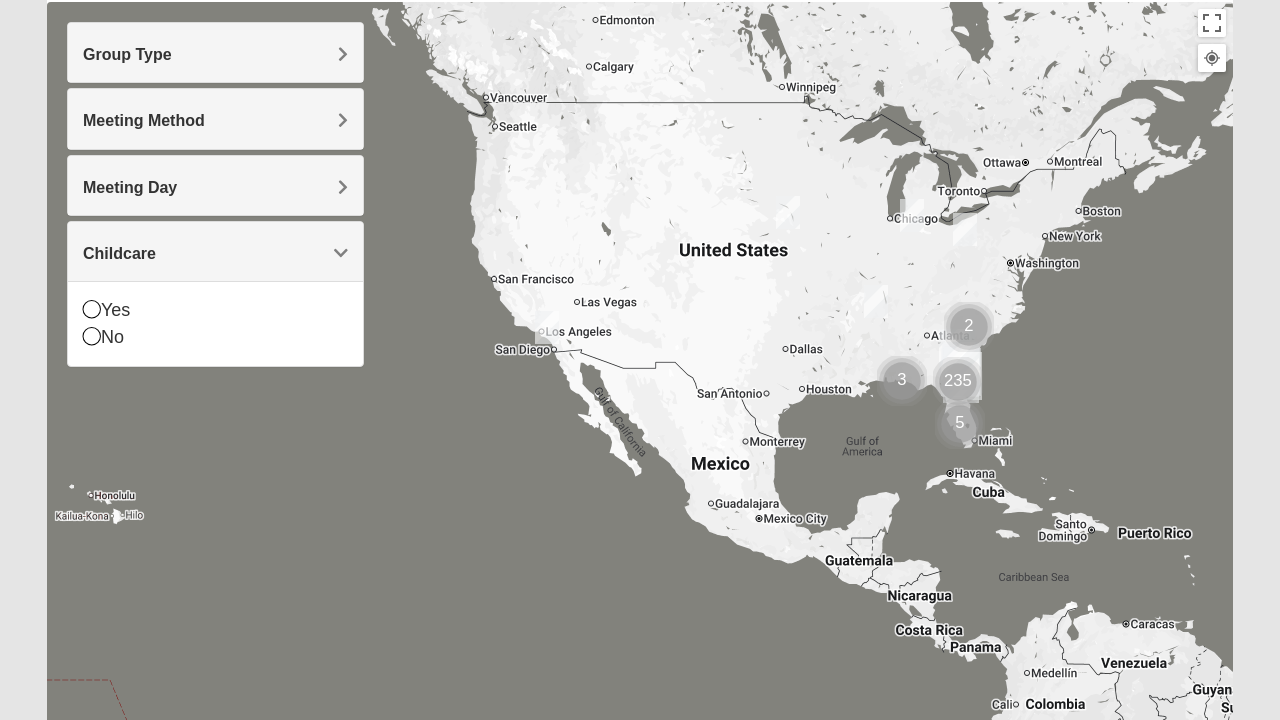 click at bounding box center [547, 327] 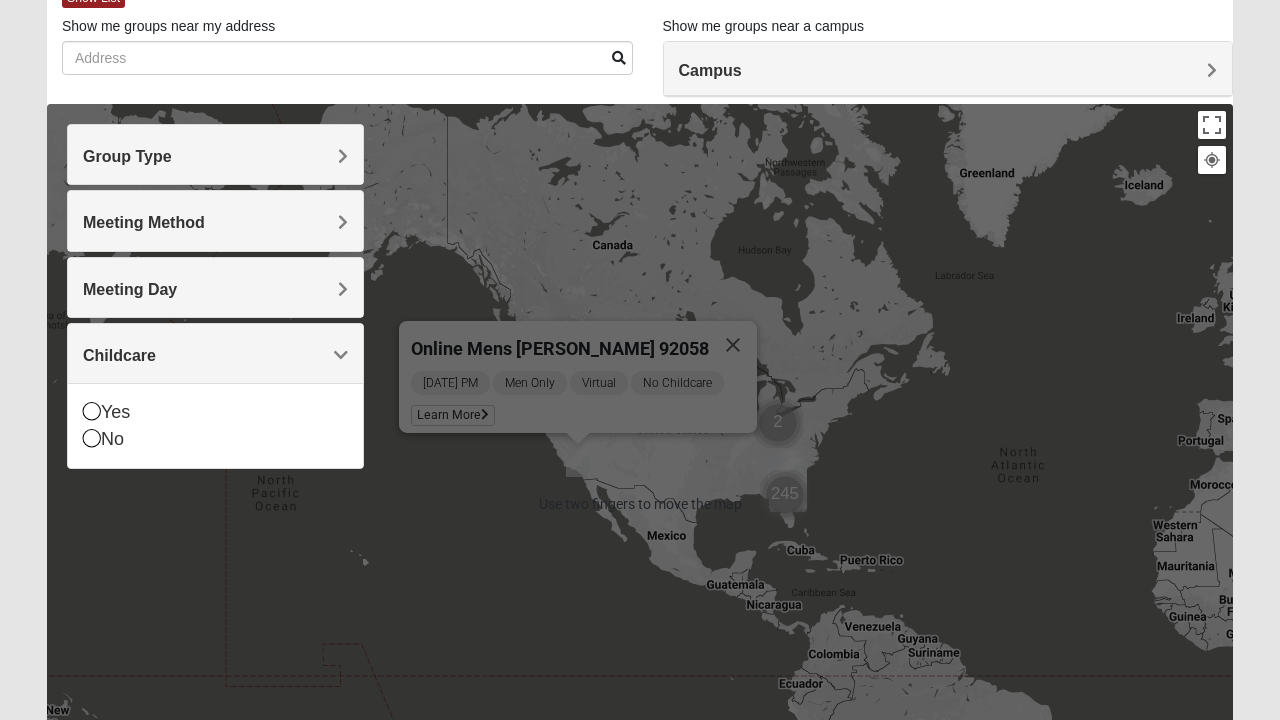 scroll, scrollTop: 125, scrollLeft: 0, axis: vertical 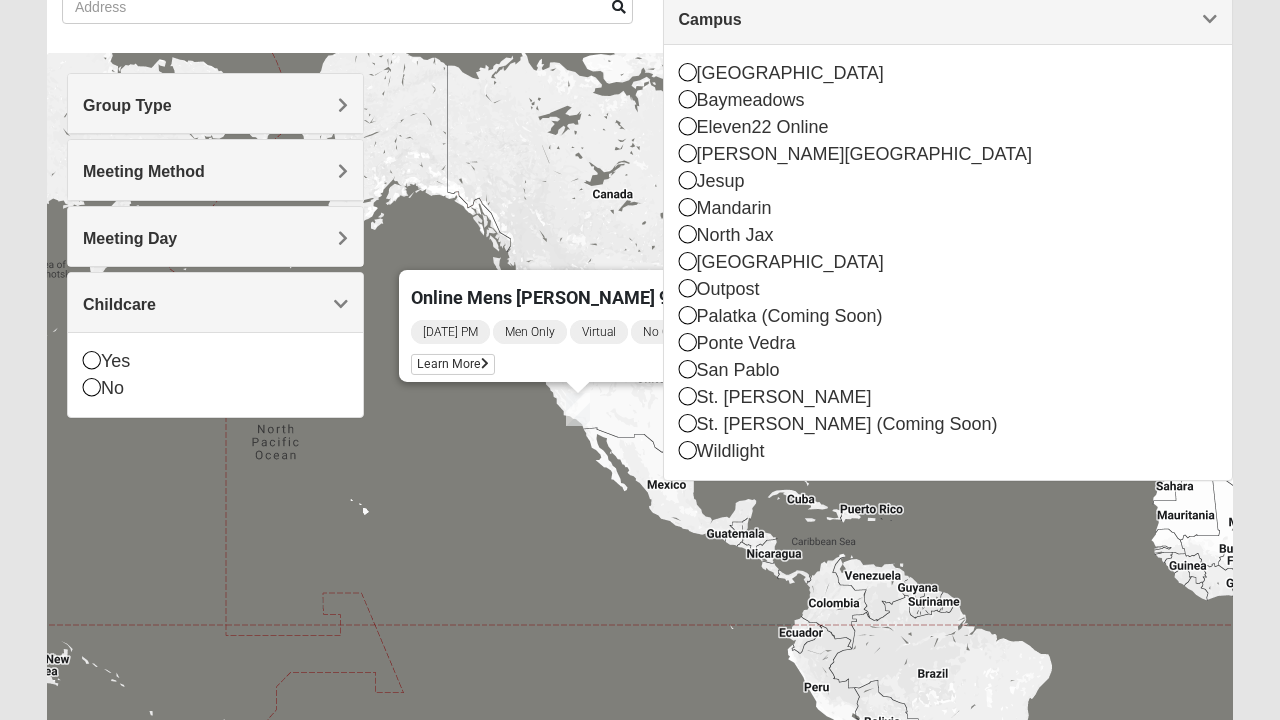 click on "Wildlight" at bounding box center (948, 451) 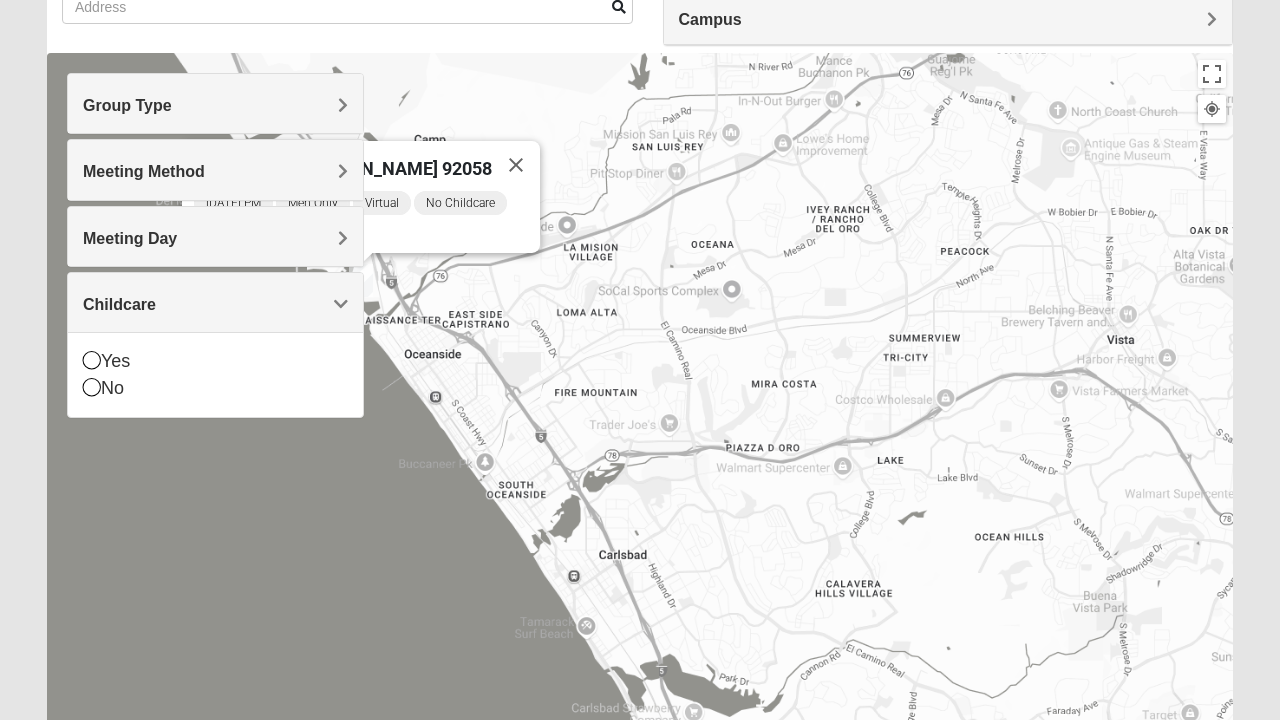 click on "Online Mens [PERSON_NAME] 92058          [DATE] PM      Men Only      Virtual      No Childcare Learn More" at bounding box center [640, 453] 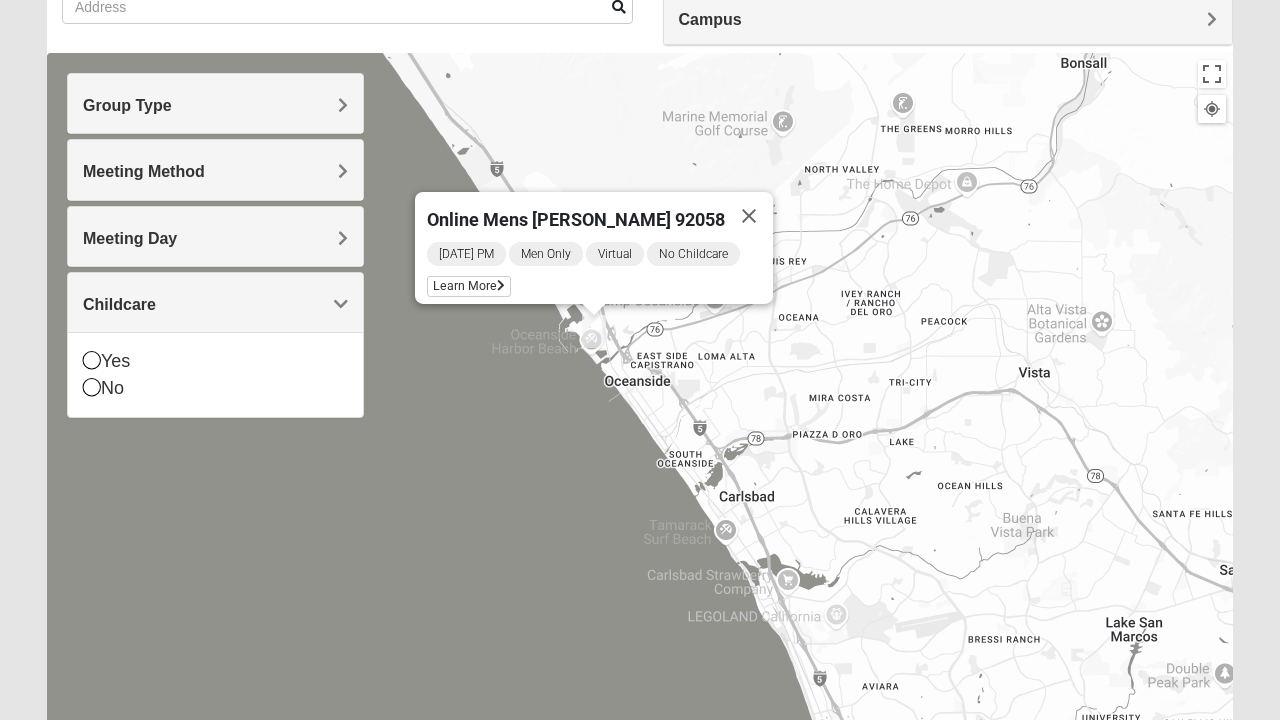 click on "Online Mens [PERSON_NAME] 92058          [DATE] PM      Men Only      Virtual      No Childcare Learn More" at bounding box center (640, 453) 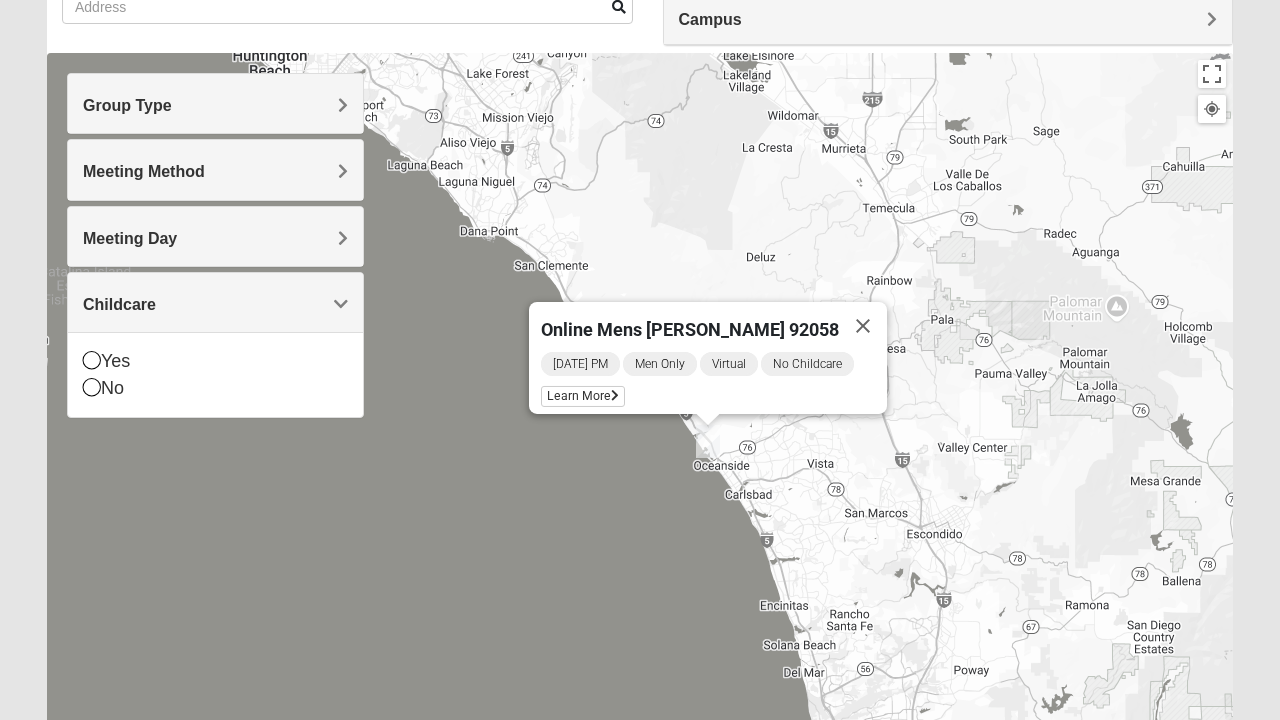 click at bounding box center [863, 326] 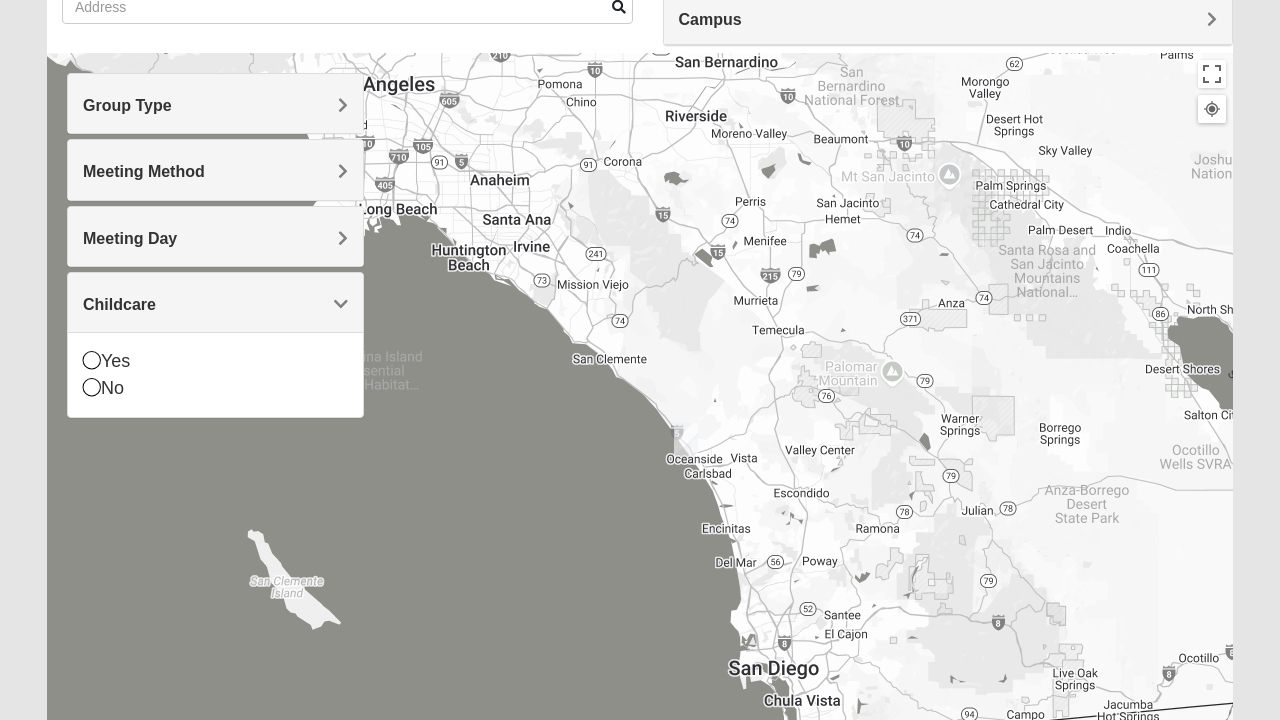 click on "Campus" at bounding box center (948, 19) 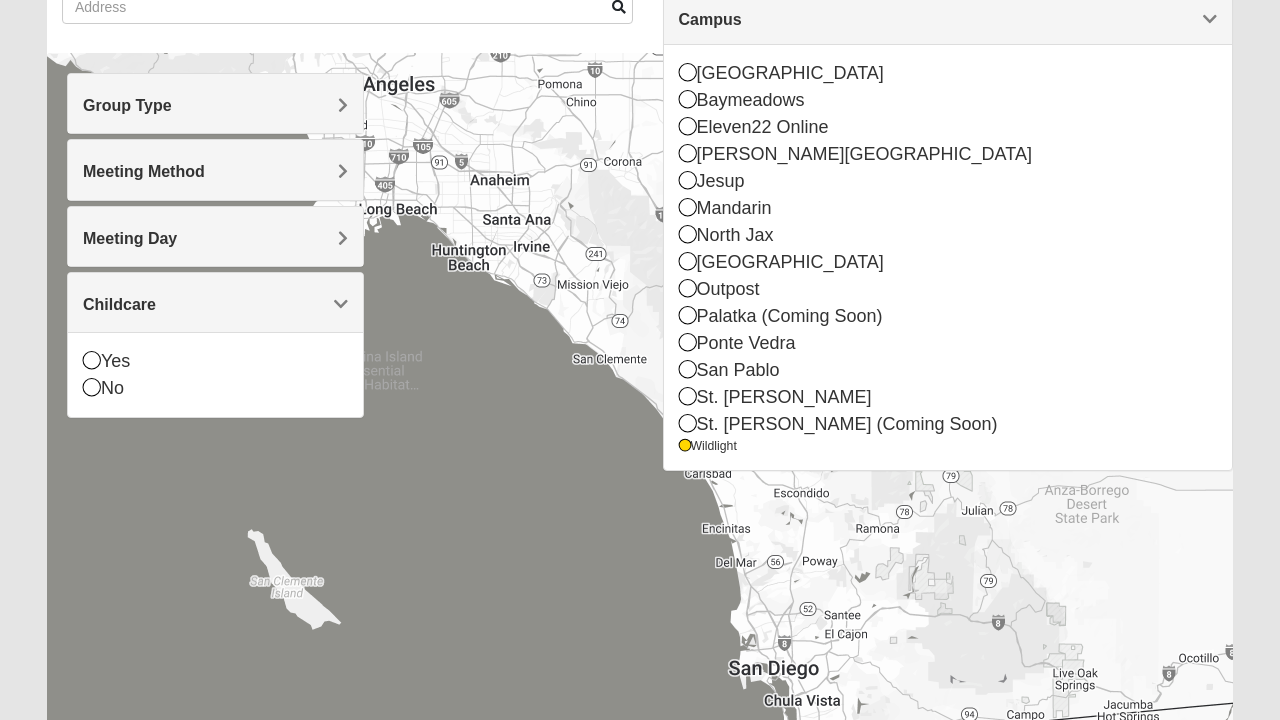 click at bounding box center [685, 446] 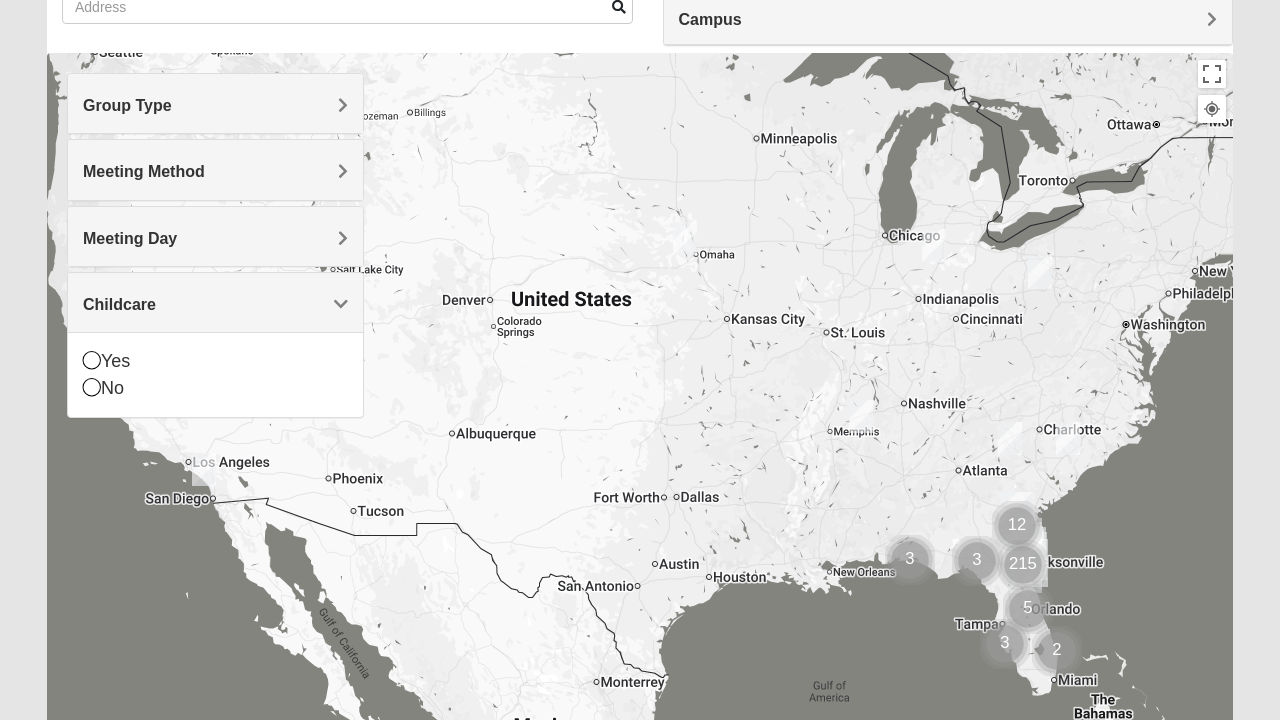 click on "Campus" at bounding box center (948, 18) 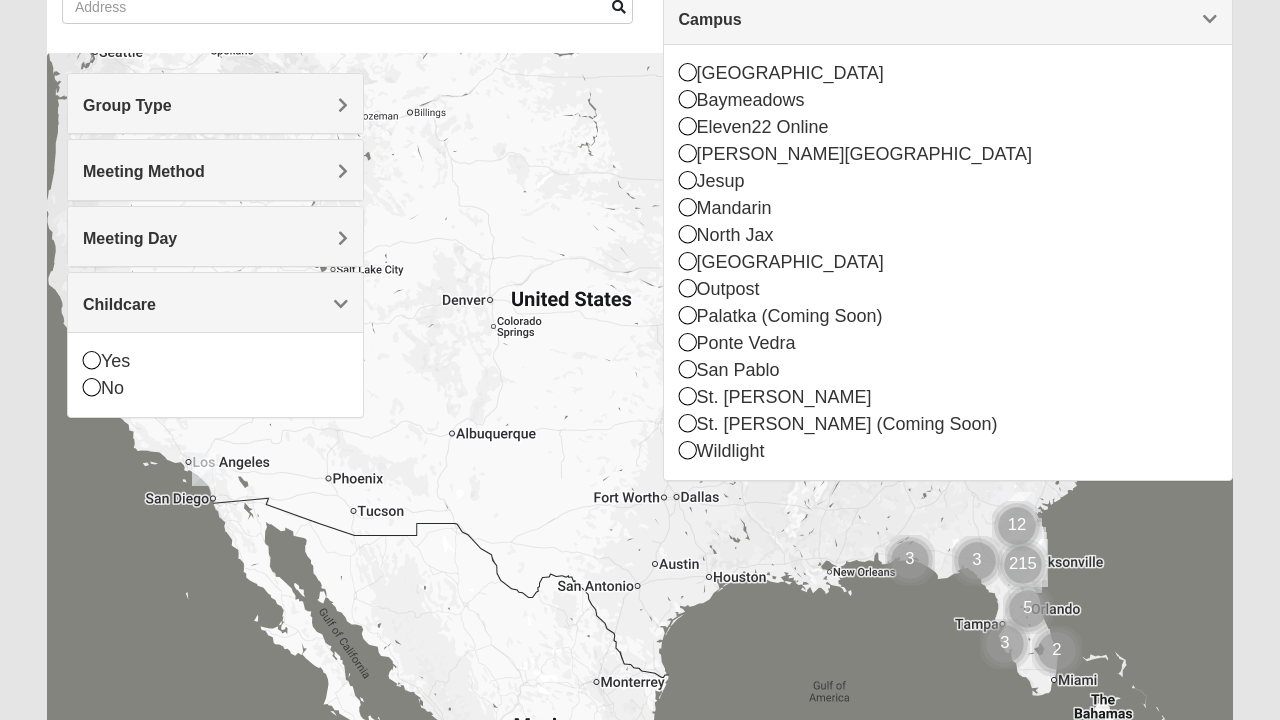 click on "San Pablo" at bounding box center [948, 370] 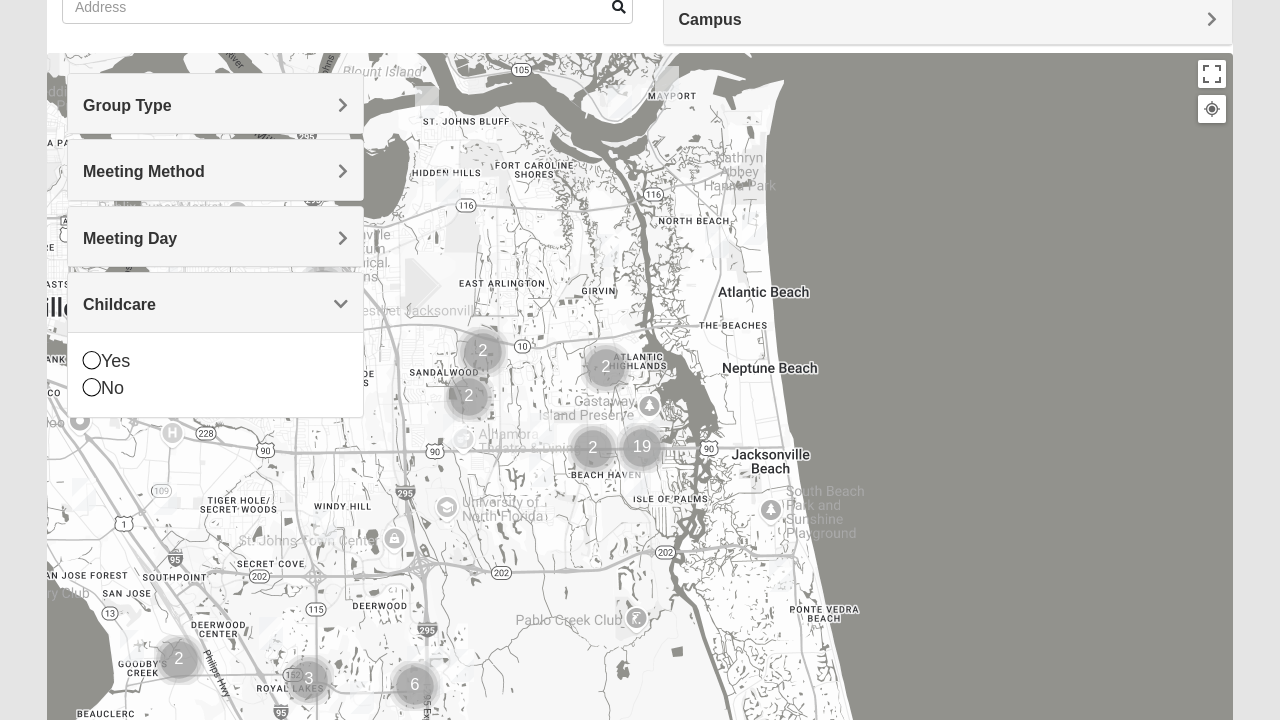 click at bounding box center [717, 241] 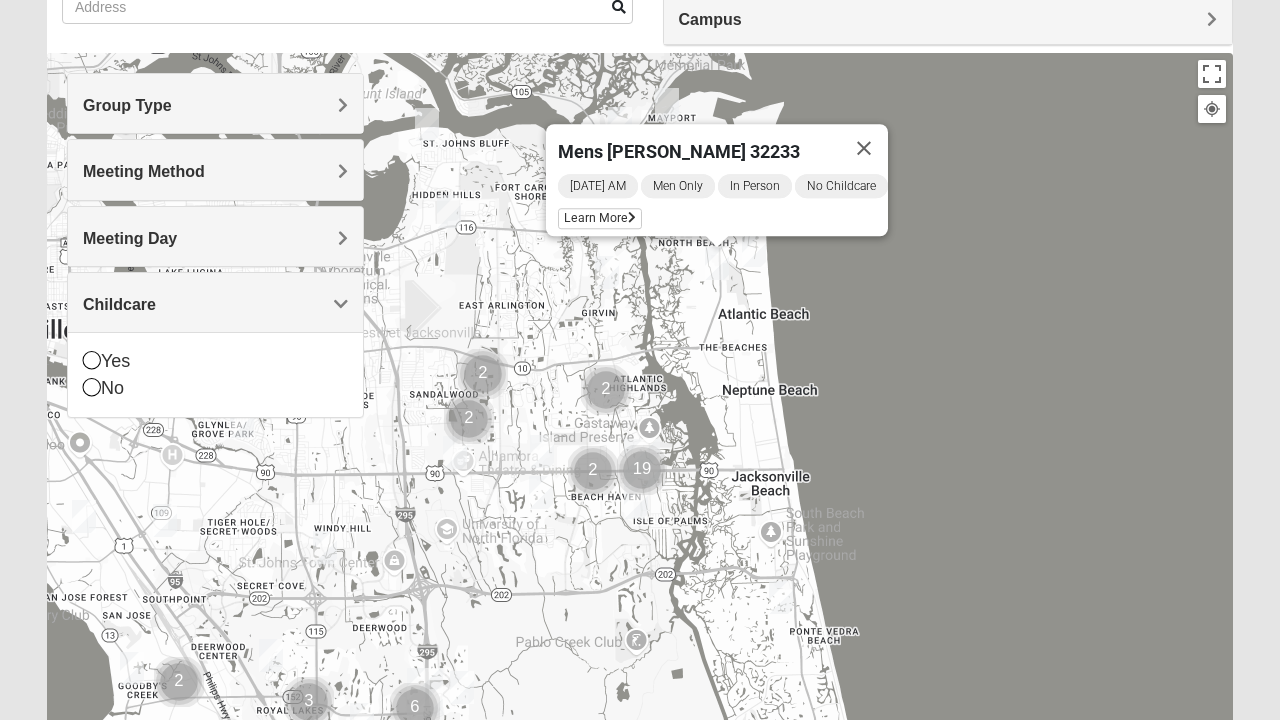 click at bounding box center (864, 148) 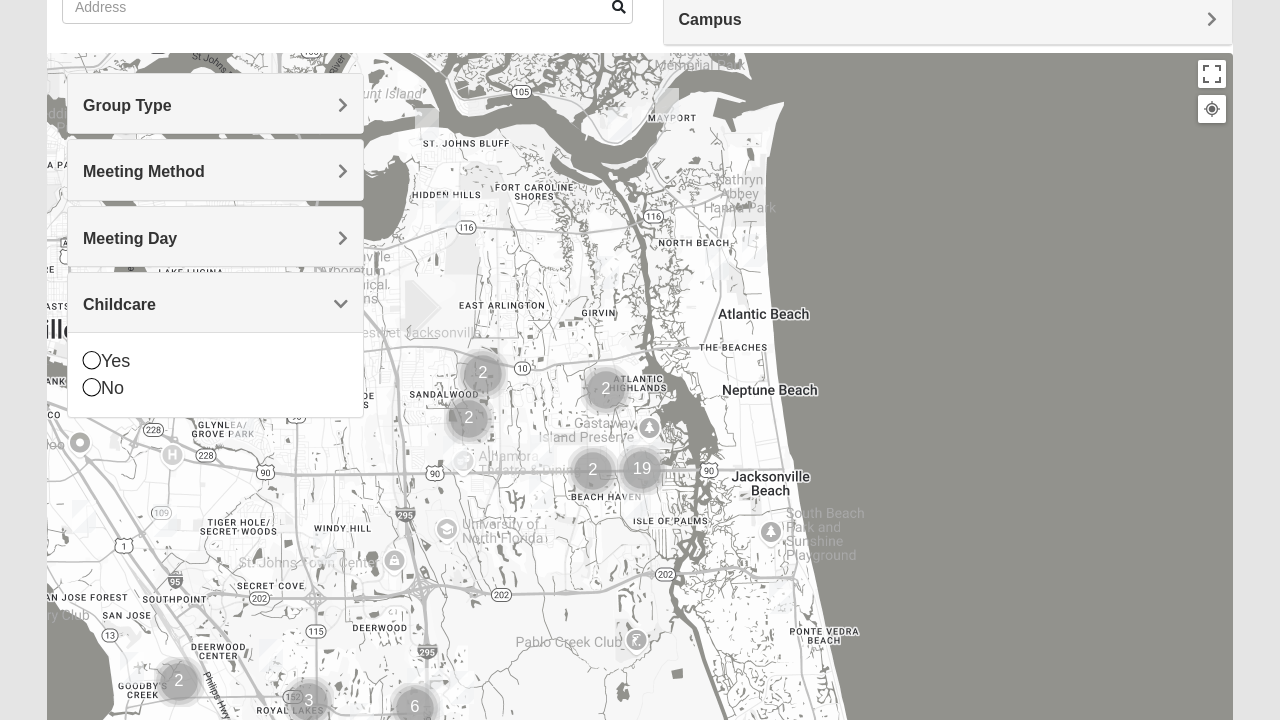 click at bounding box center (754, 250) 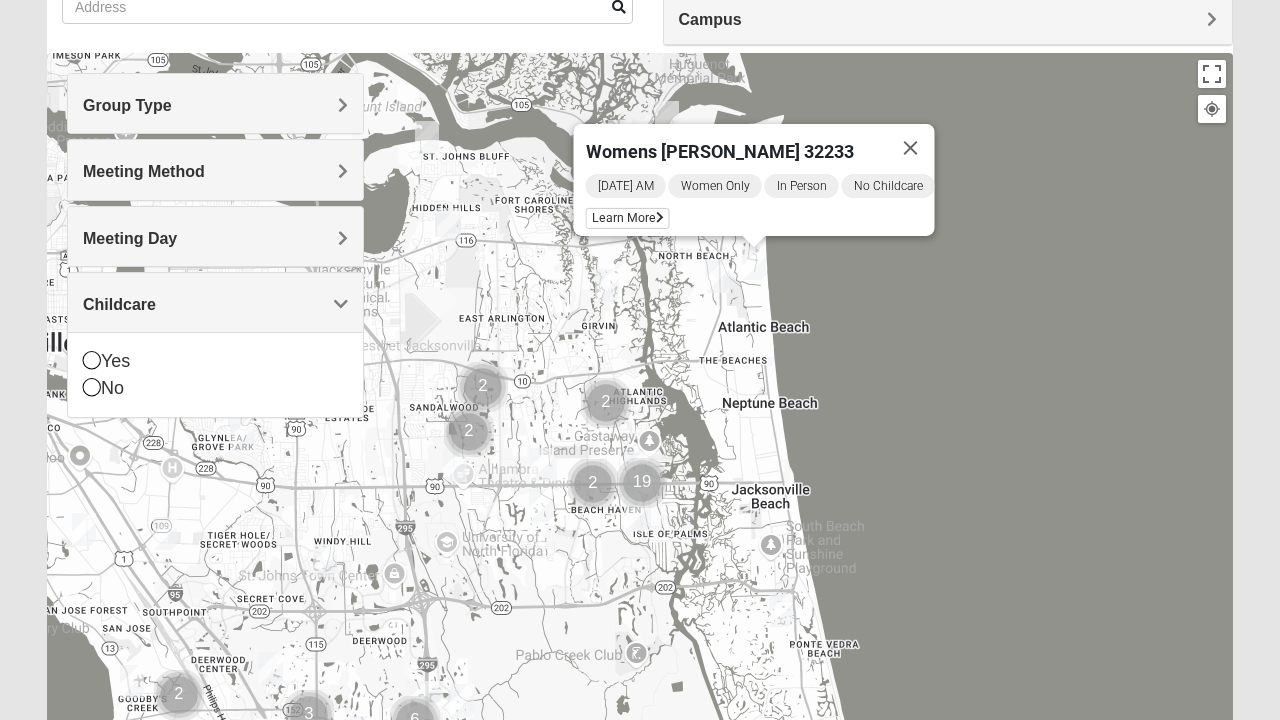 click at bounding box center (911, 148) 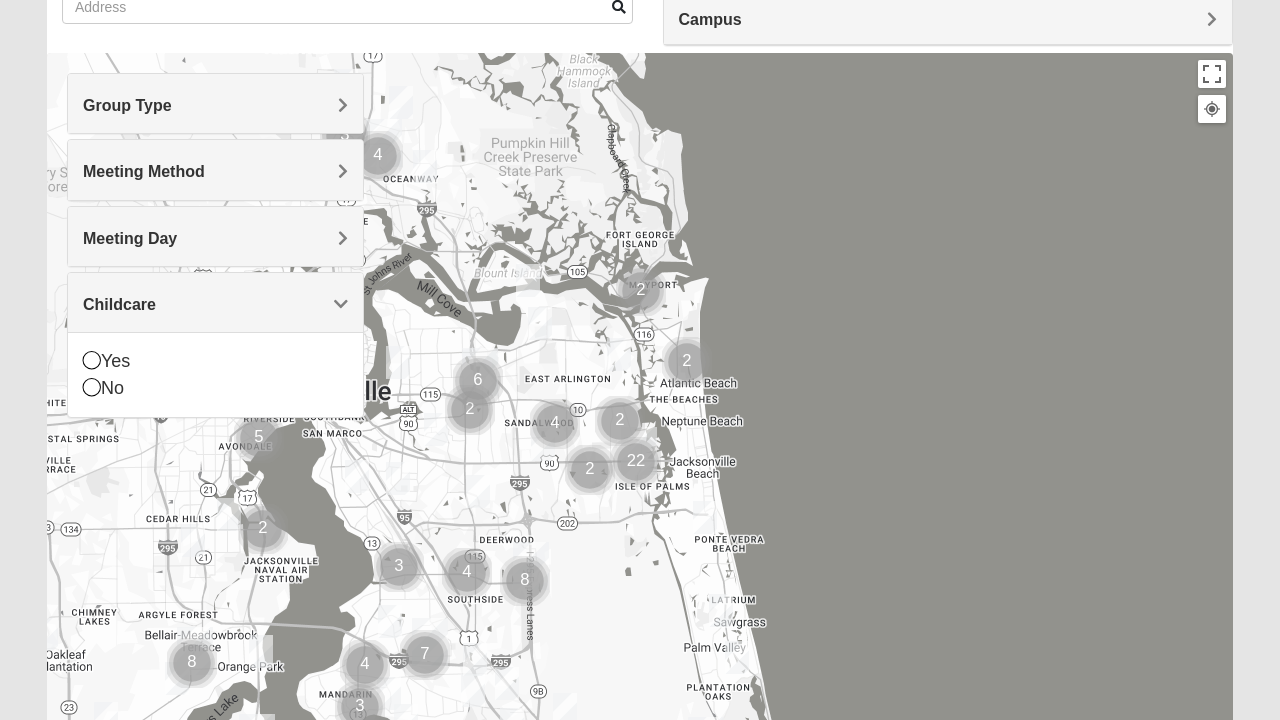 click on "Campus" at bounding box center (948, 18) 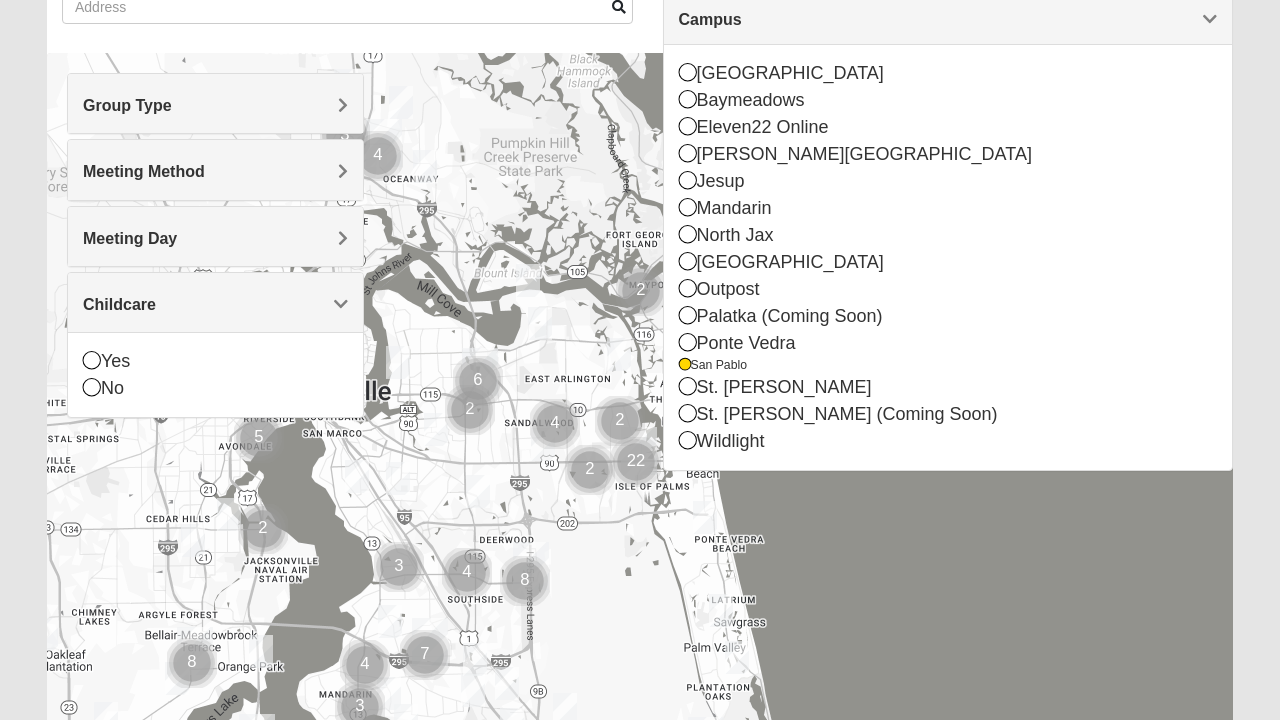 click on "Campus" at bounding box center (710, 19) 